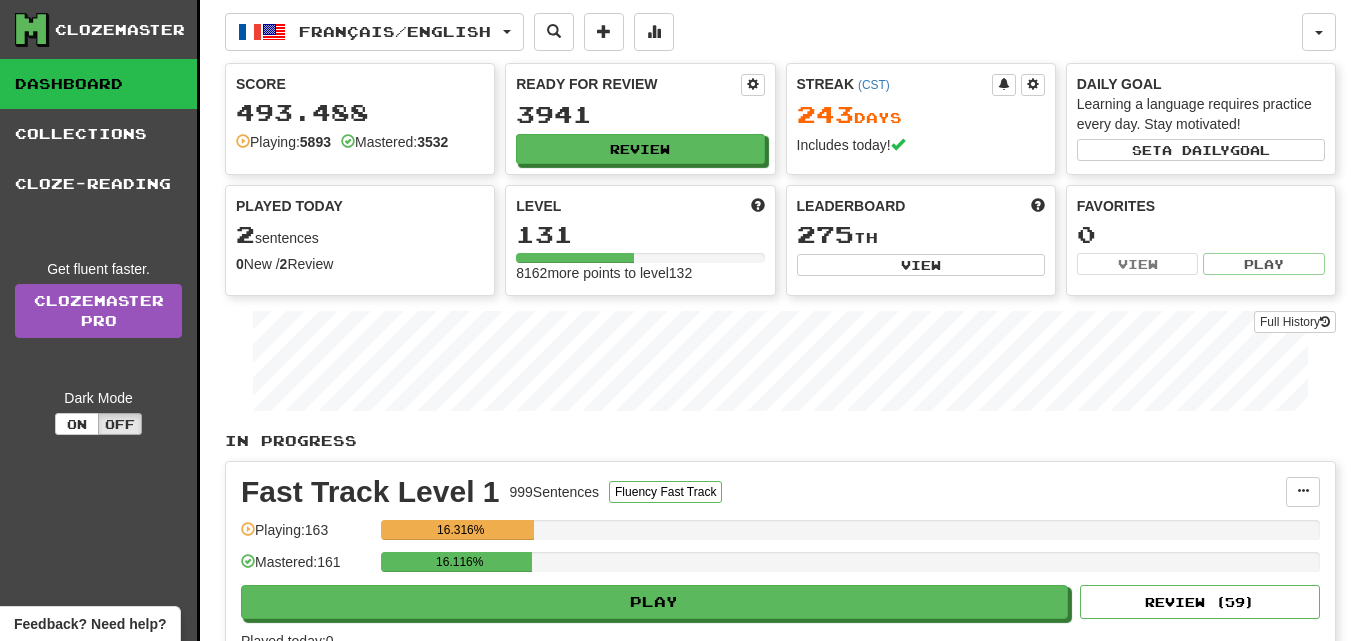 scroll, scrollTop: 0, scrollLeft: 0, axis: both 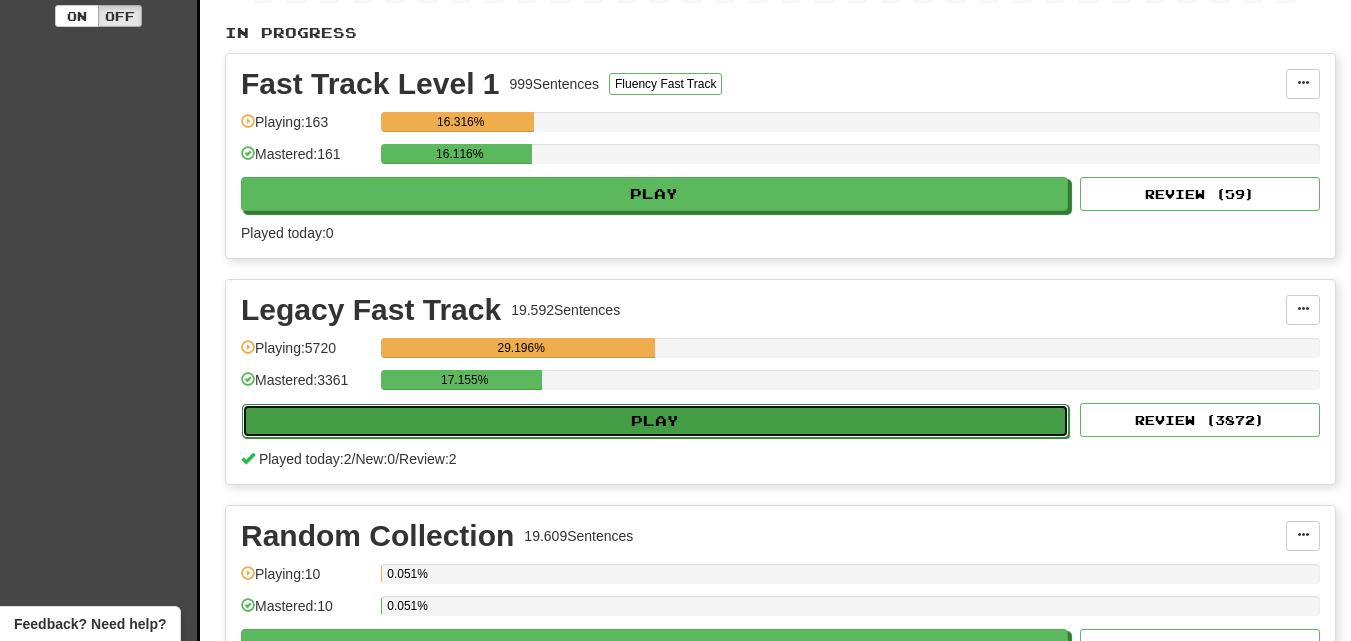 click on "Play" at bounding box center (655, 421) 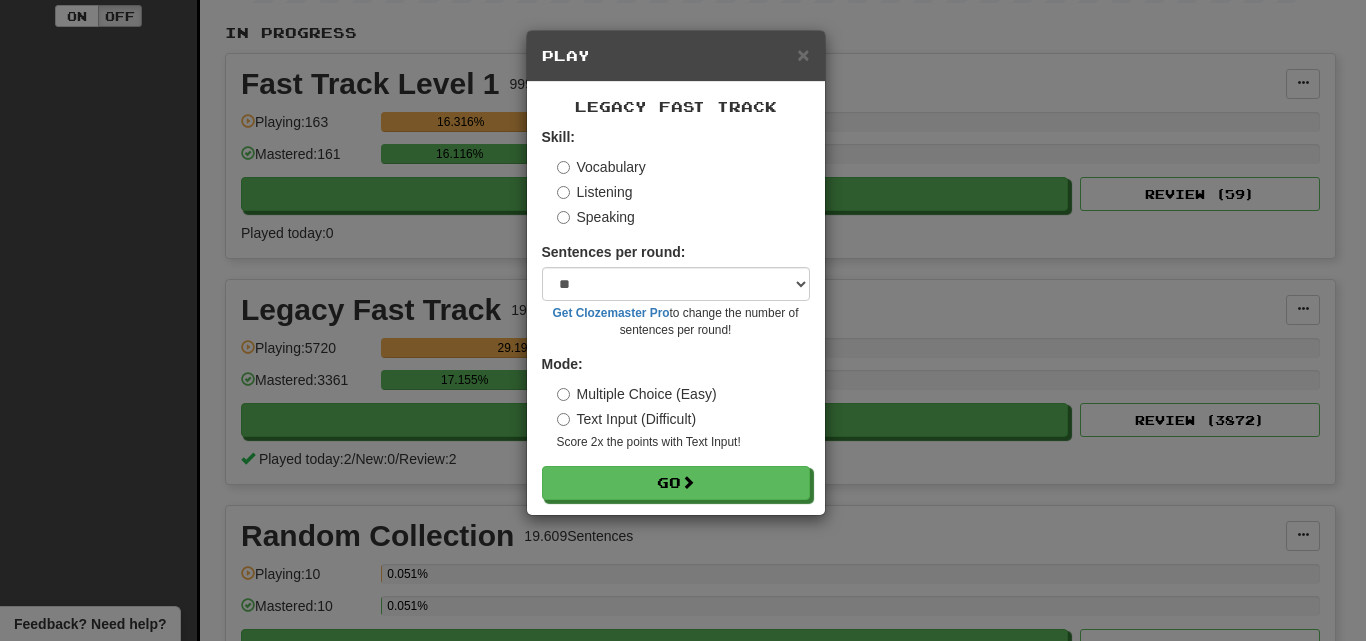 click on "Listening" at bounding box center (595, 192) 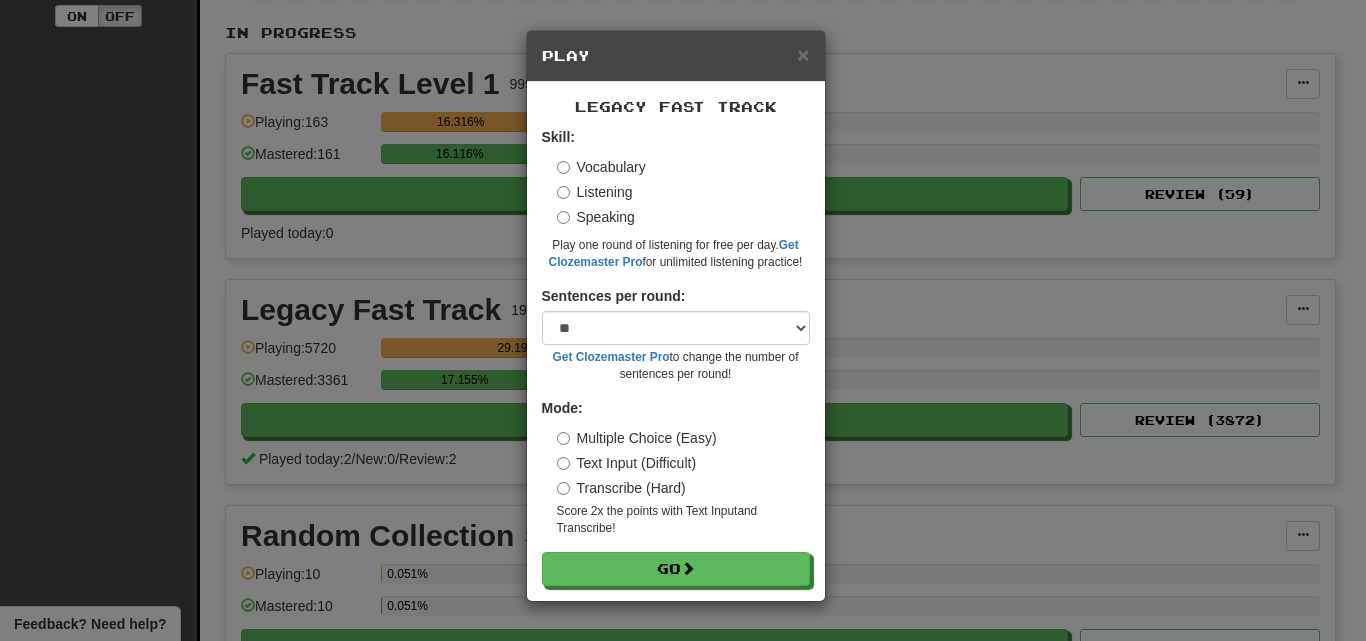 click on "Speaking" at bounding box center [596, 217] 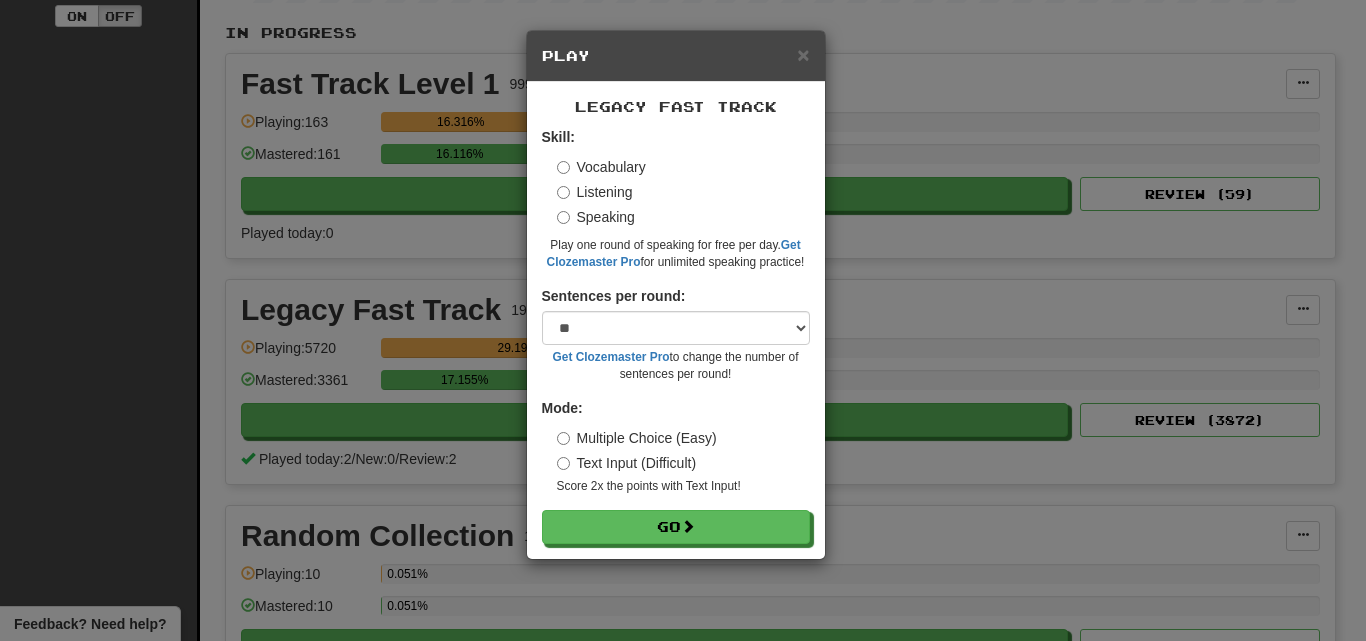 click on "Listening" at bounding box center (595, 192) 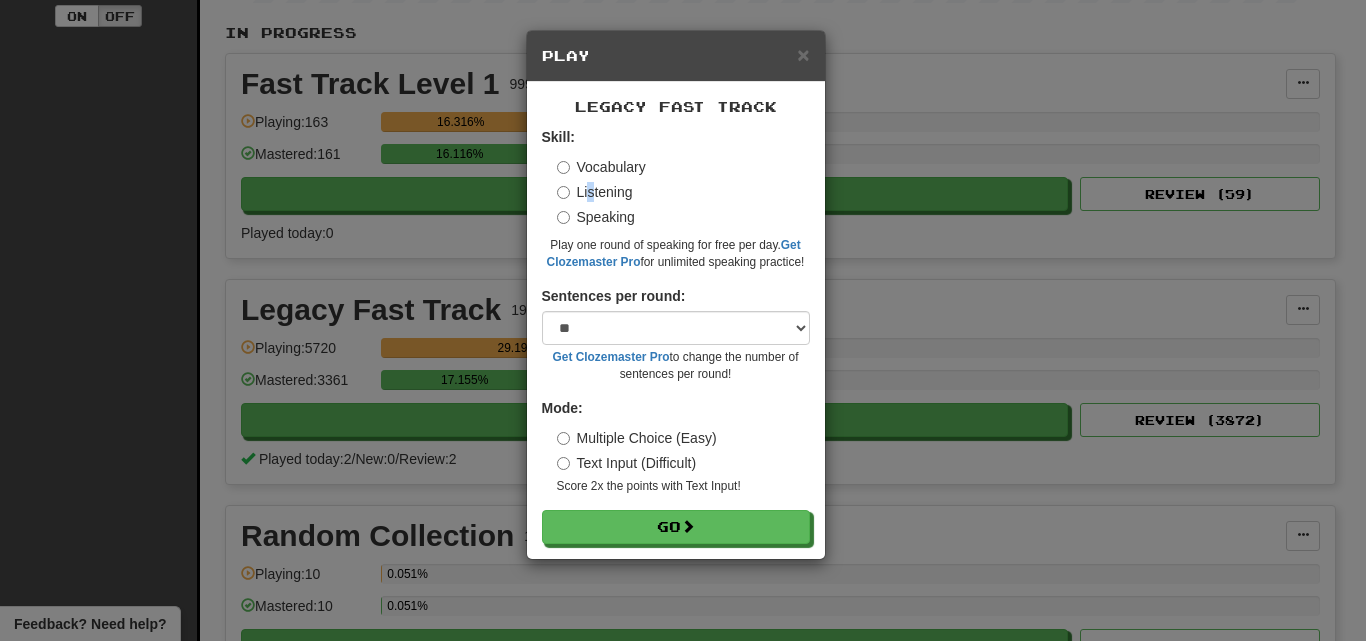click on "Listening" at bounding box center [595, 192] 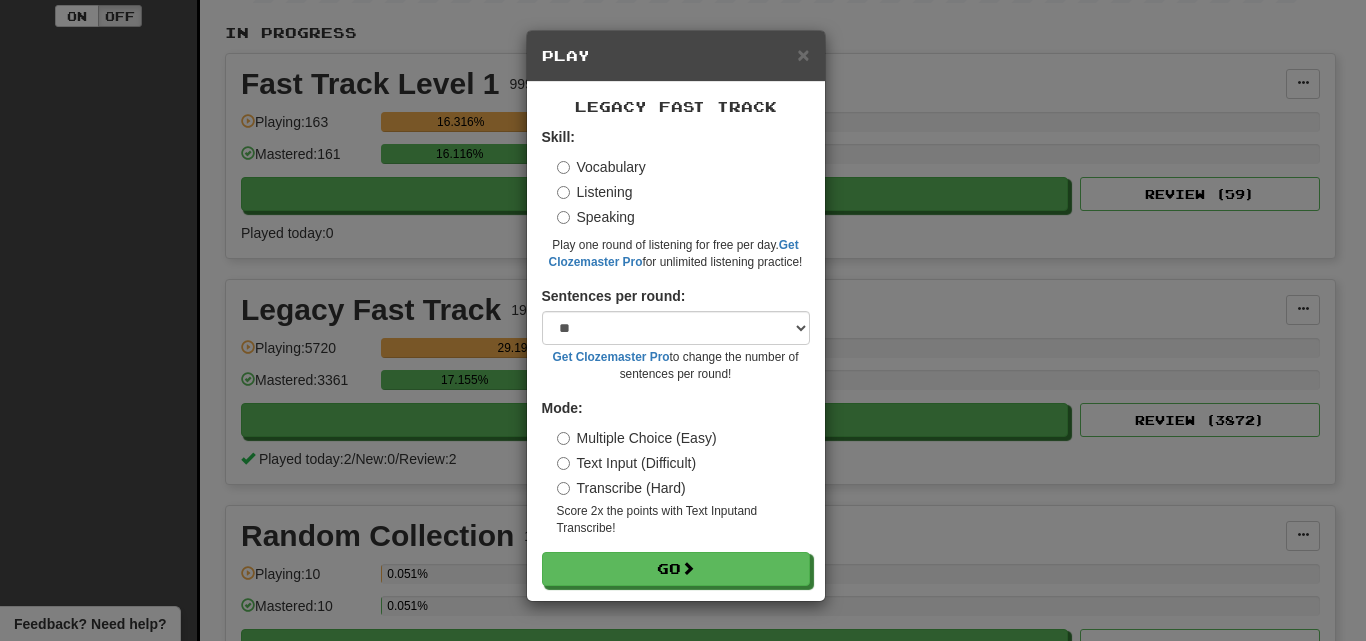 click on "Transcribe (Hard)" at bounding box center (621, 488) 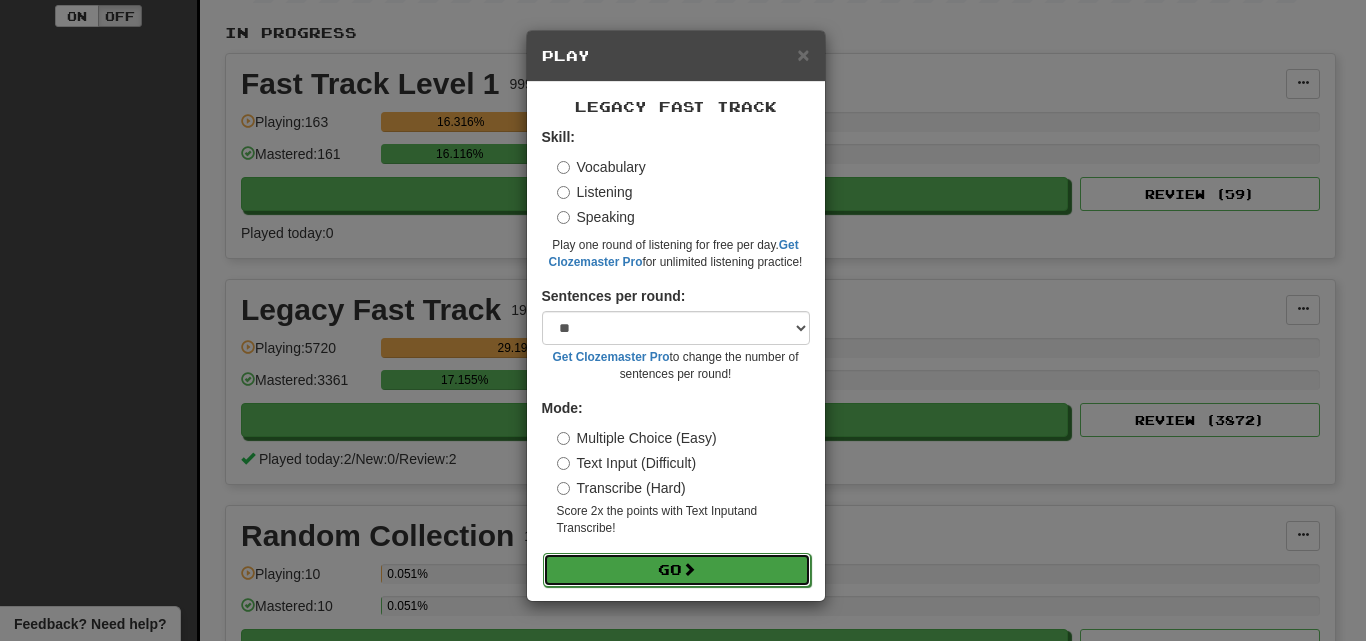click on "Go" at bounding box center [677, 570] 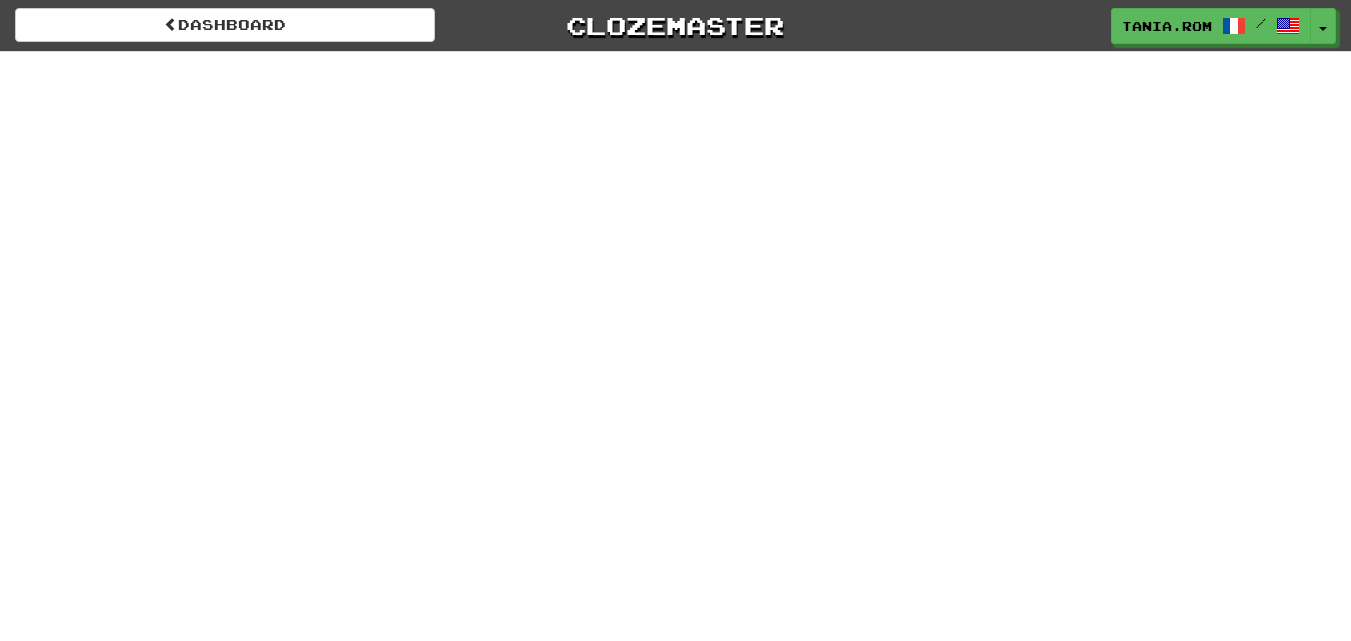 scroll, scrollTop: 0, scrollLeft: 0, axis: both 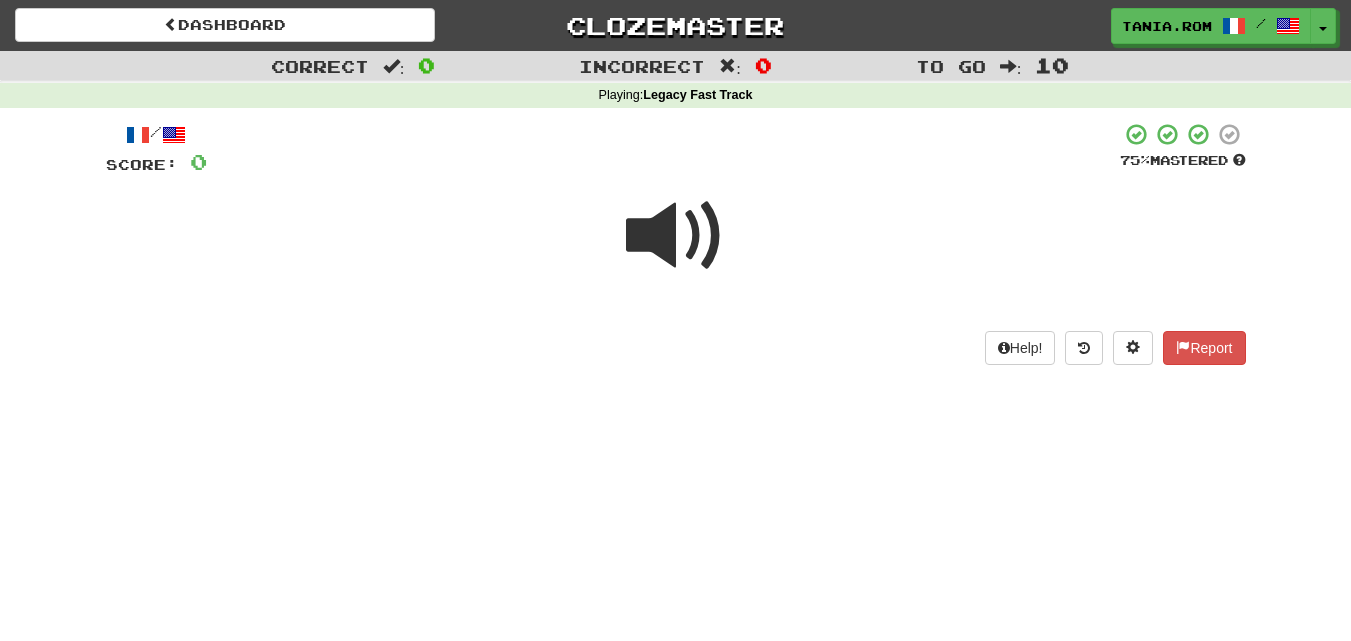 click at bounding box center [676, 236] 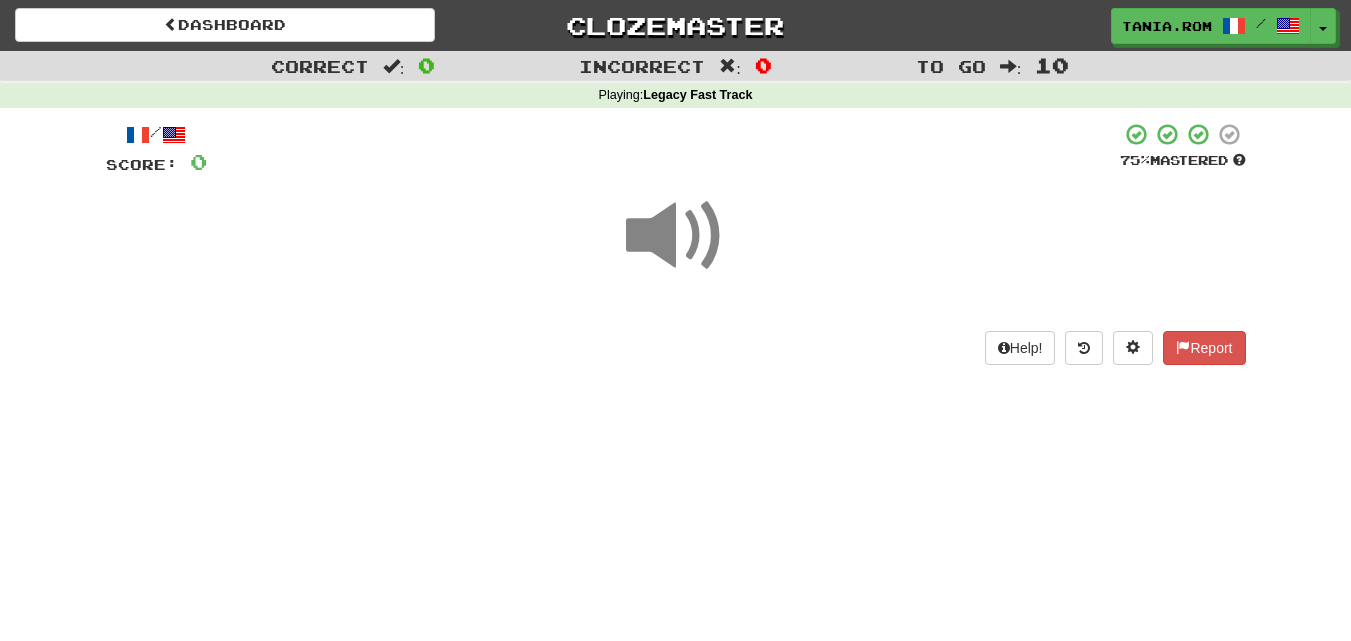 click at bounding box center (676, 236) 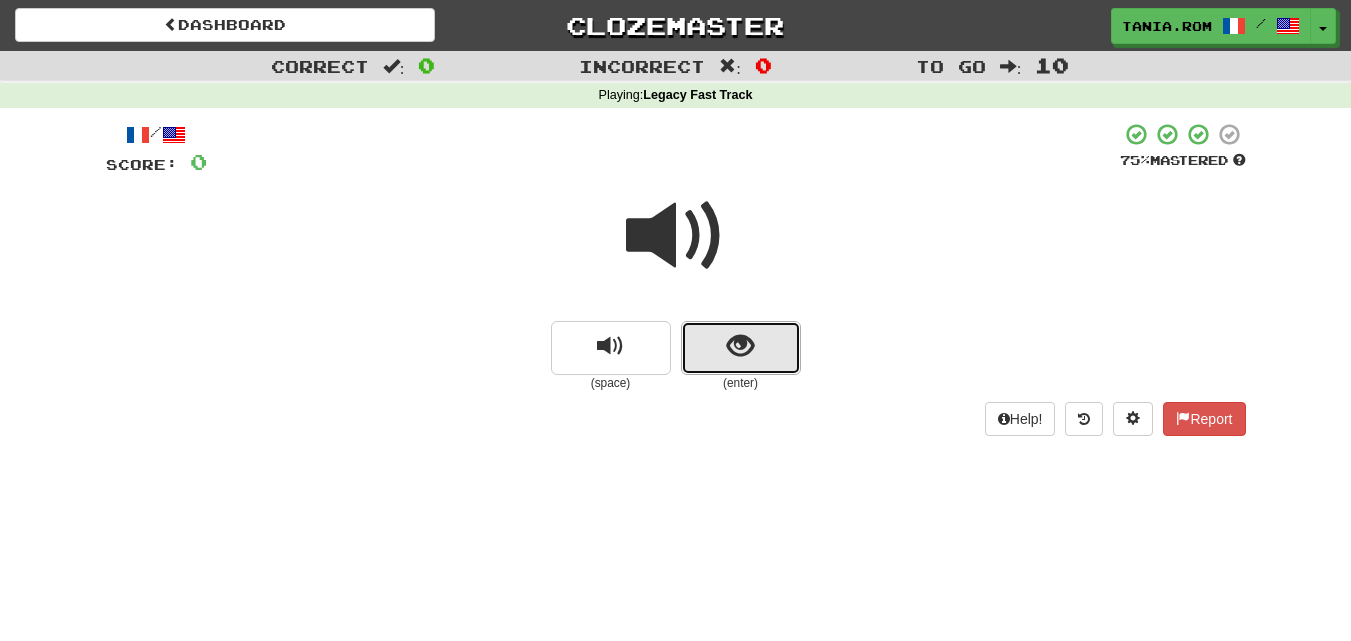 click at bounding box center [741, 348] 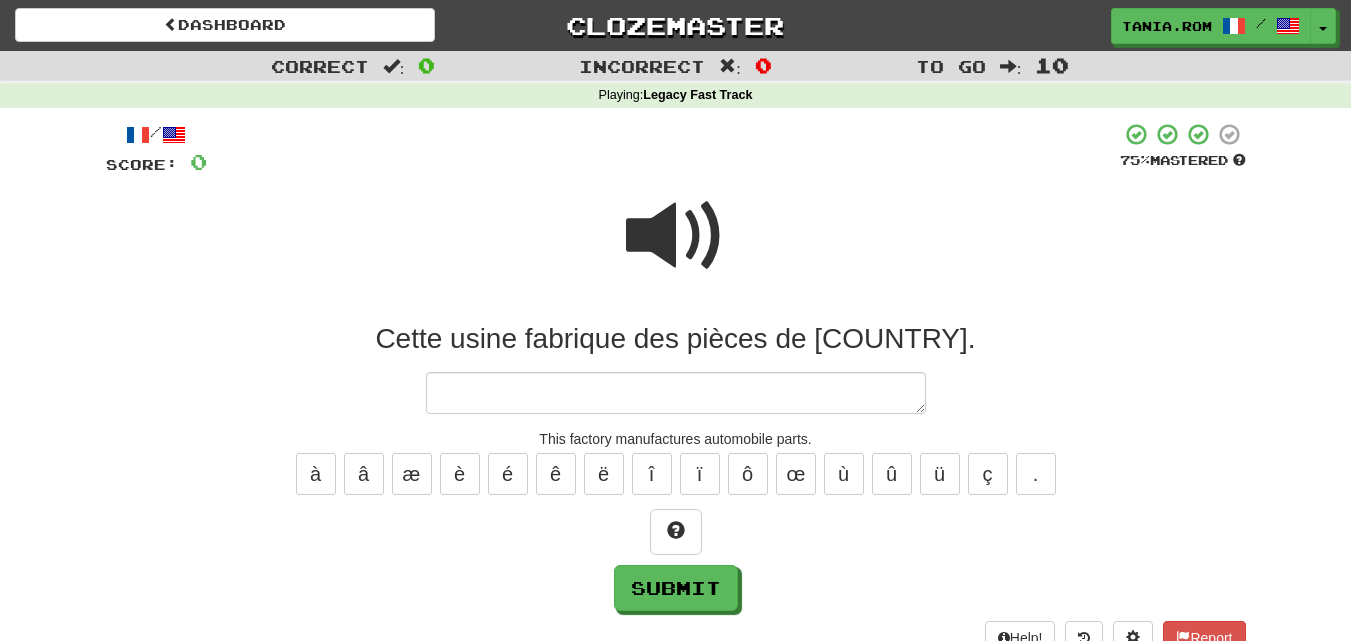 type on "*" 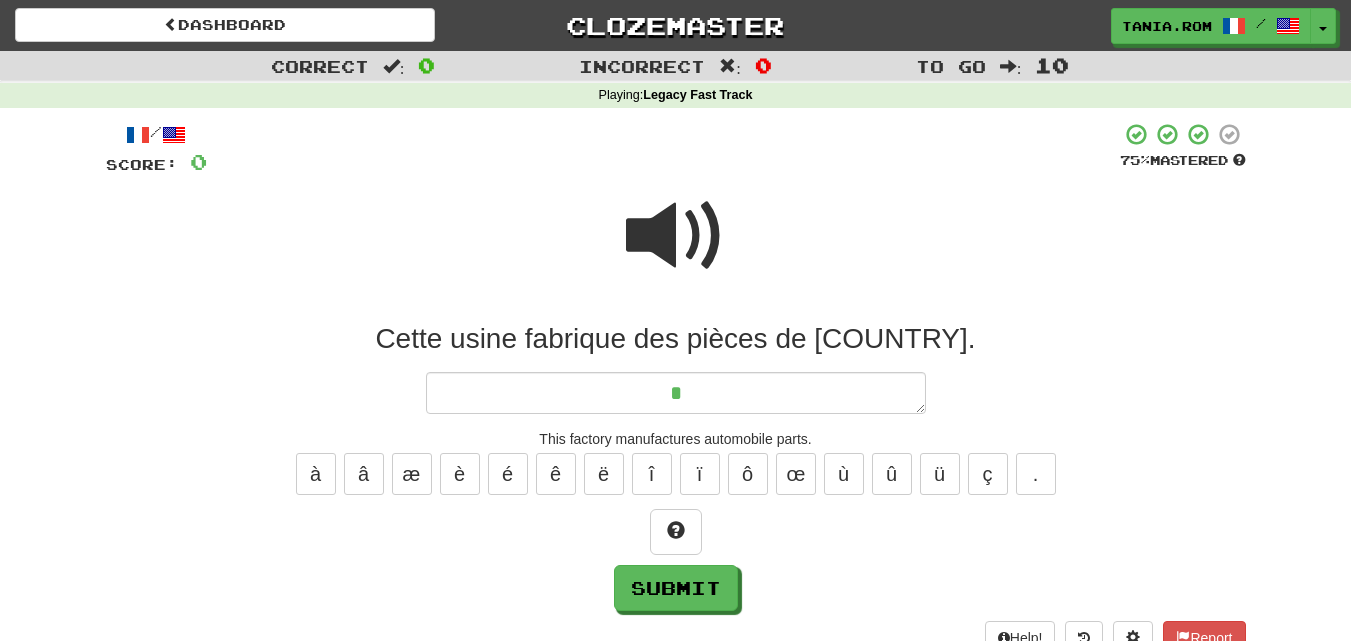 type on "*" 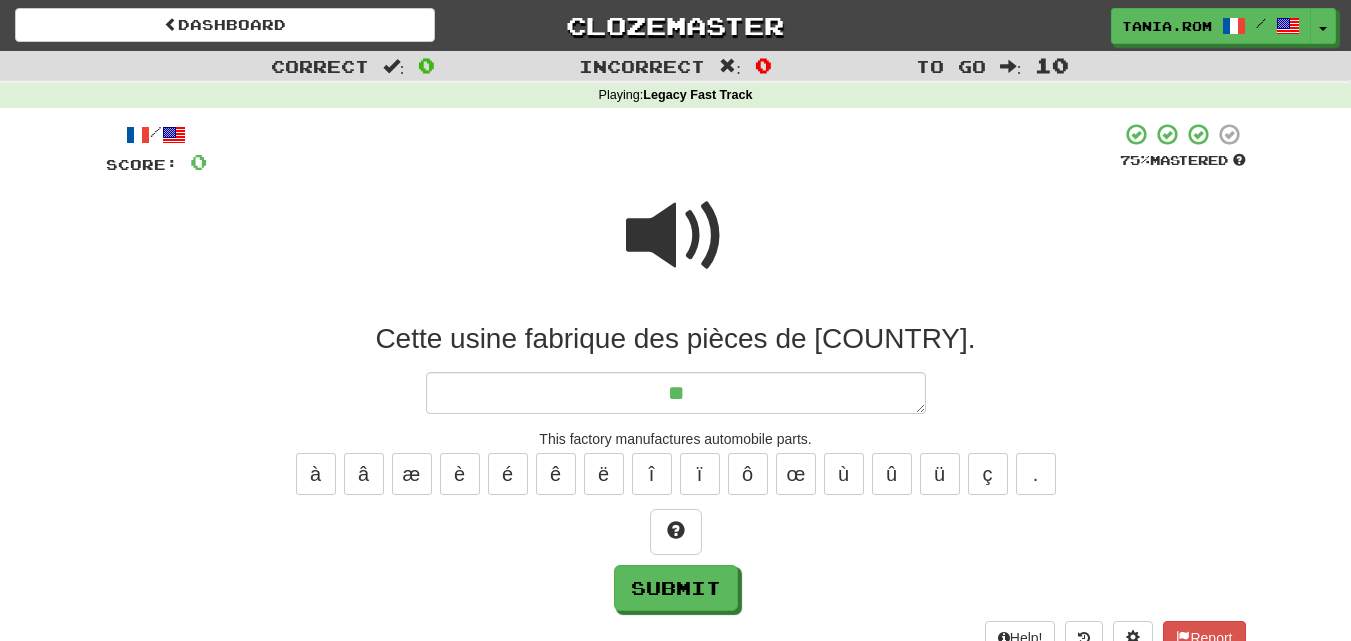 type on "*" 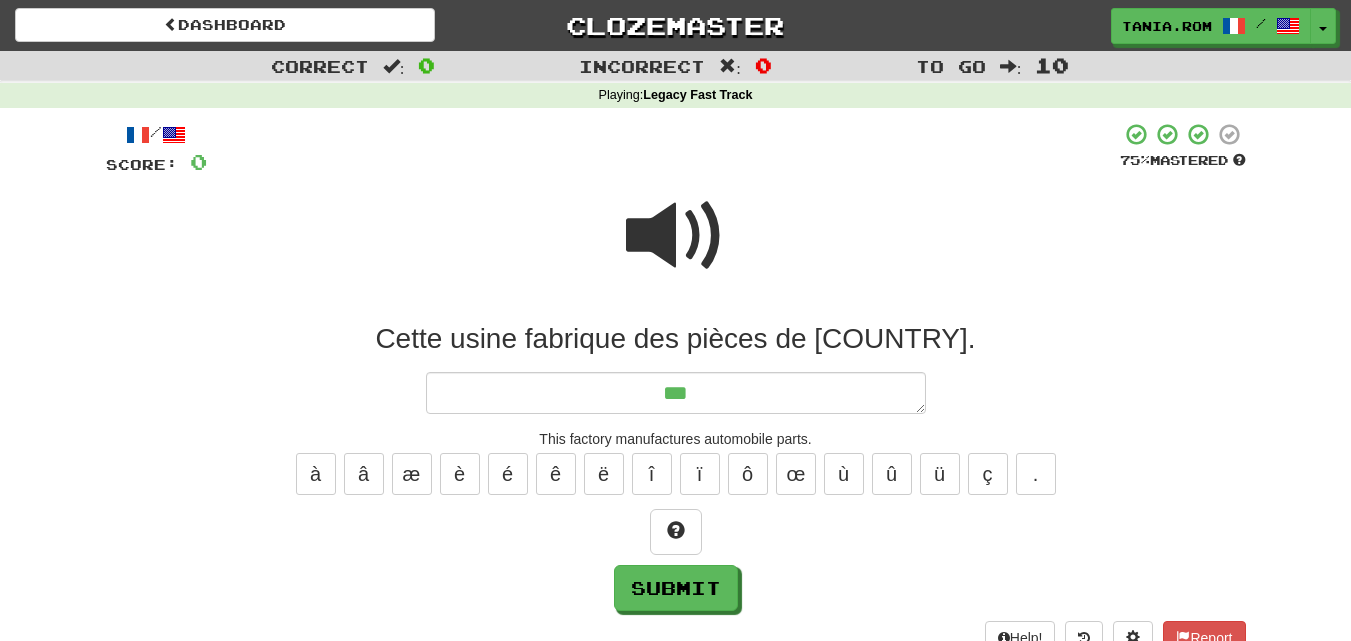 type on "*" 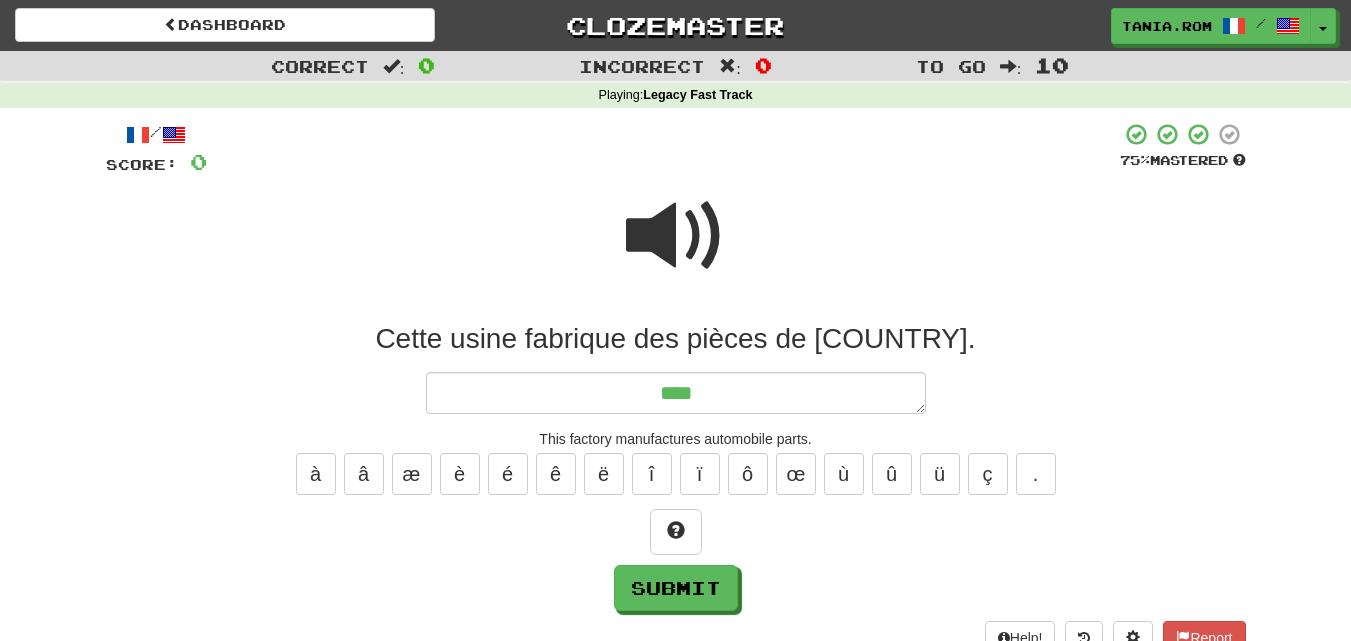 type on "*" 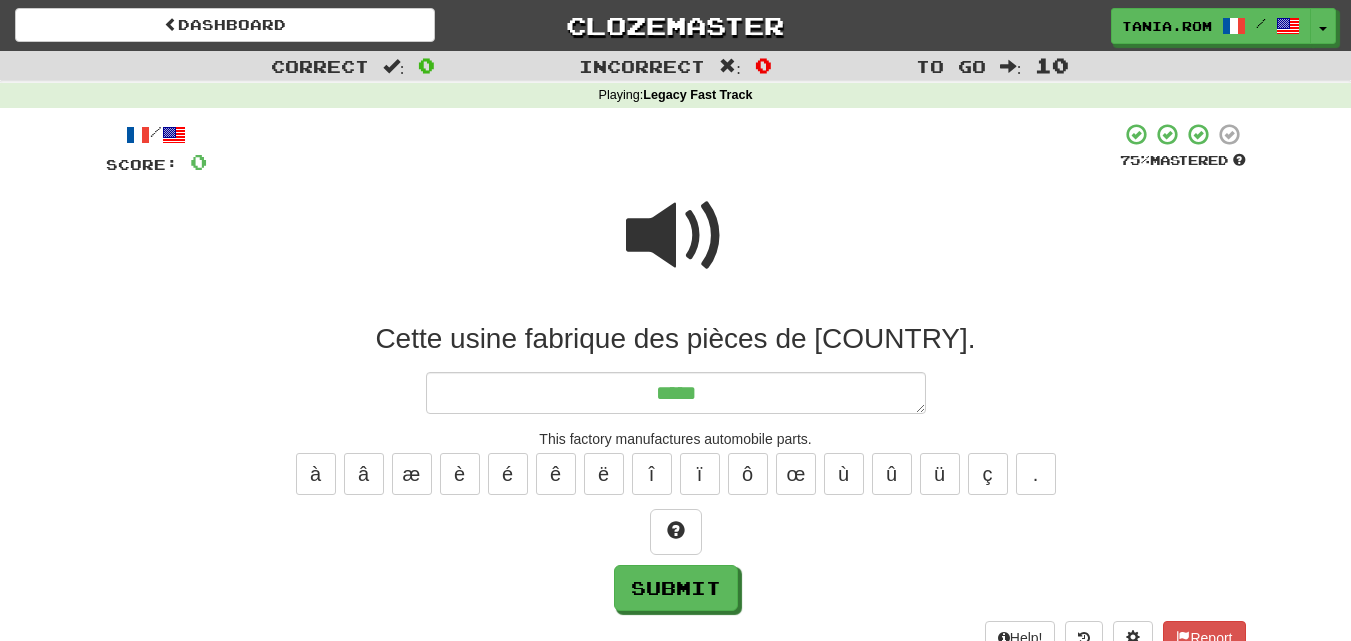 type on "*" 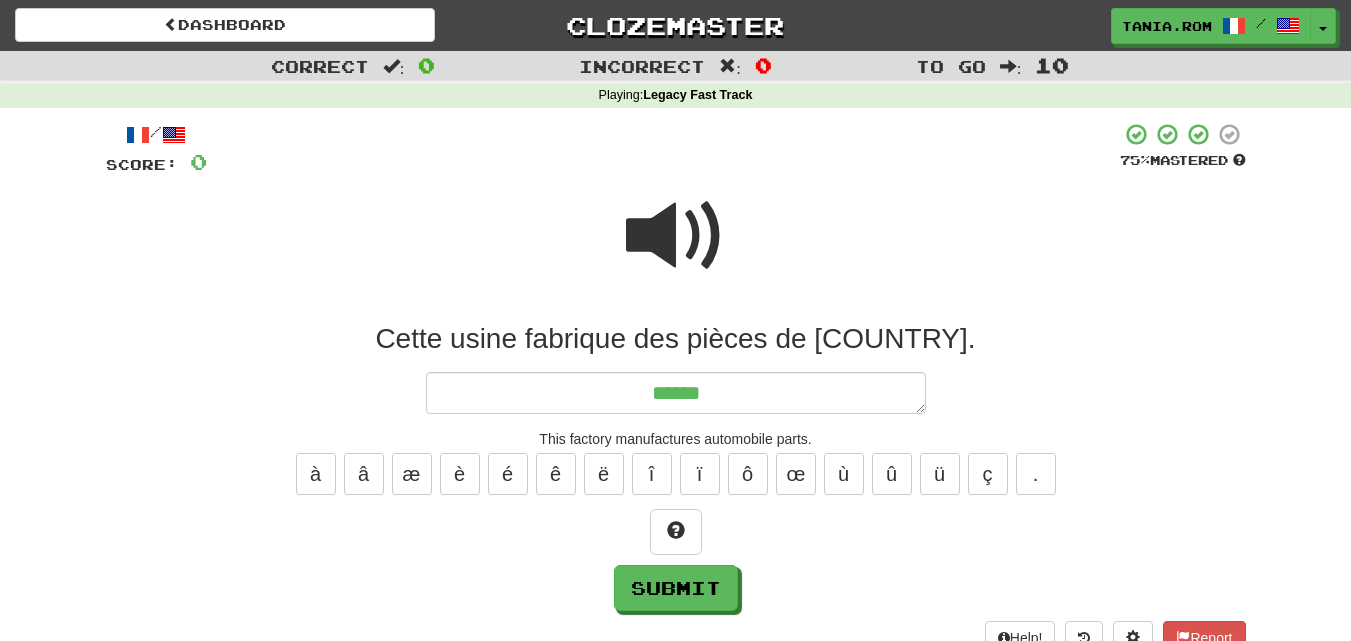 type on "*****" 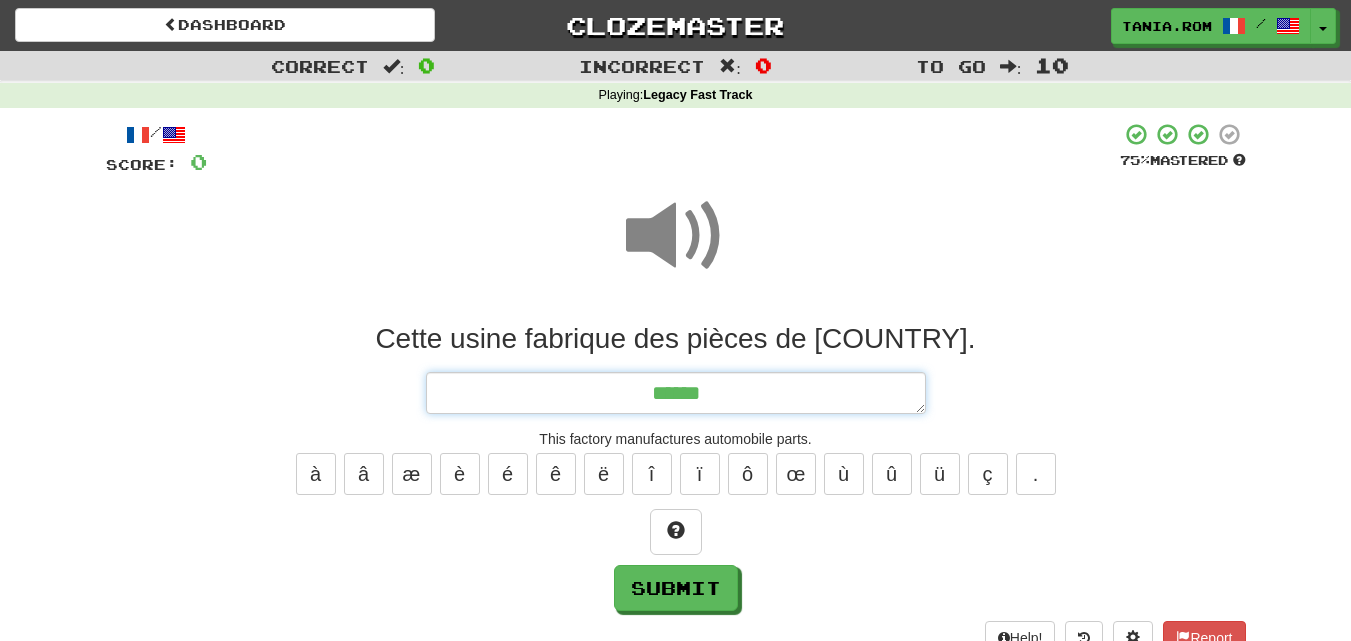 click on "*****" at bounding box center (676, 393) 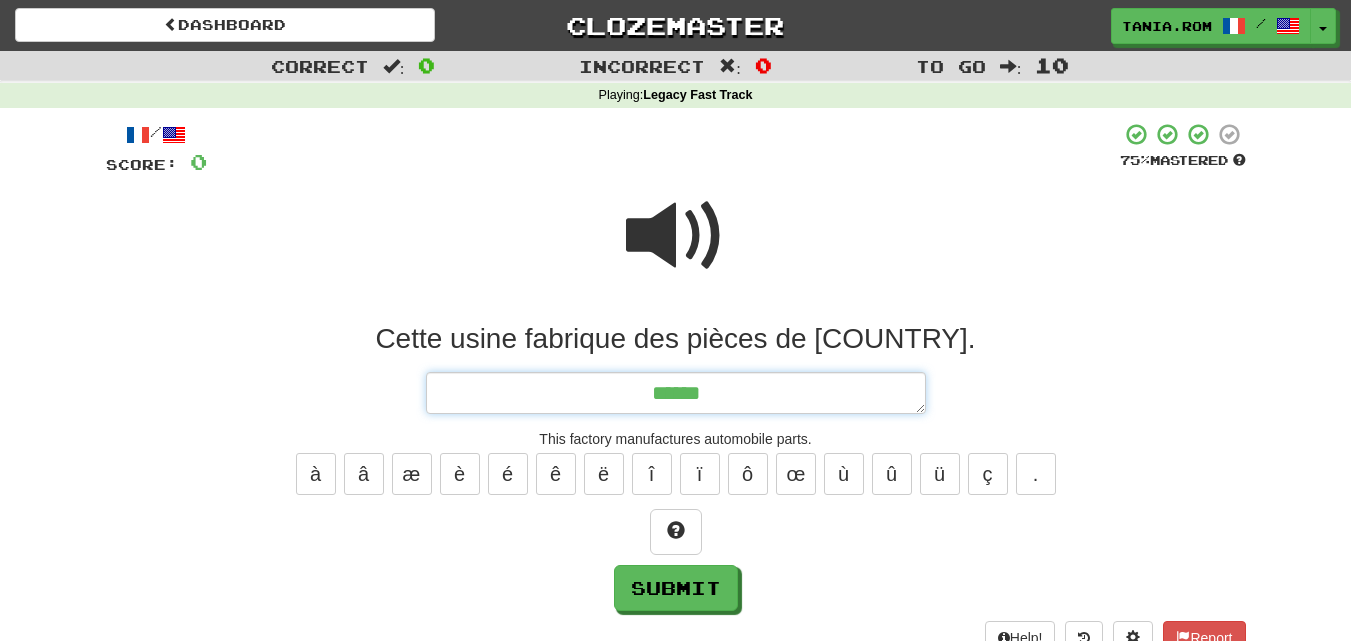 type on "*" 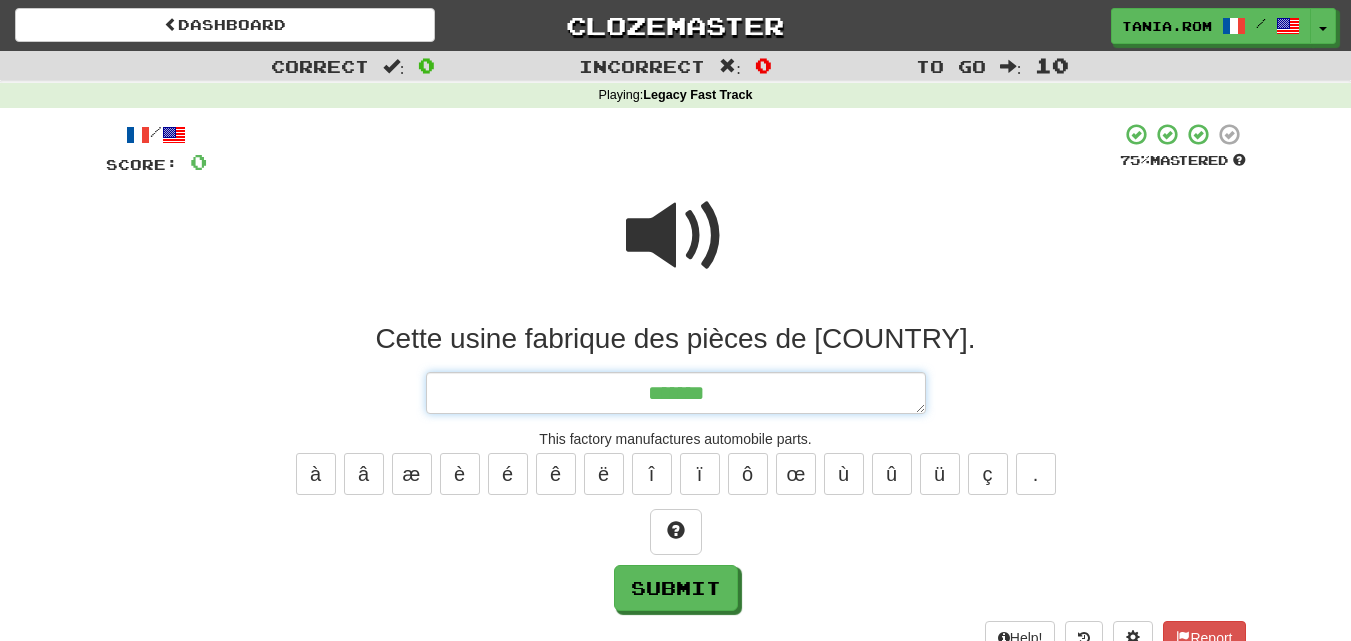 type on "*" 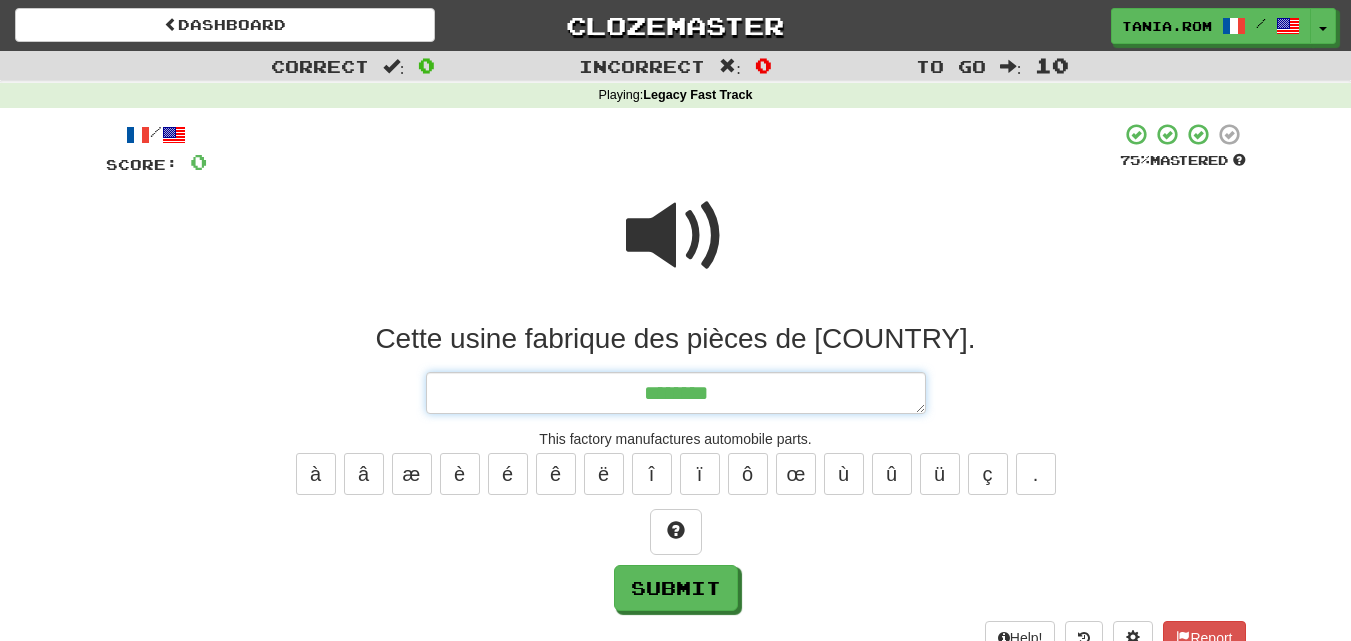 type on "*********" 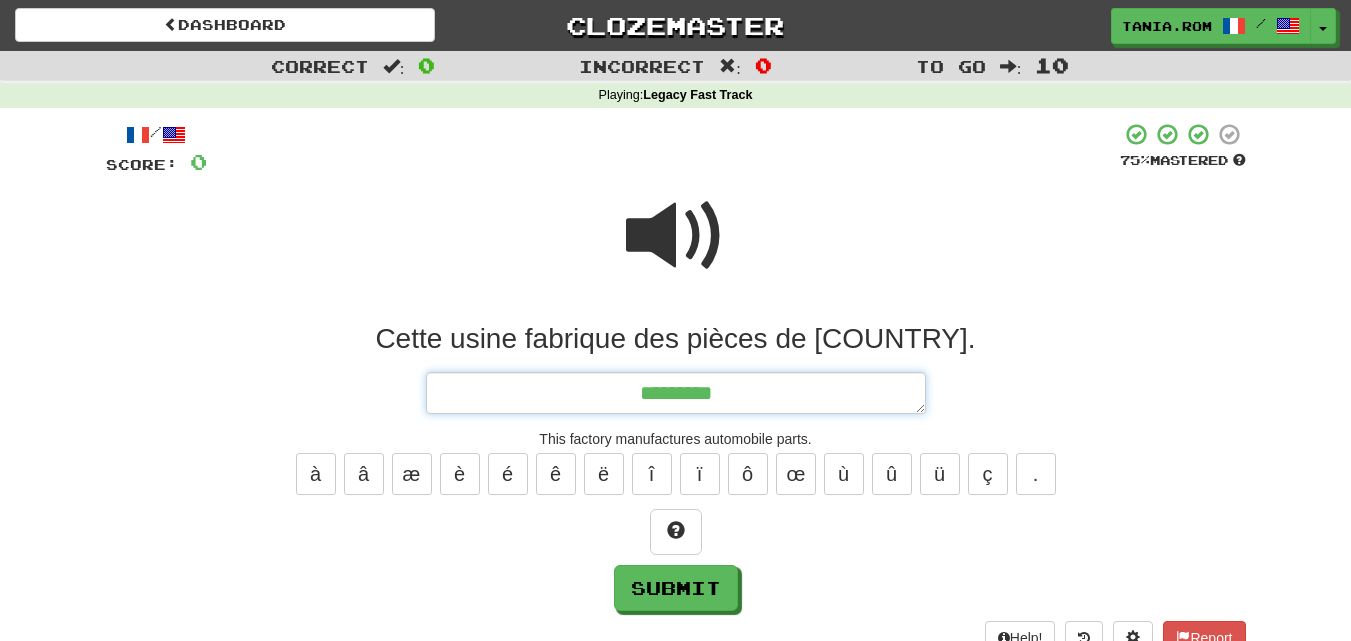 type on "*" 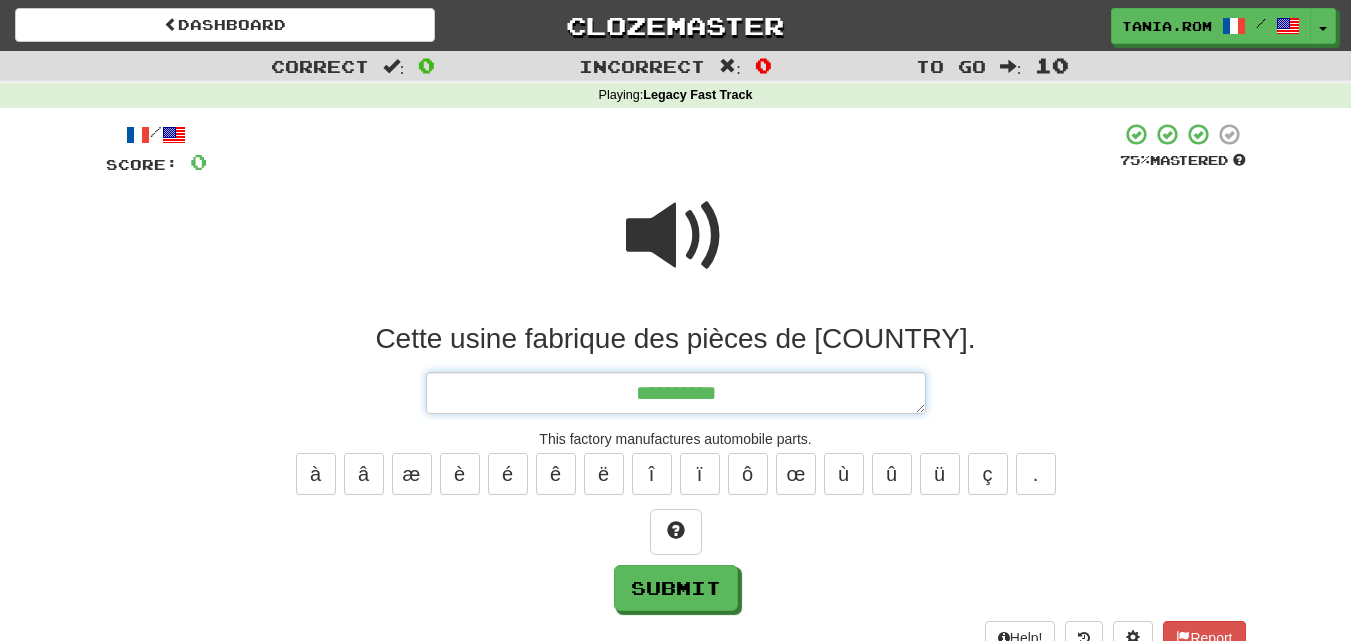 type on "*" 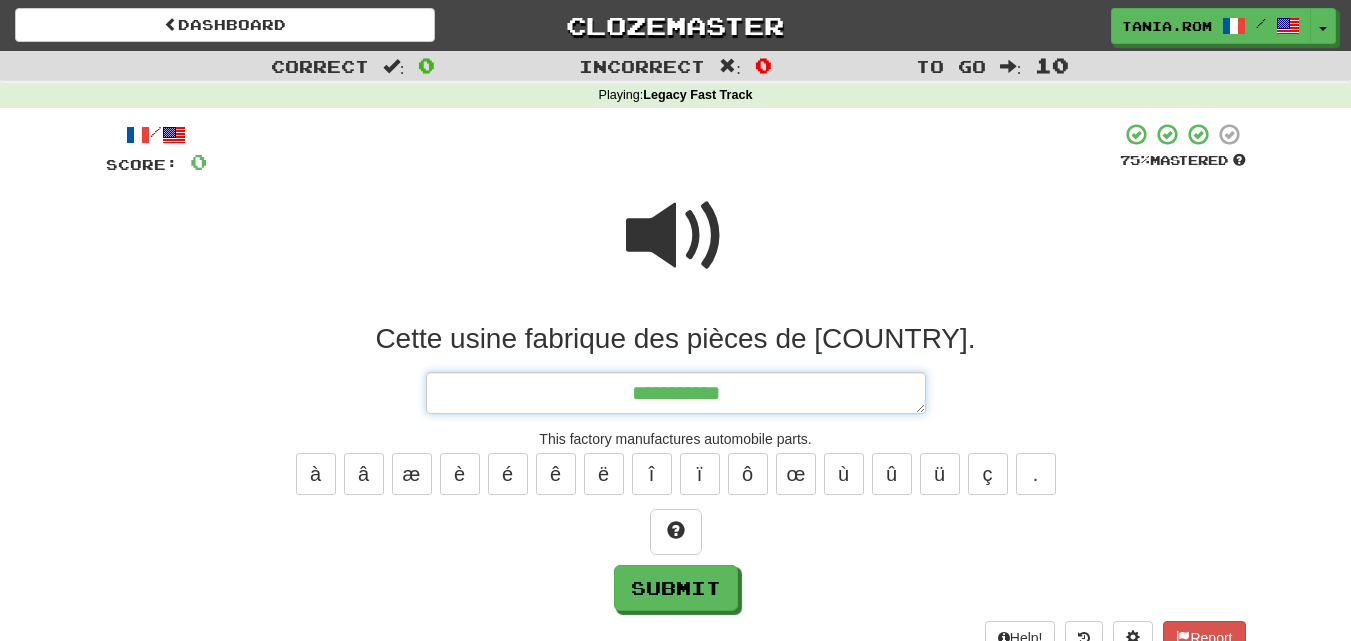 type on "*" 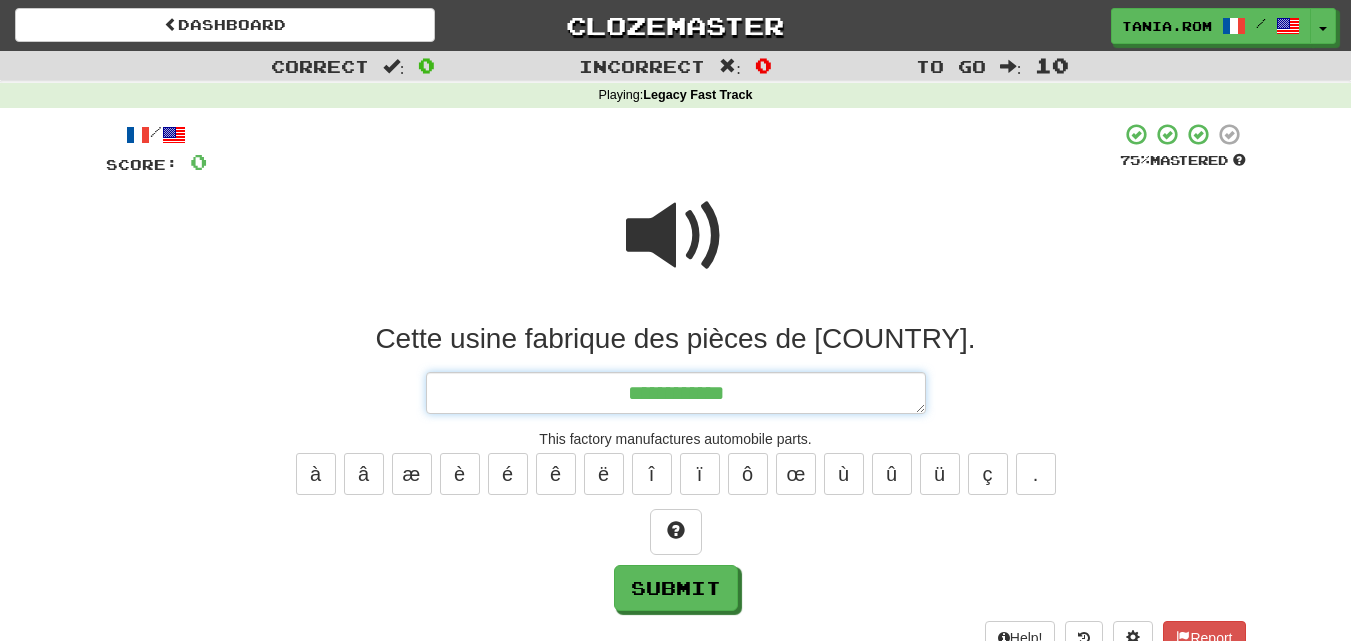type on "*" 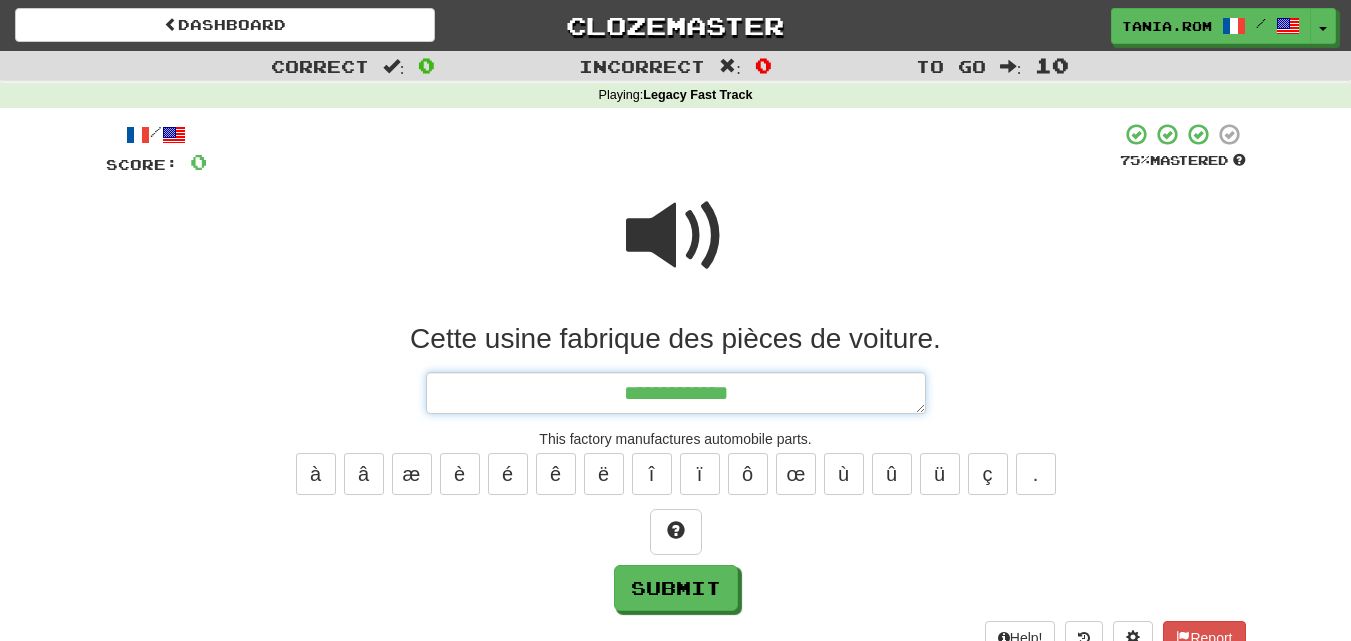 type on "*" 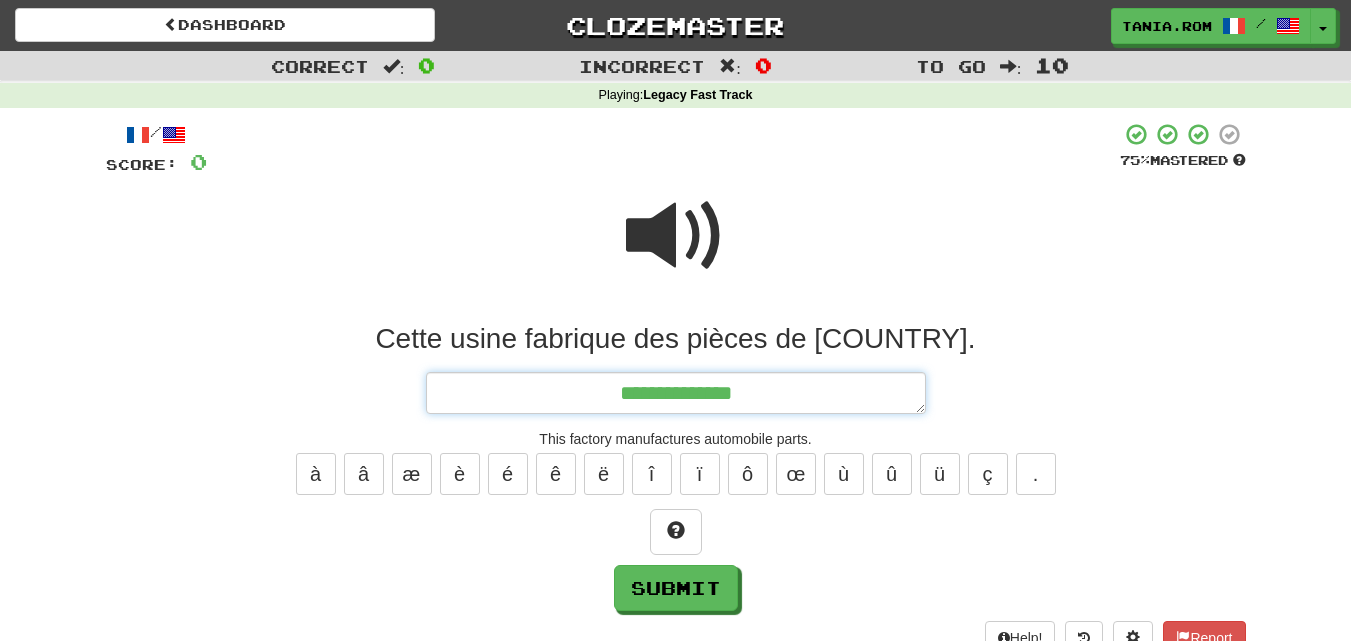 type on "*" 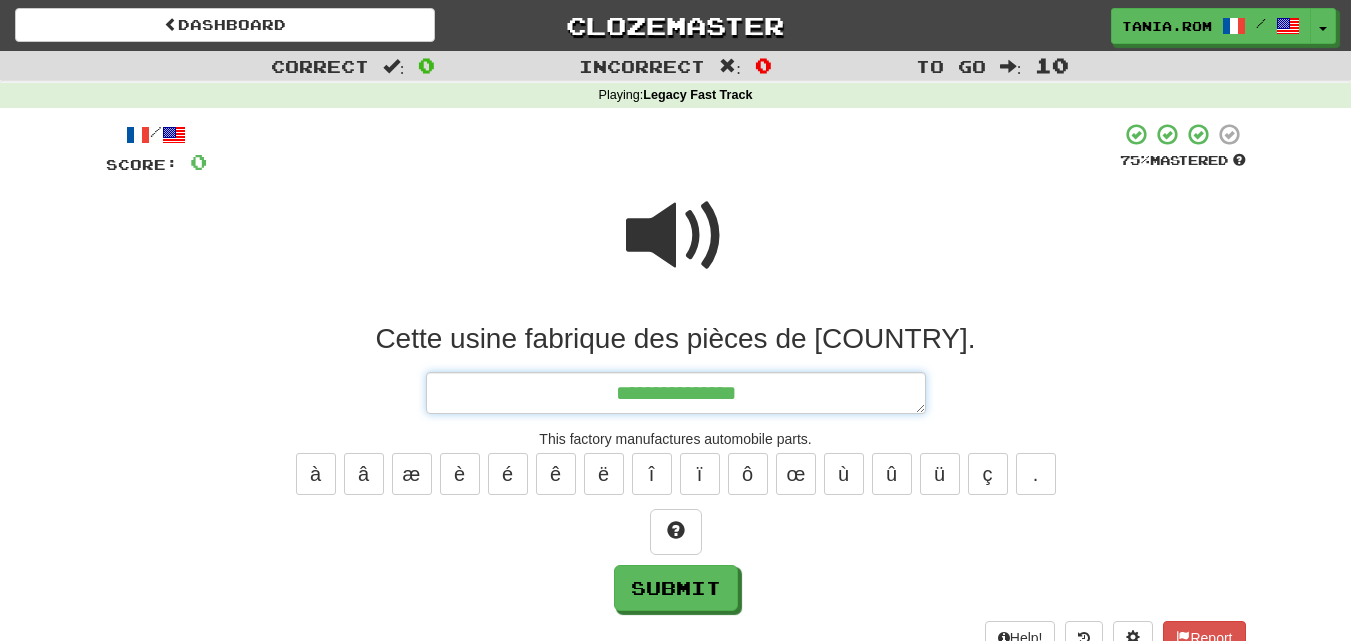 type on "*" 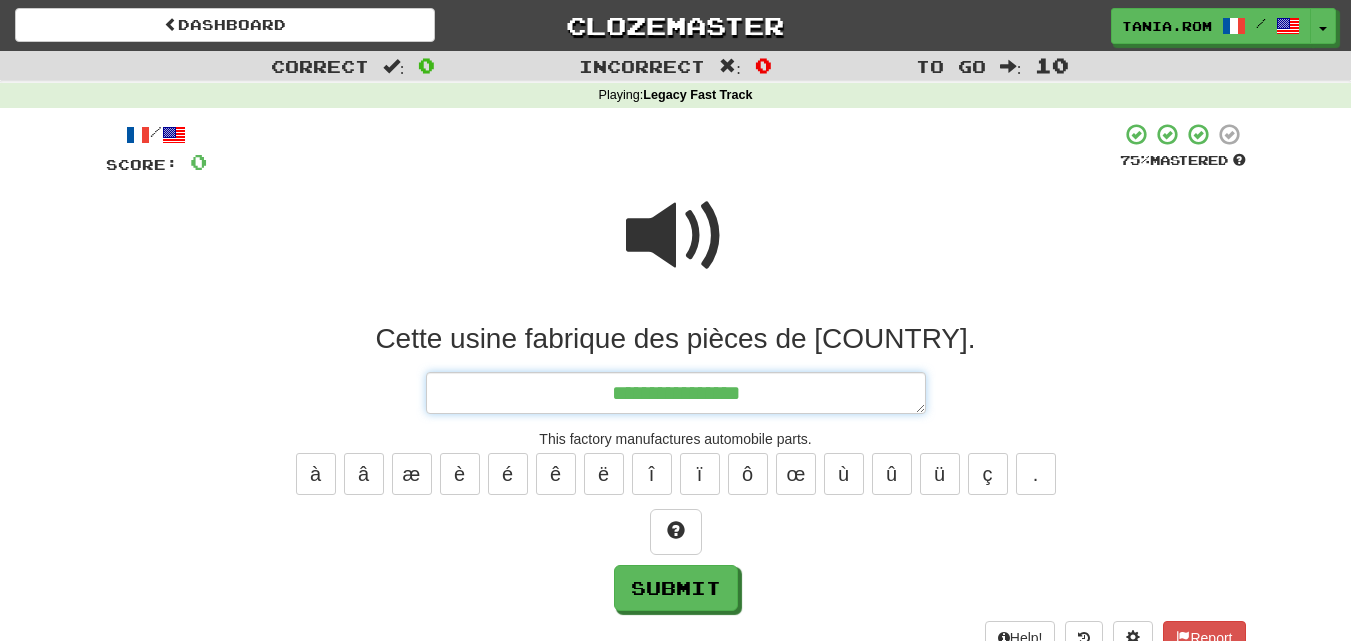 type on "*" 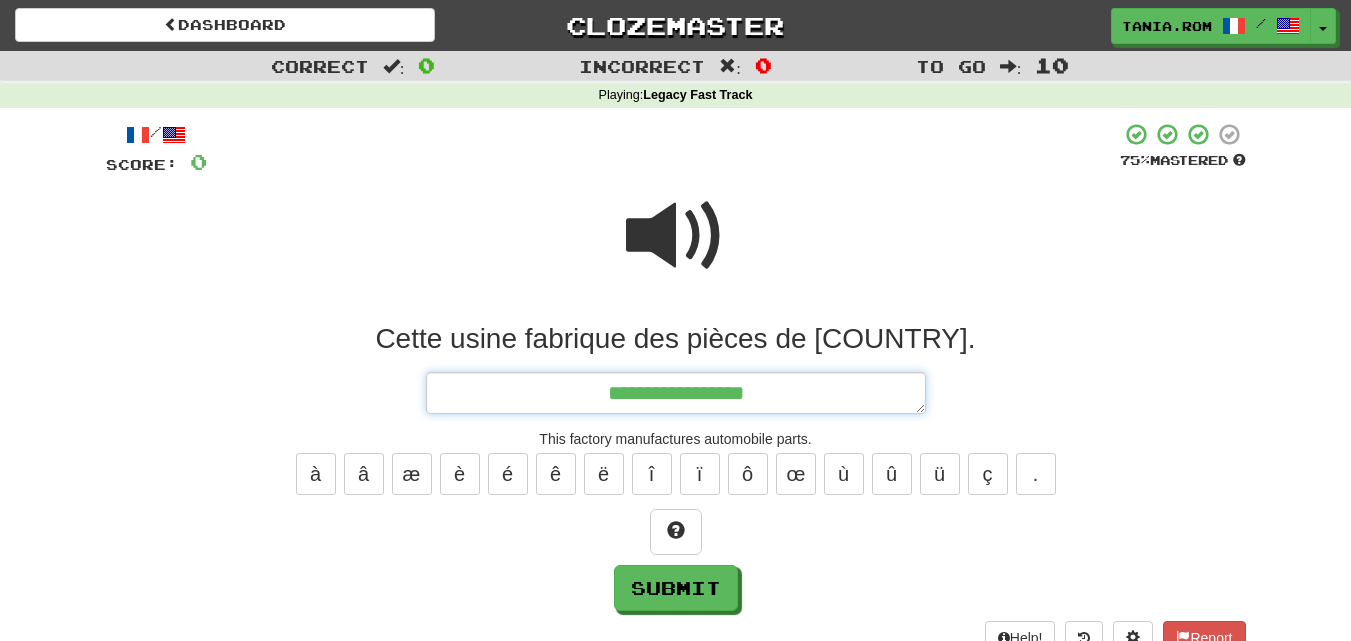 type on "*" 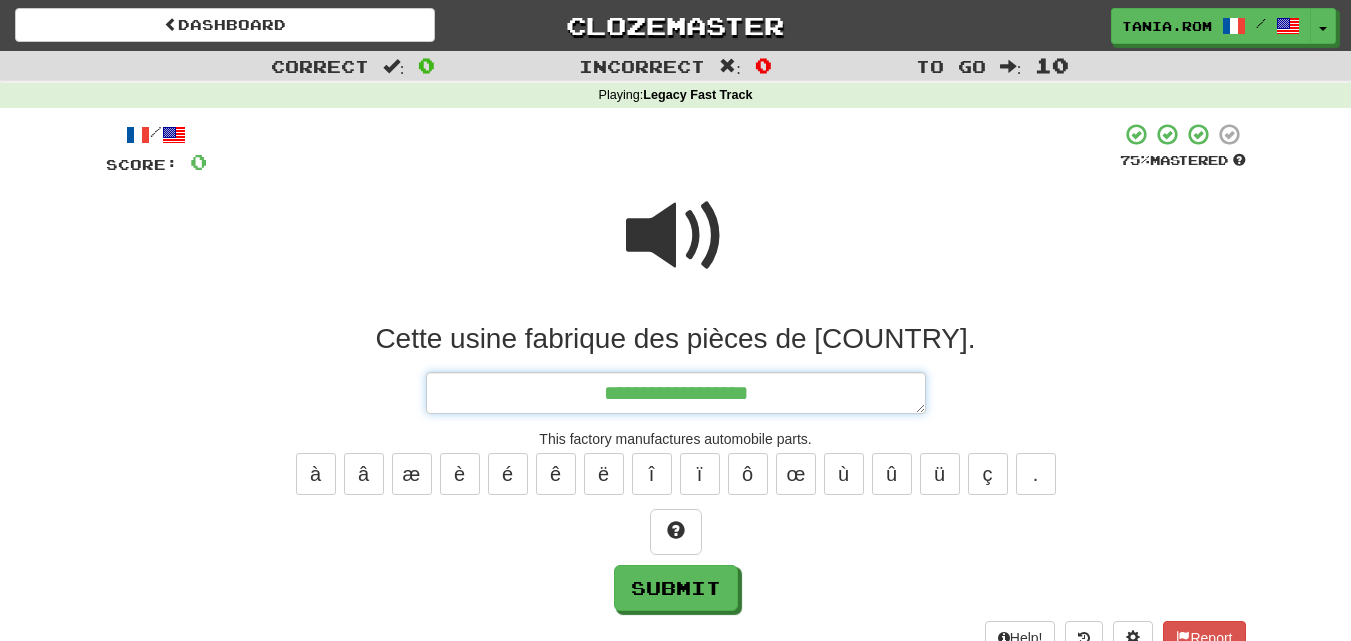 type on "*" 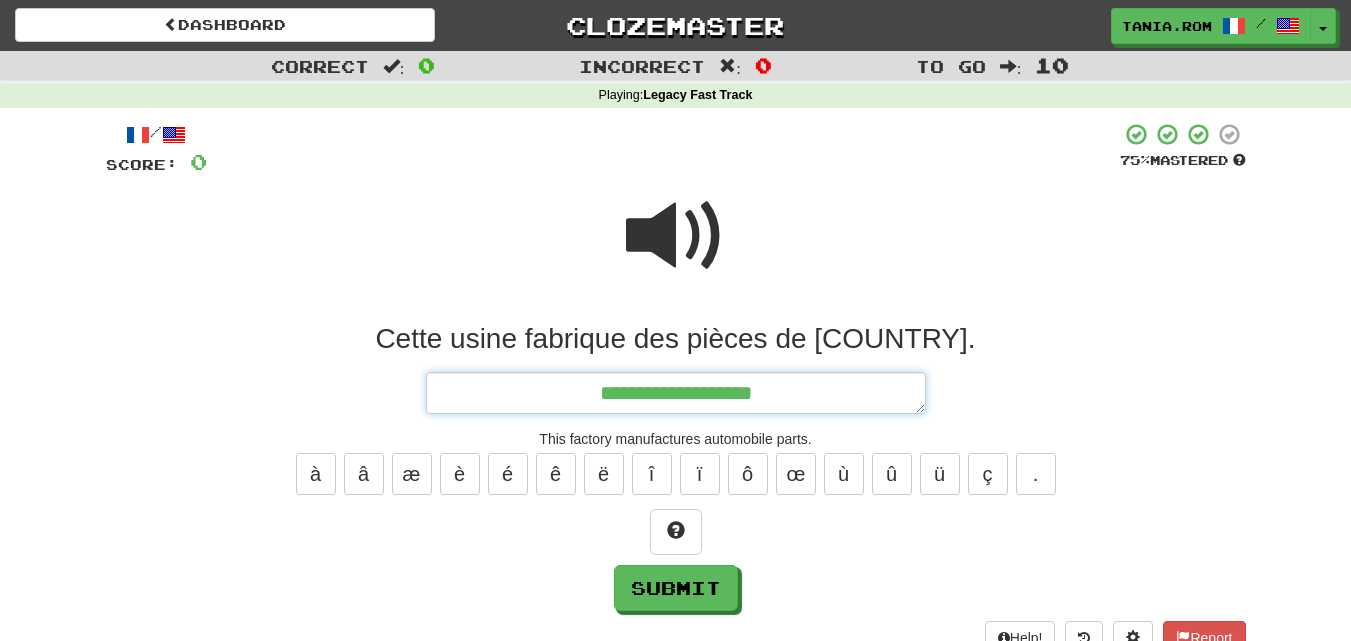 type on "*" 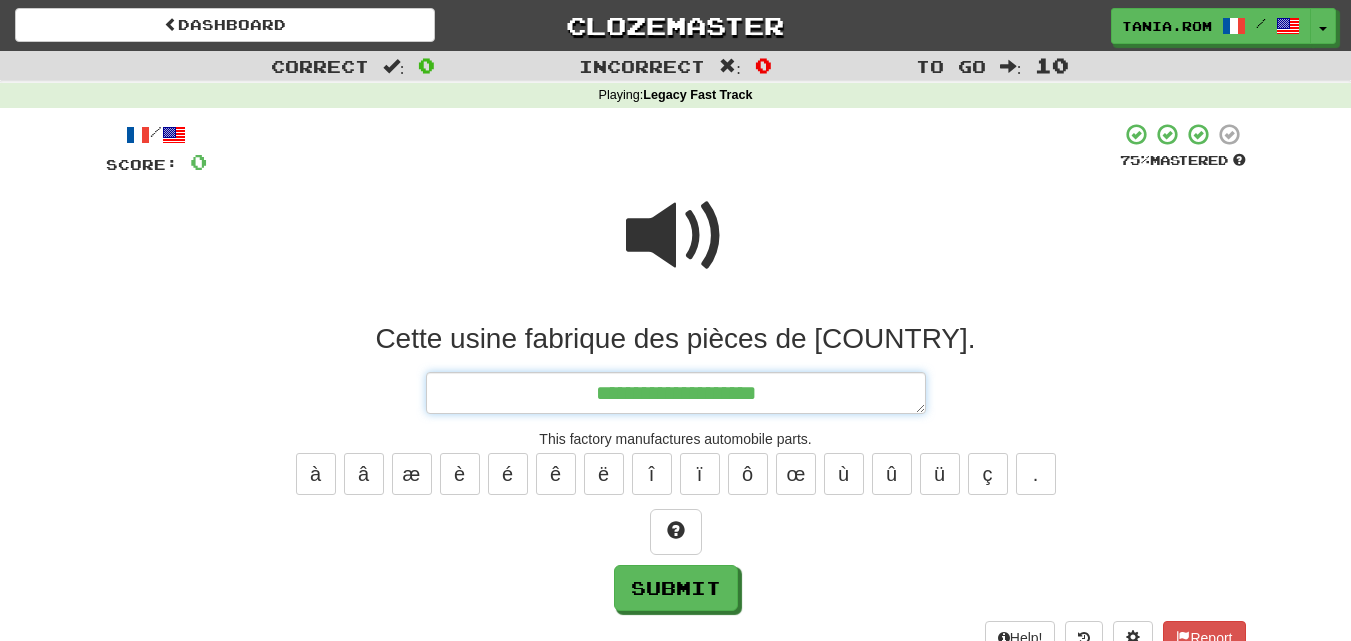 type on "*" 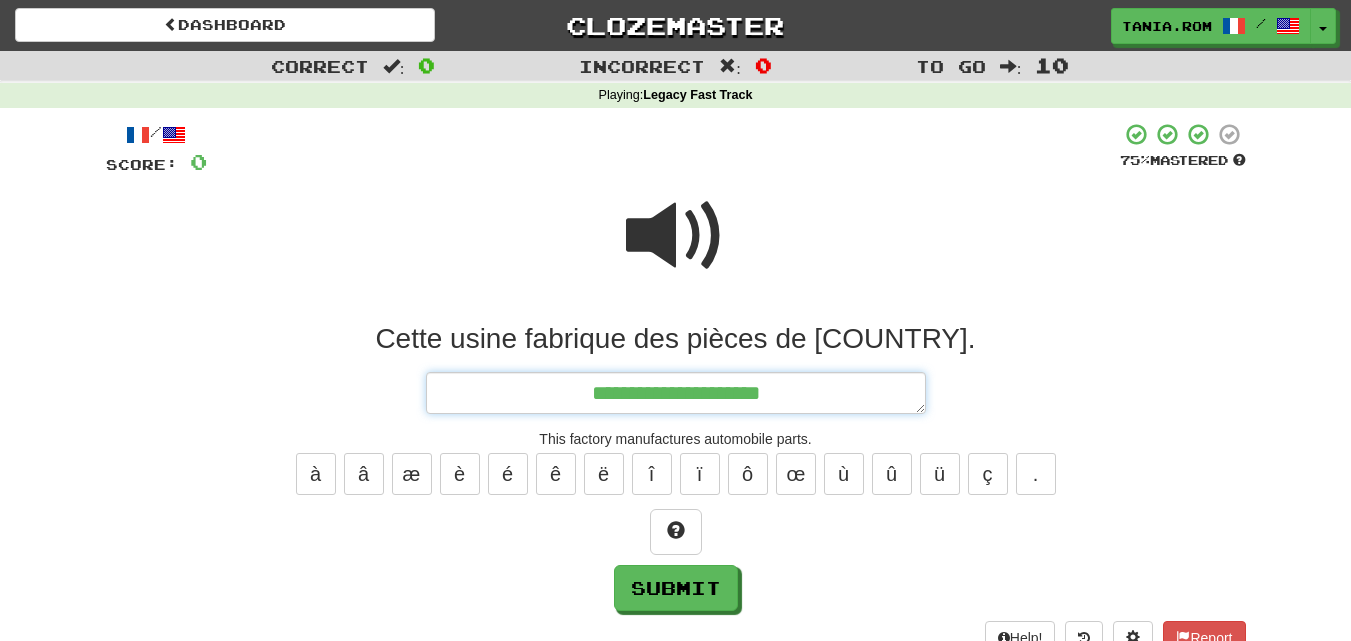 type on "*" 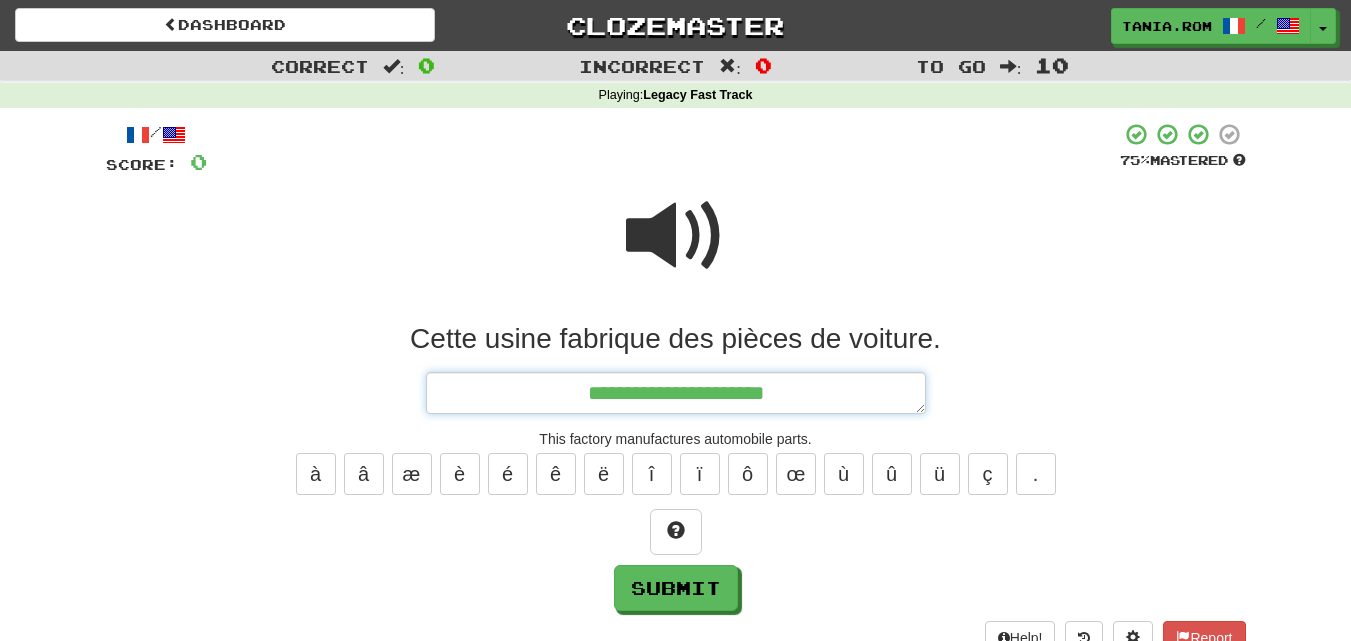 type on "*" 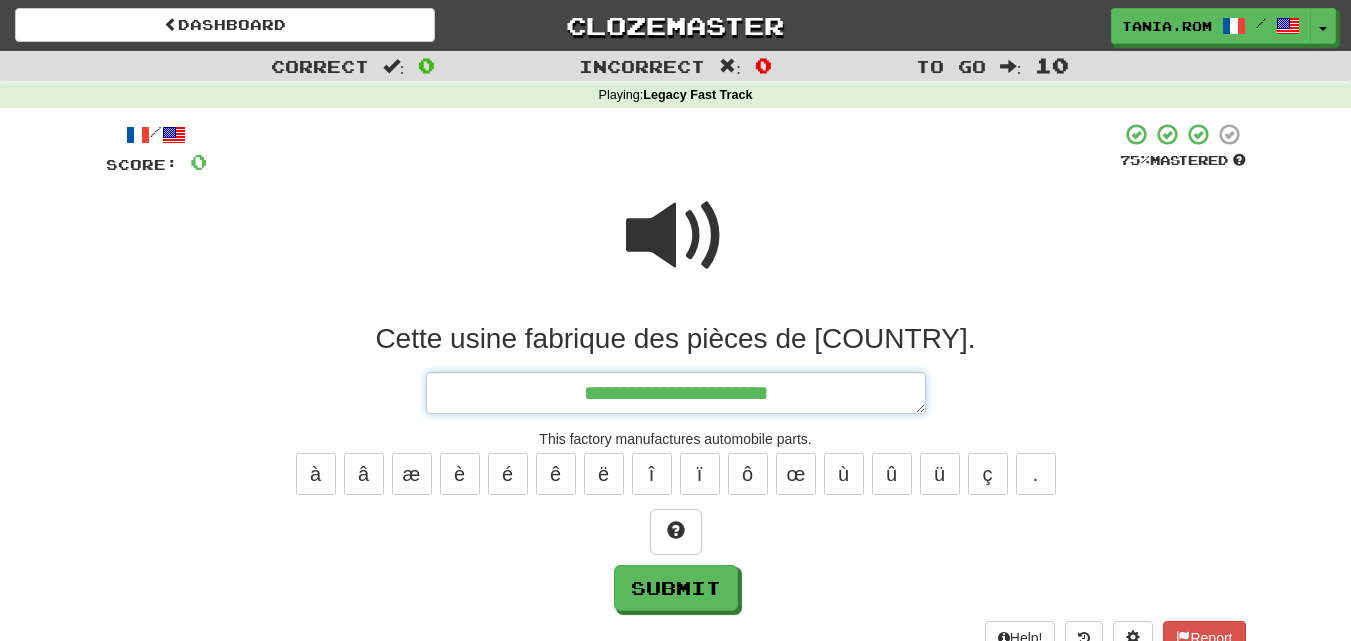 type on "*" 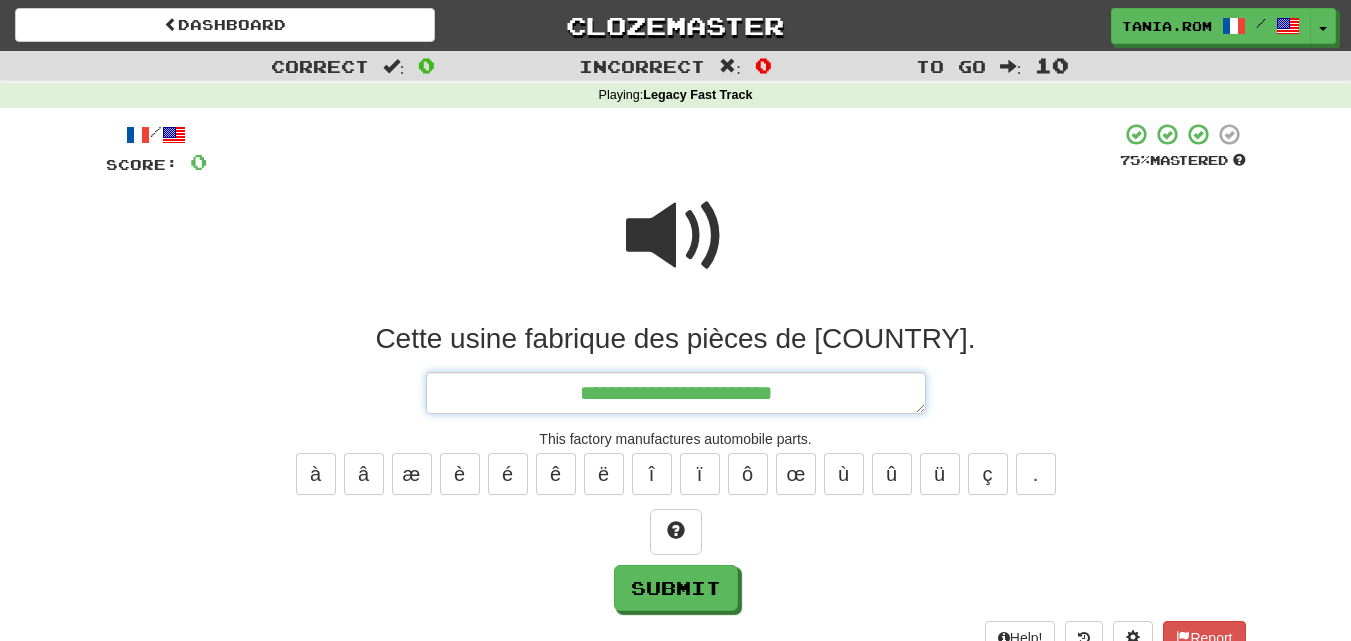 type on "**********" 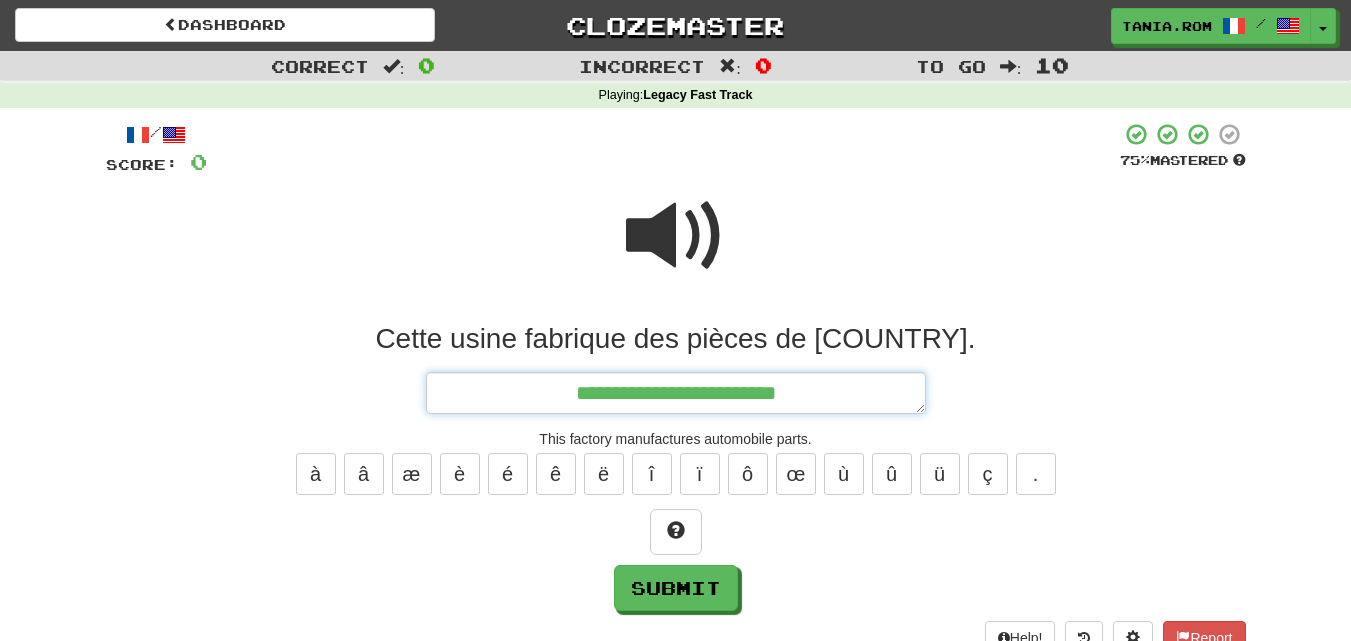type on "*" 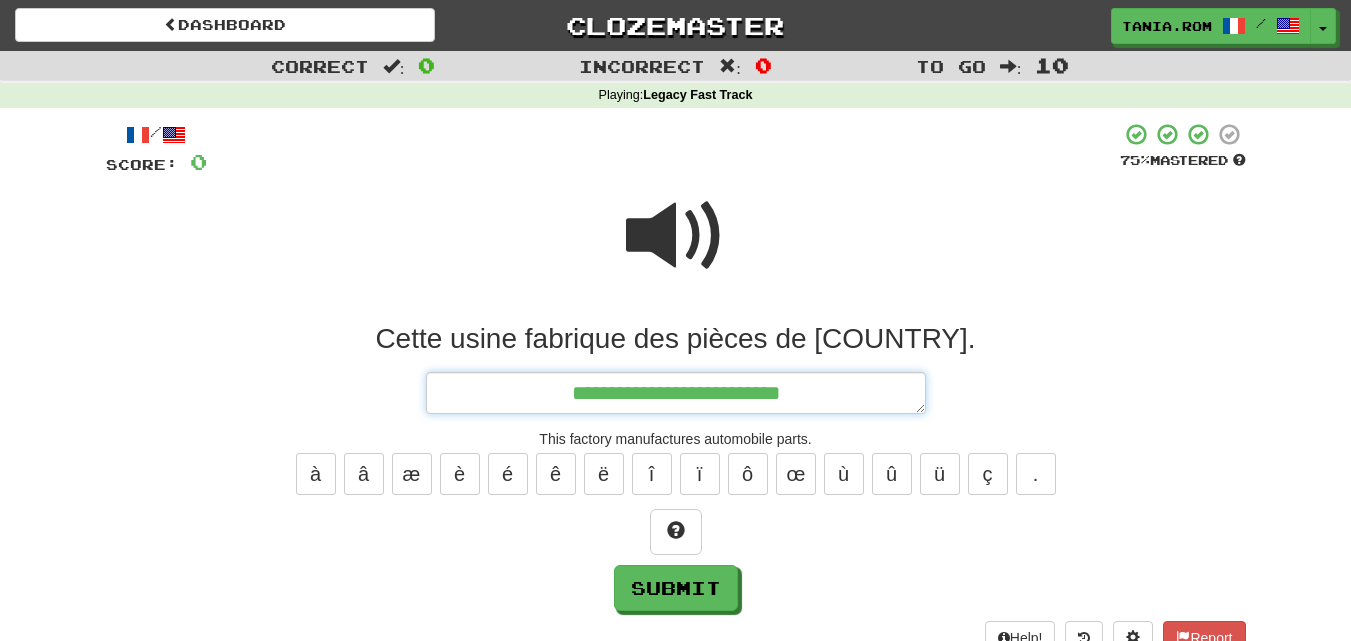 type on "*" 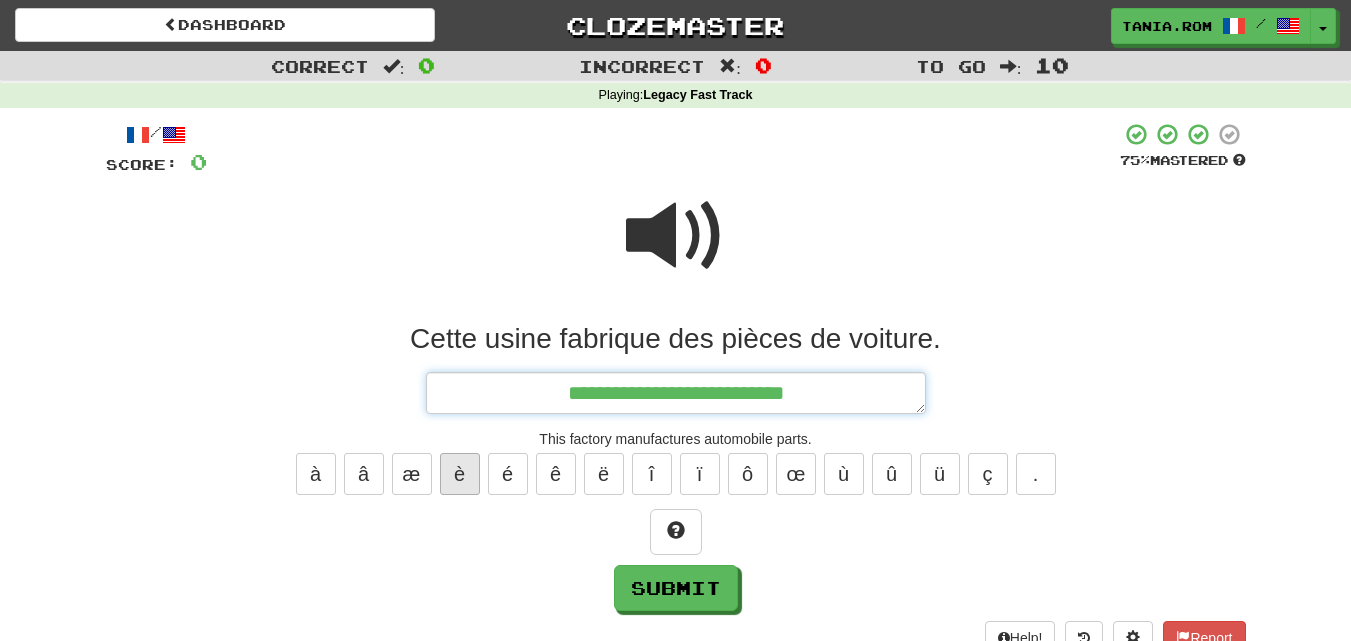 type on "**********" 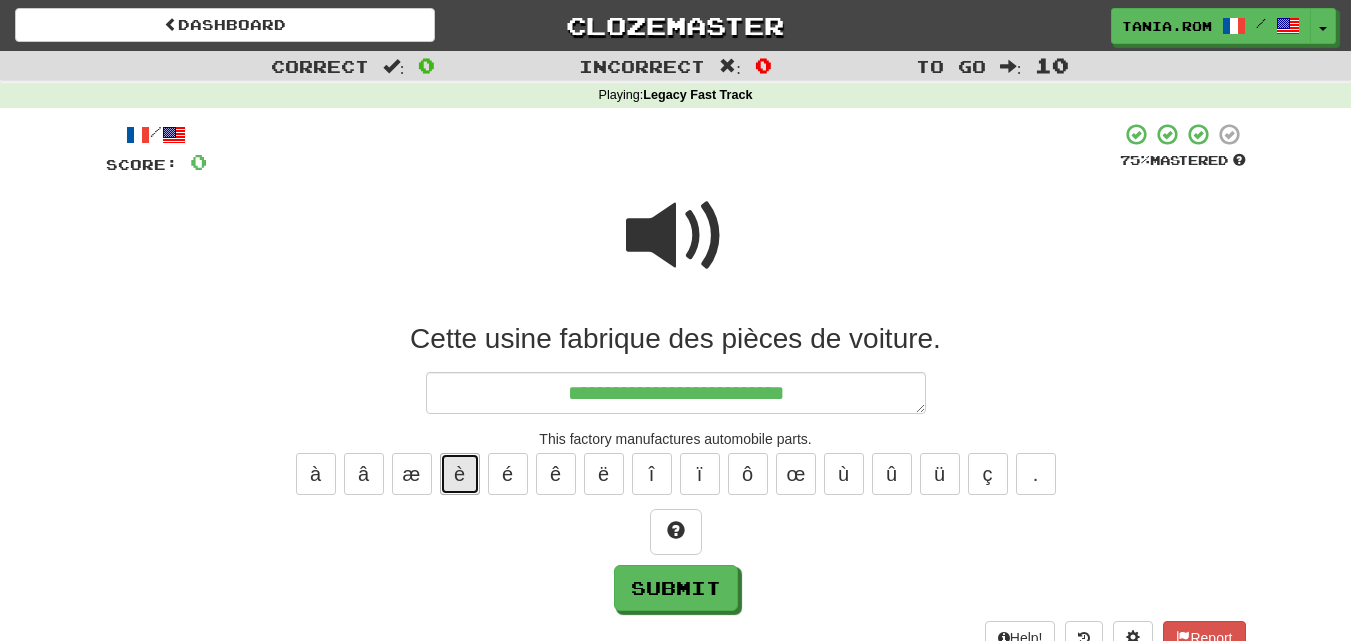 type 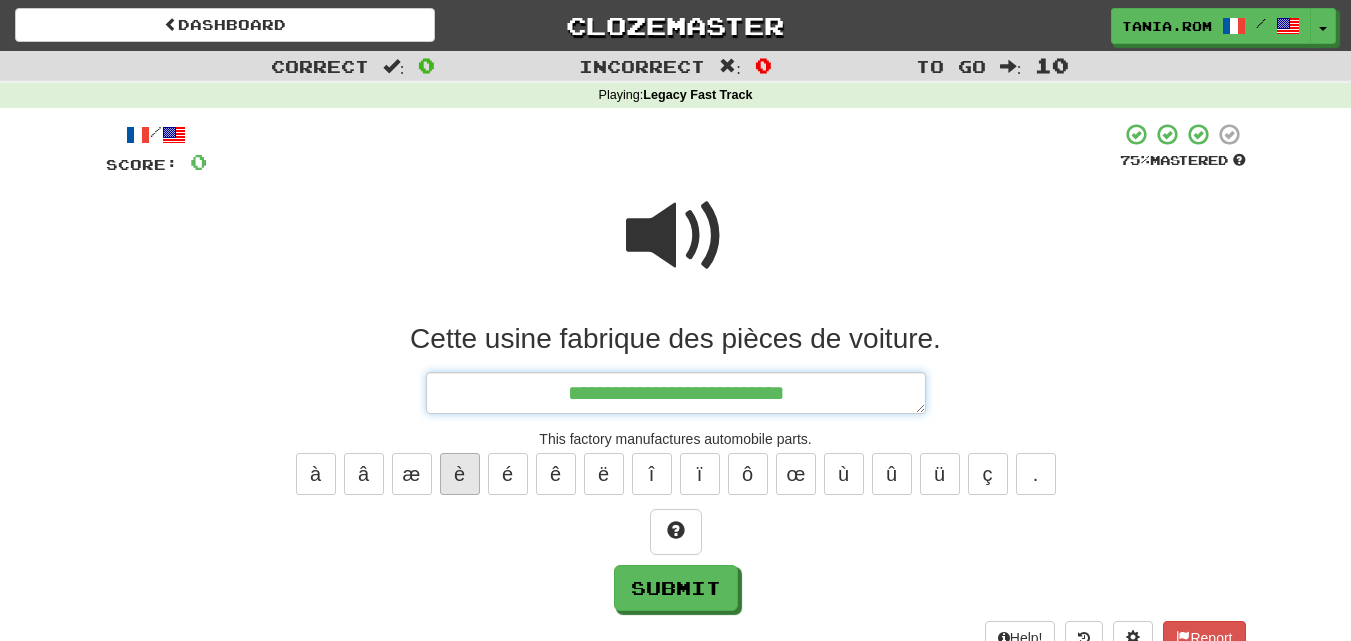 type on "*" 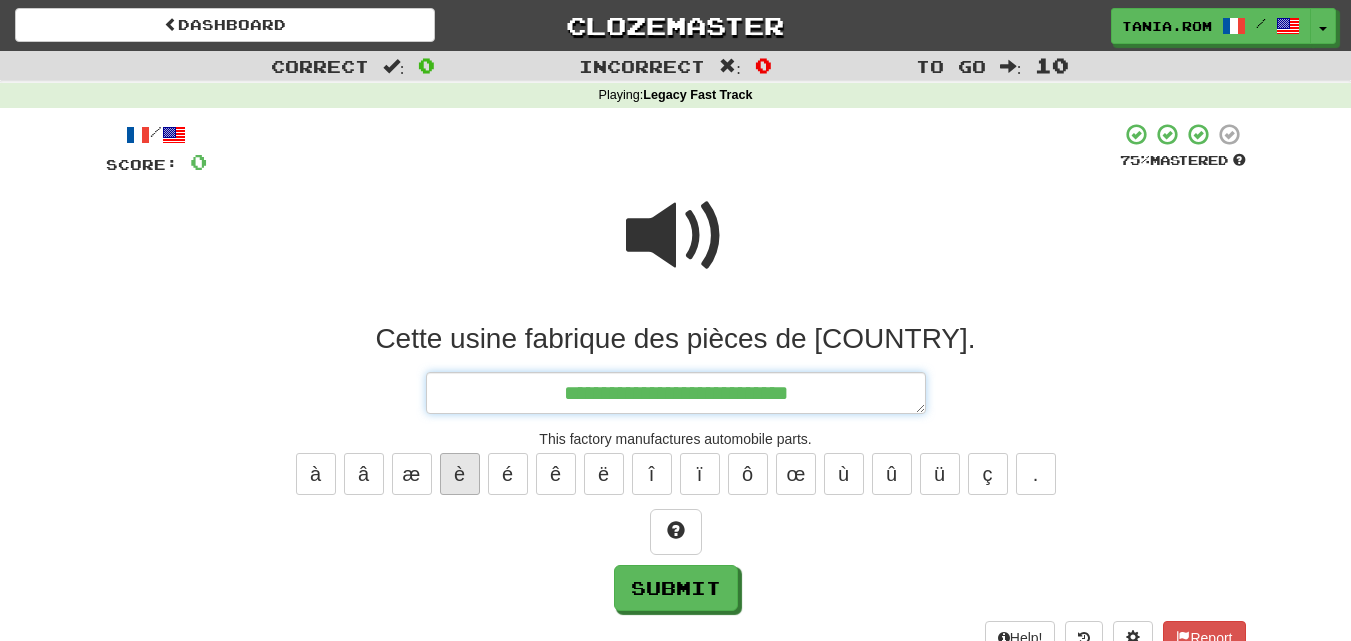 type on "*" 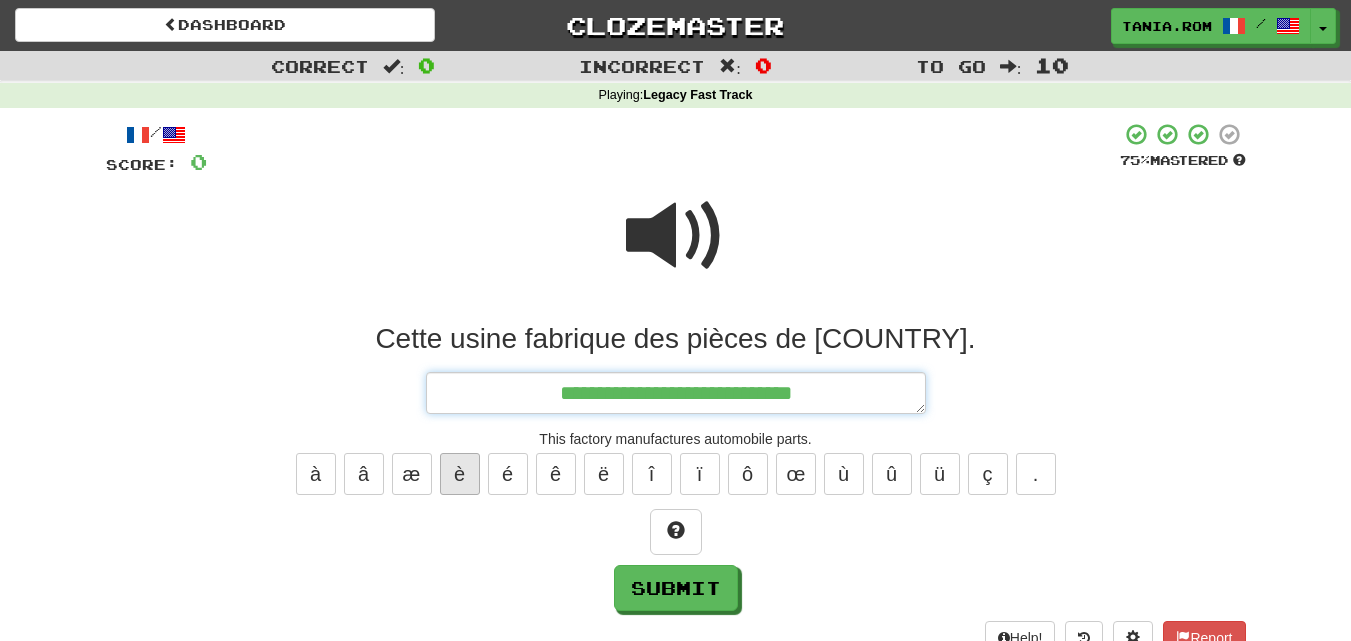 type on "**********" 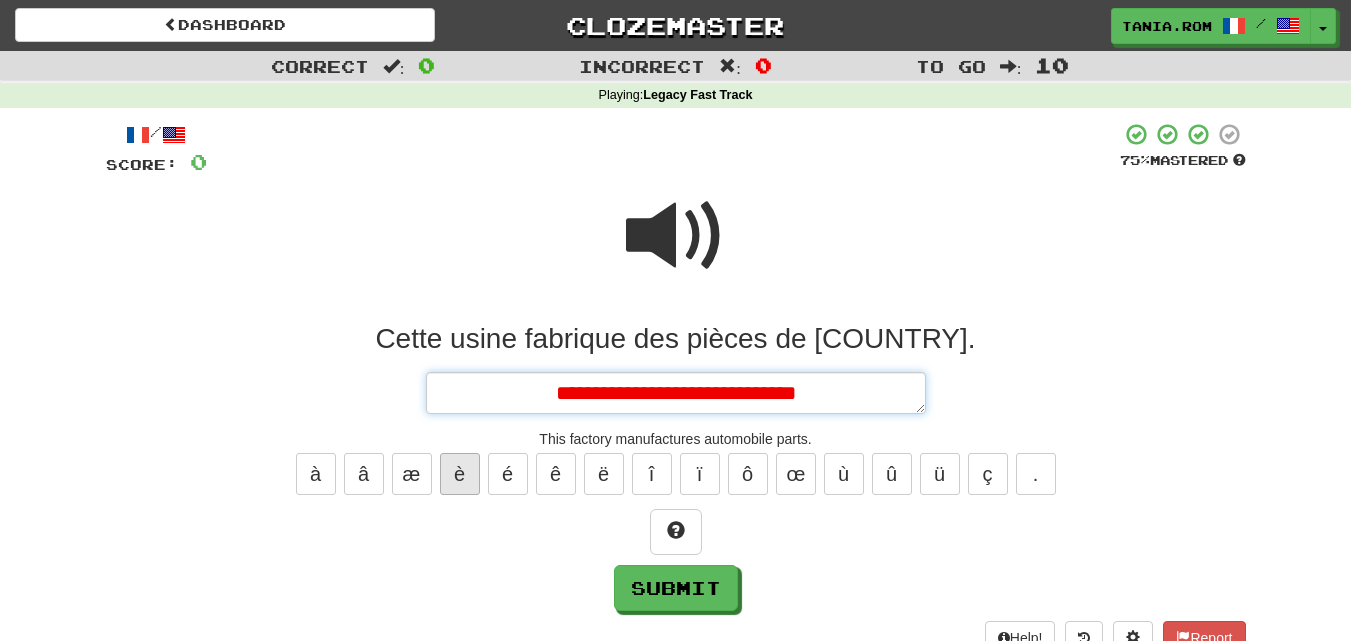 type on "*" 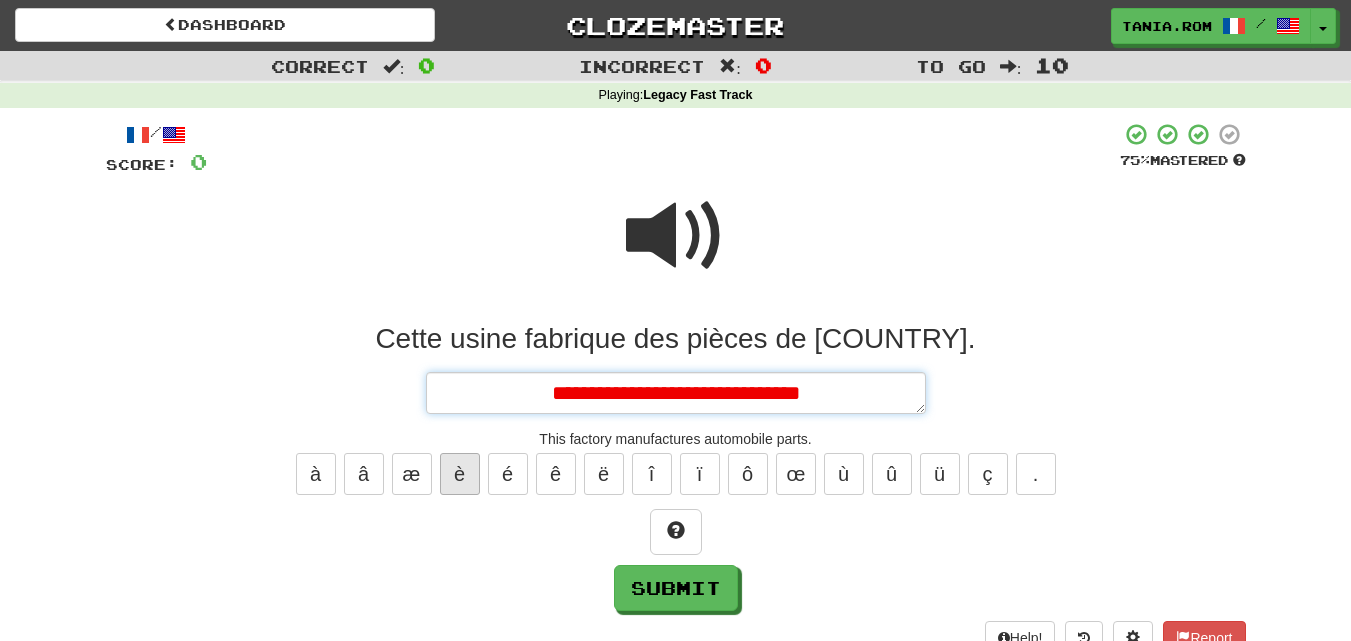 type on "*" 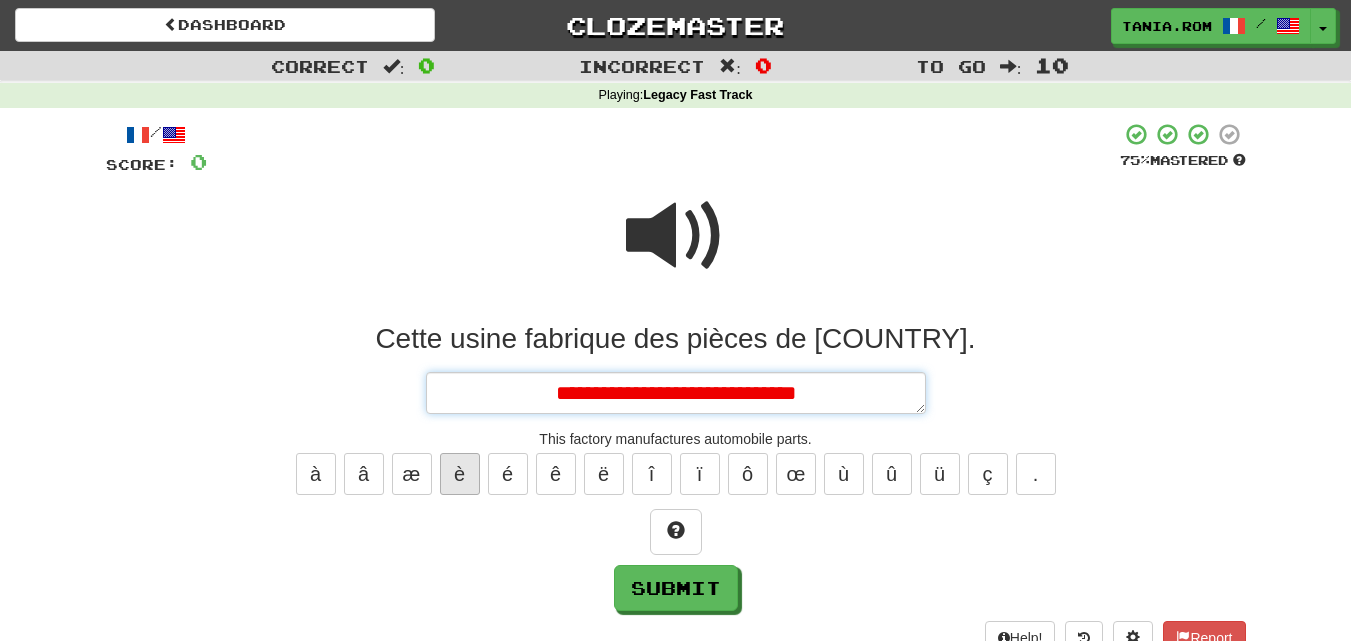 type on "*" 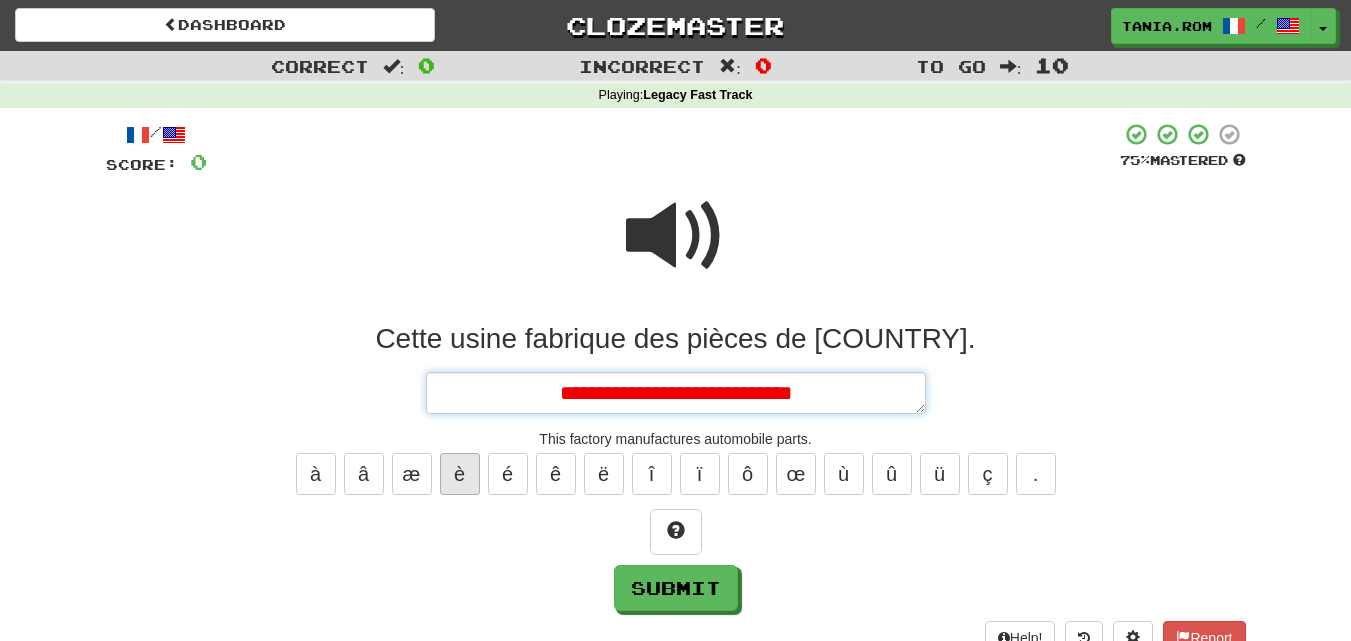 type on "*" 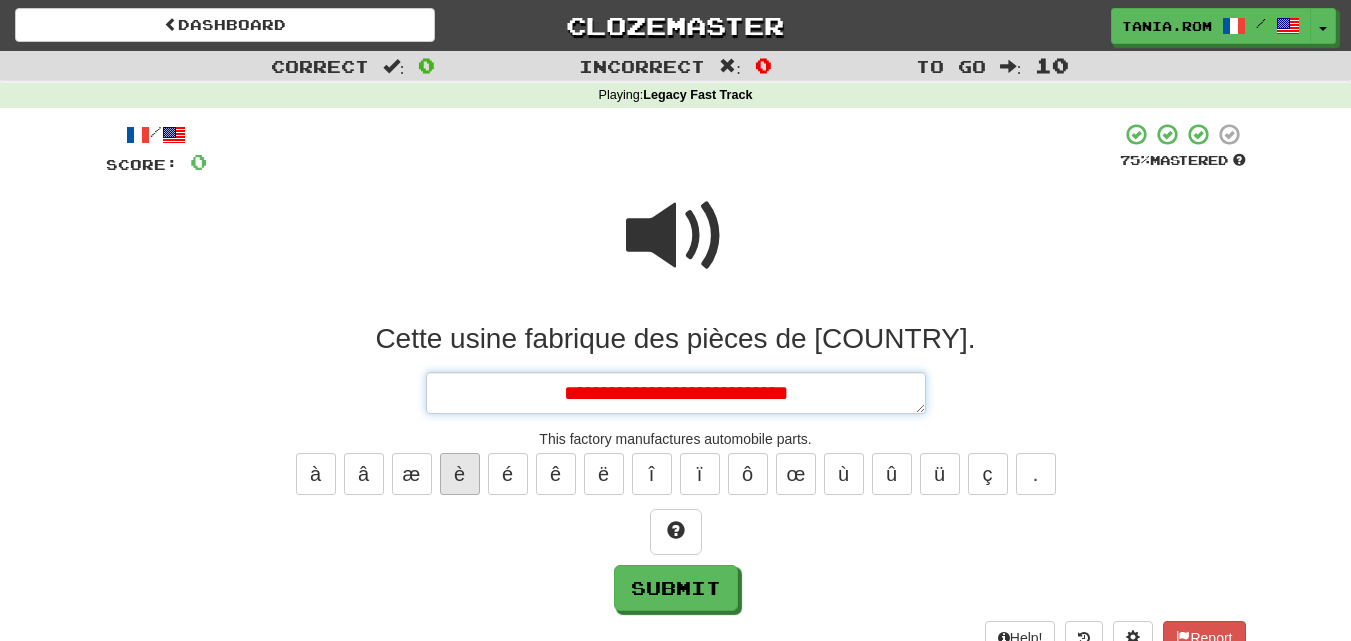 type on "**********" 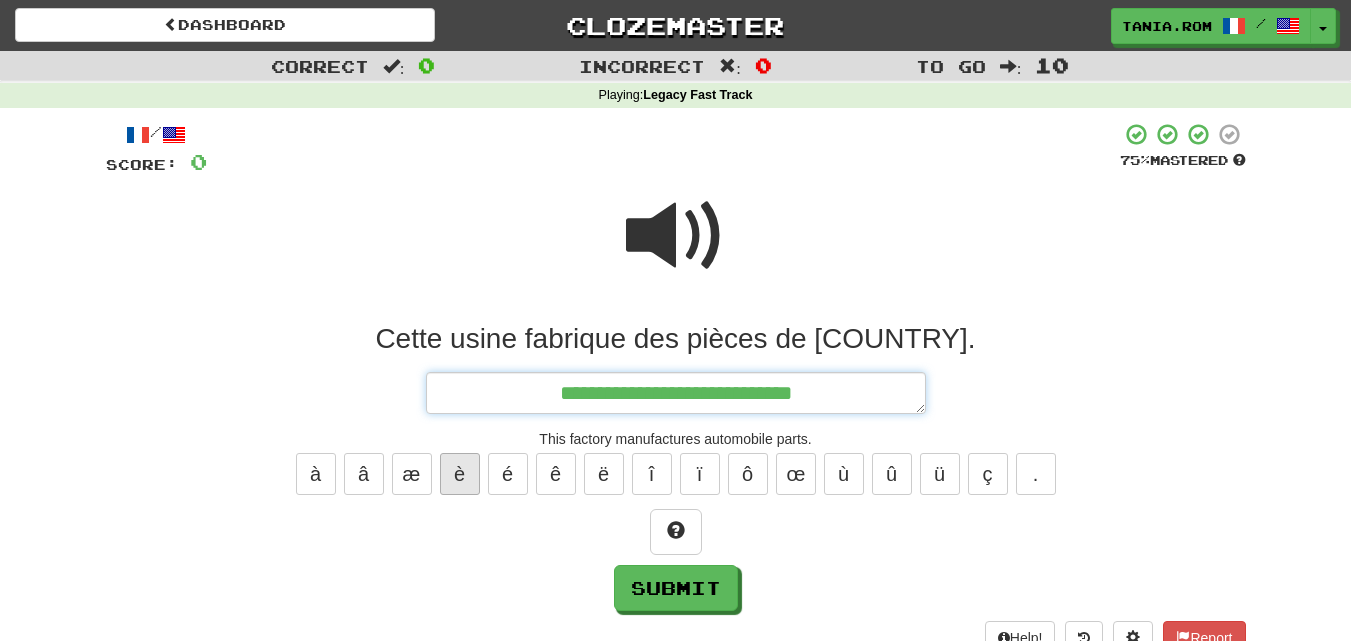 type on "*" 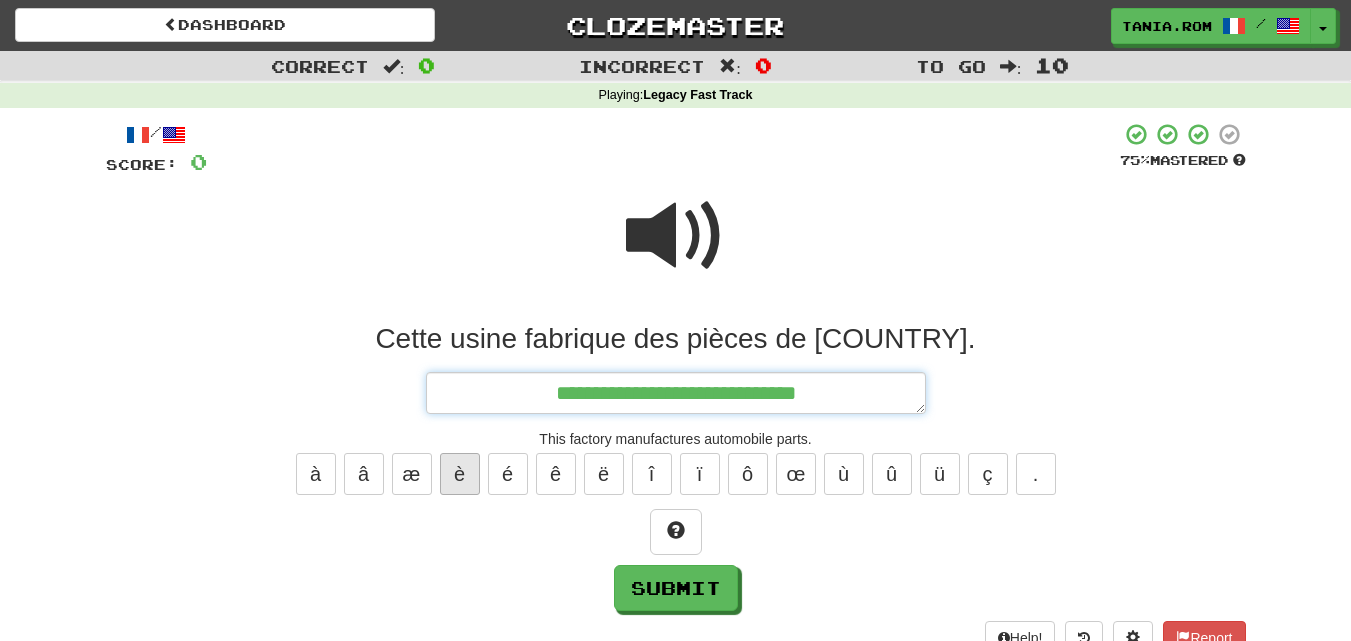 type on "*" 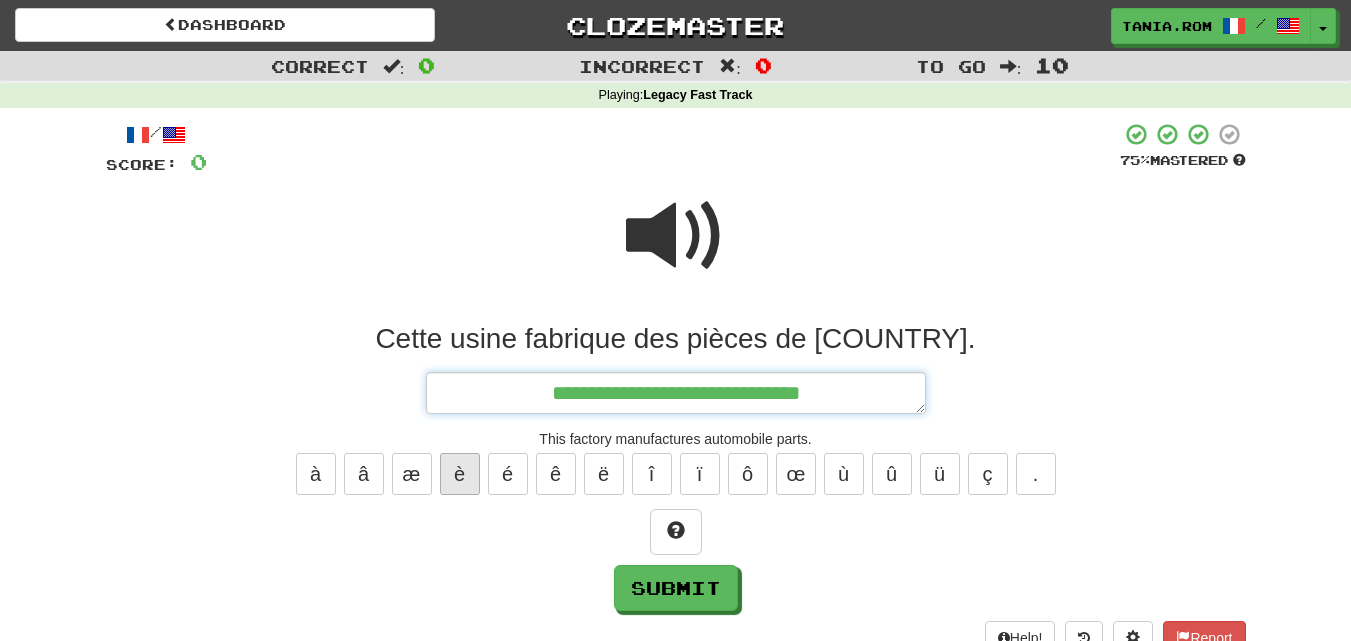 type on "*" 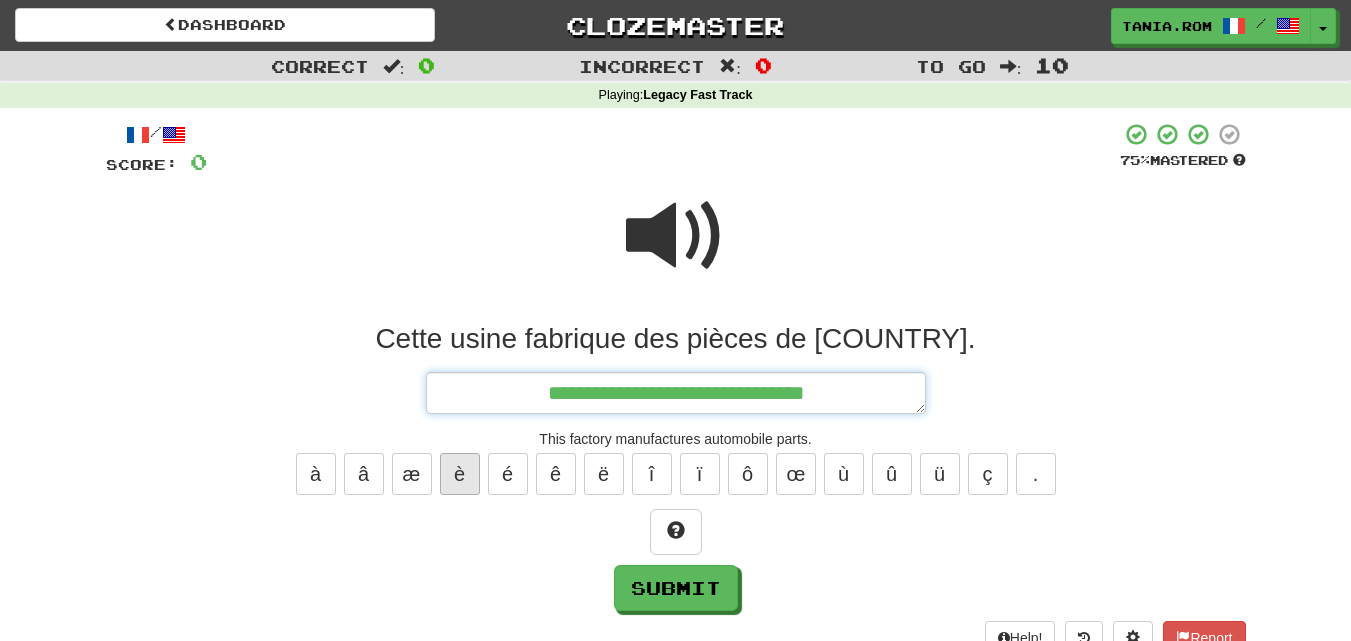 type on "*" 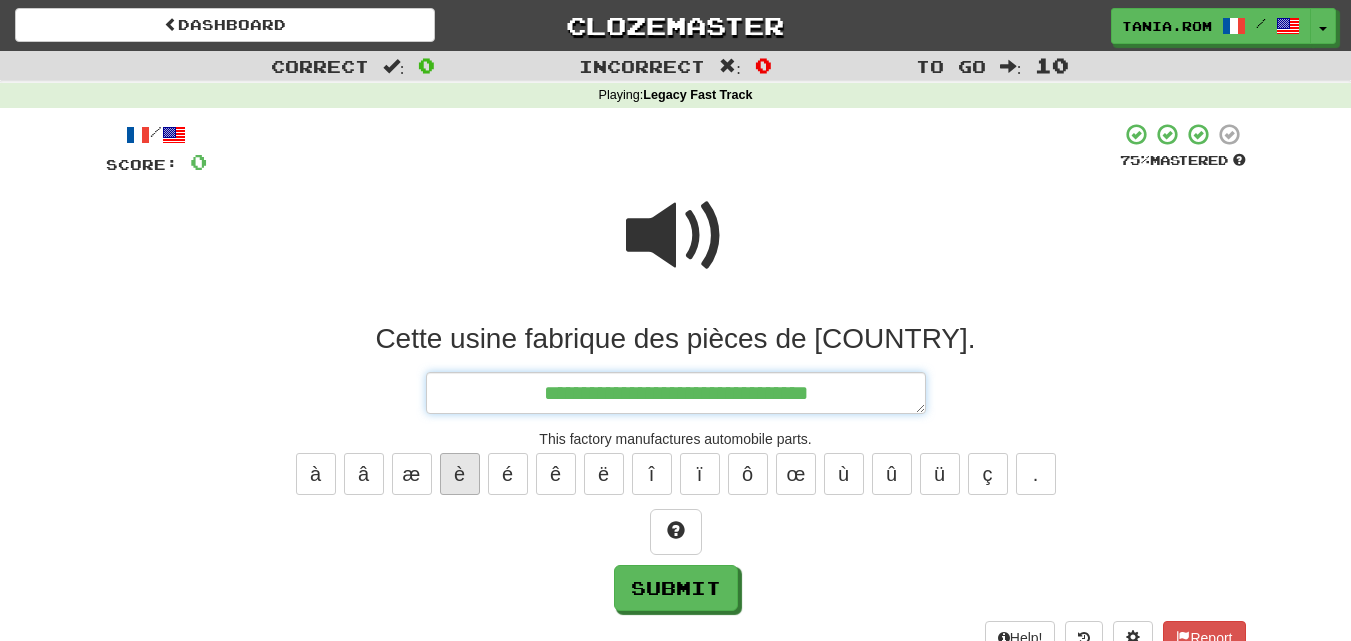 type on "*" 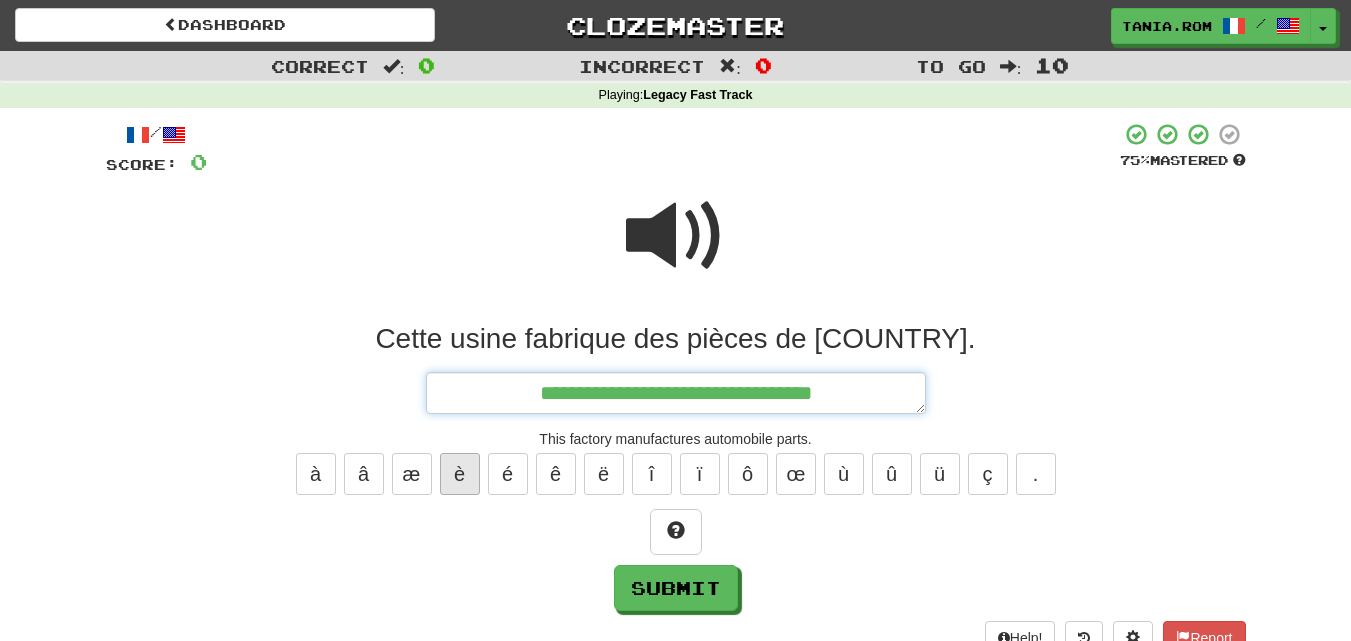 type on "*" 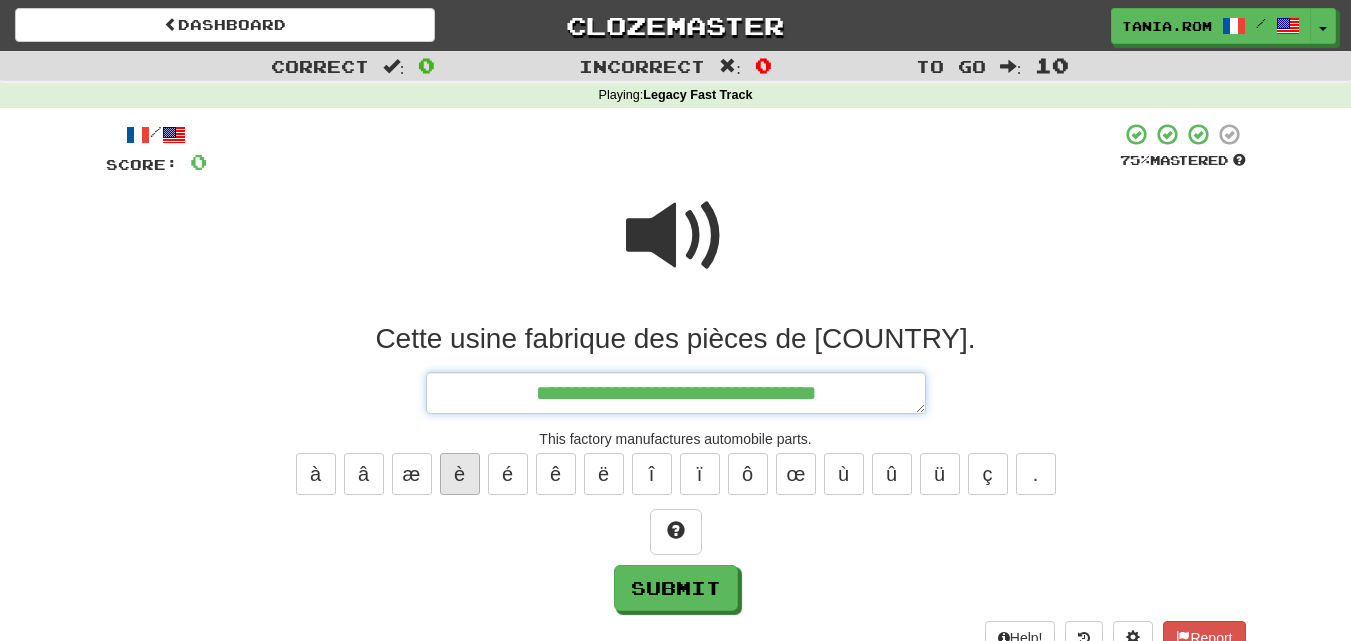 type on "*" 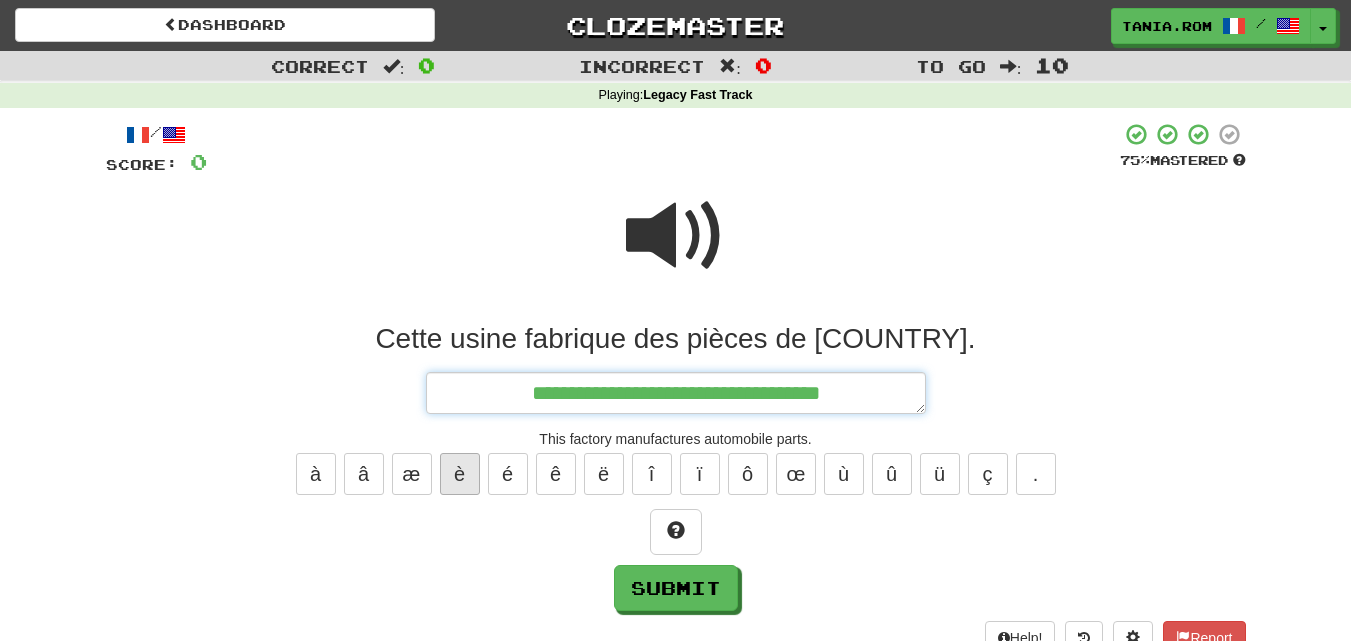 type on "*" 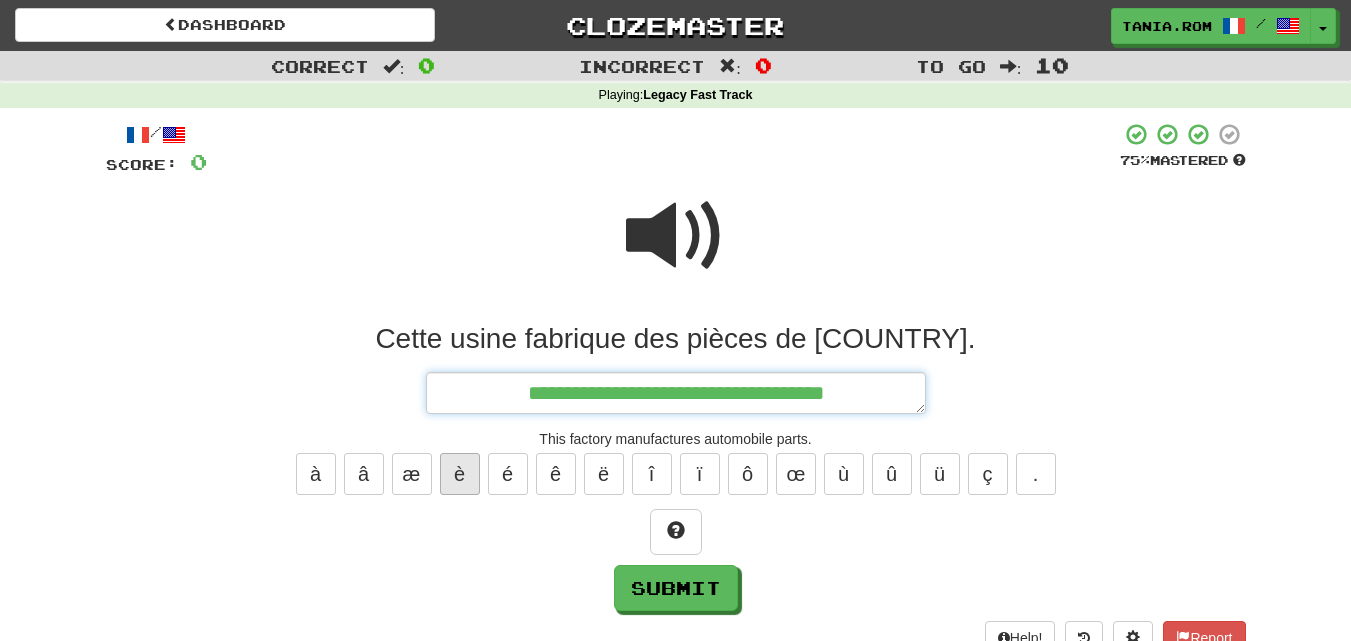 type on "*" 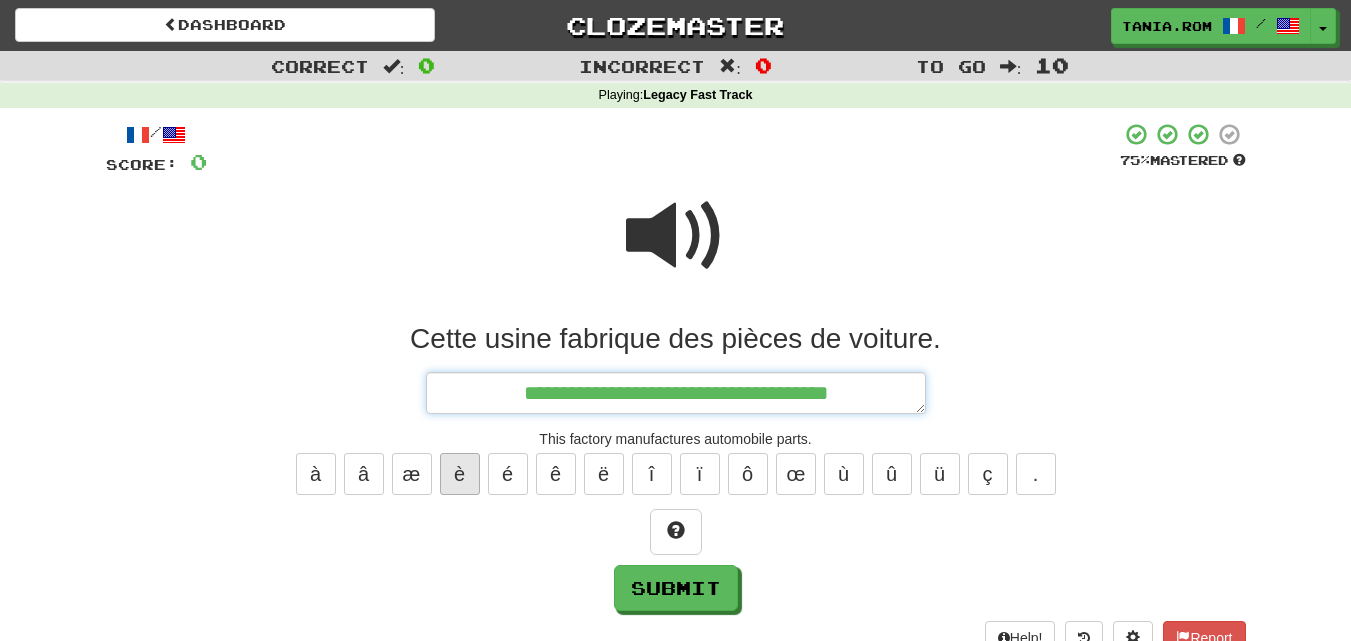 type on "*" 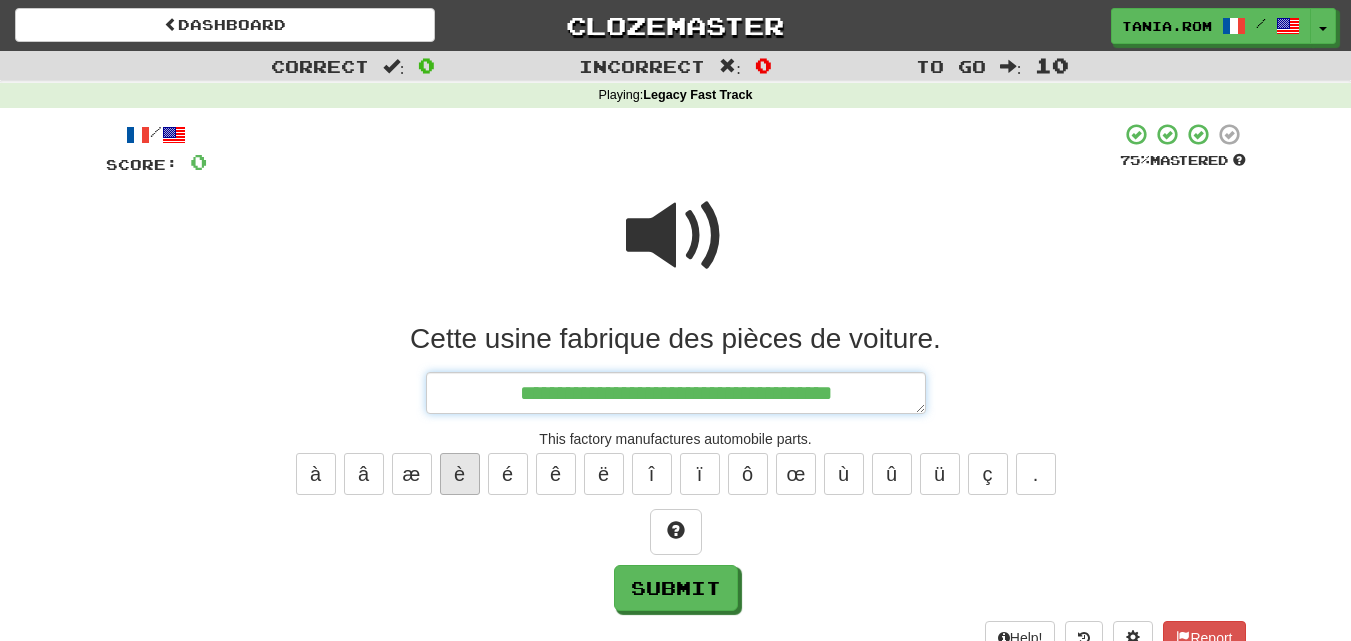 type on "*" 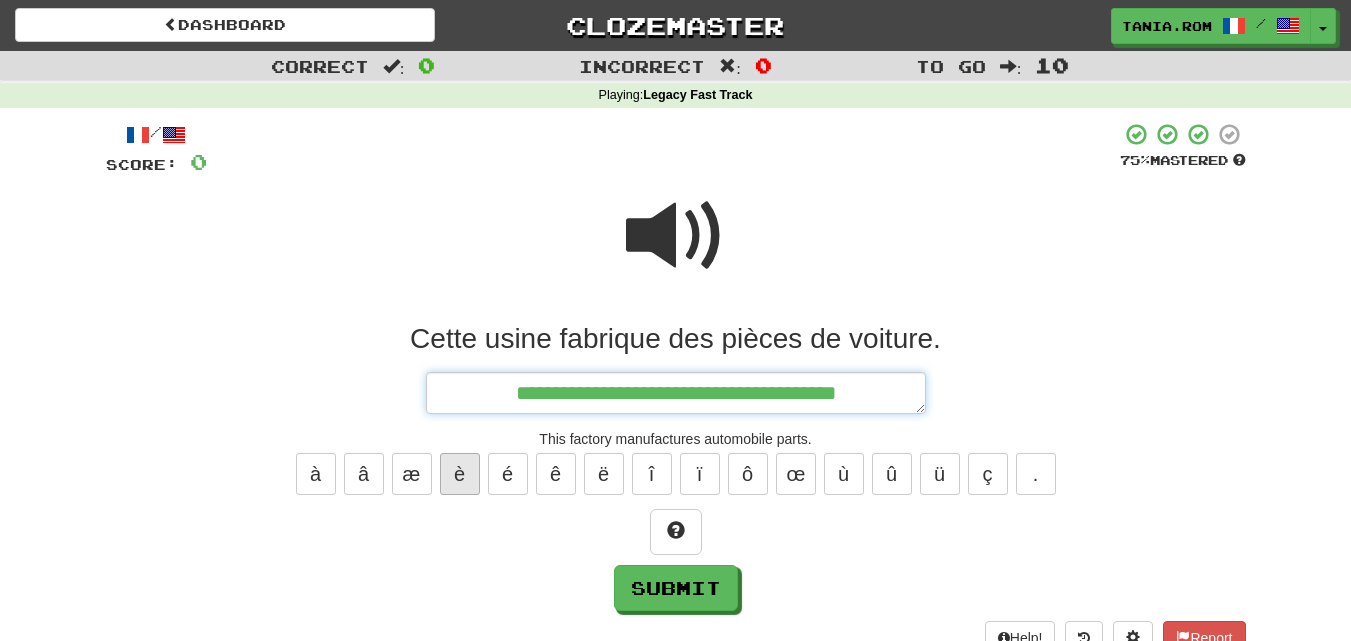 type on "*" 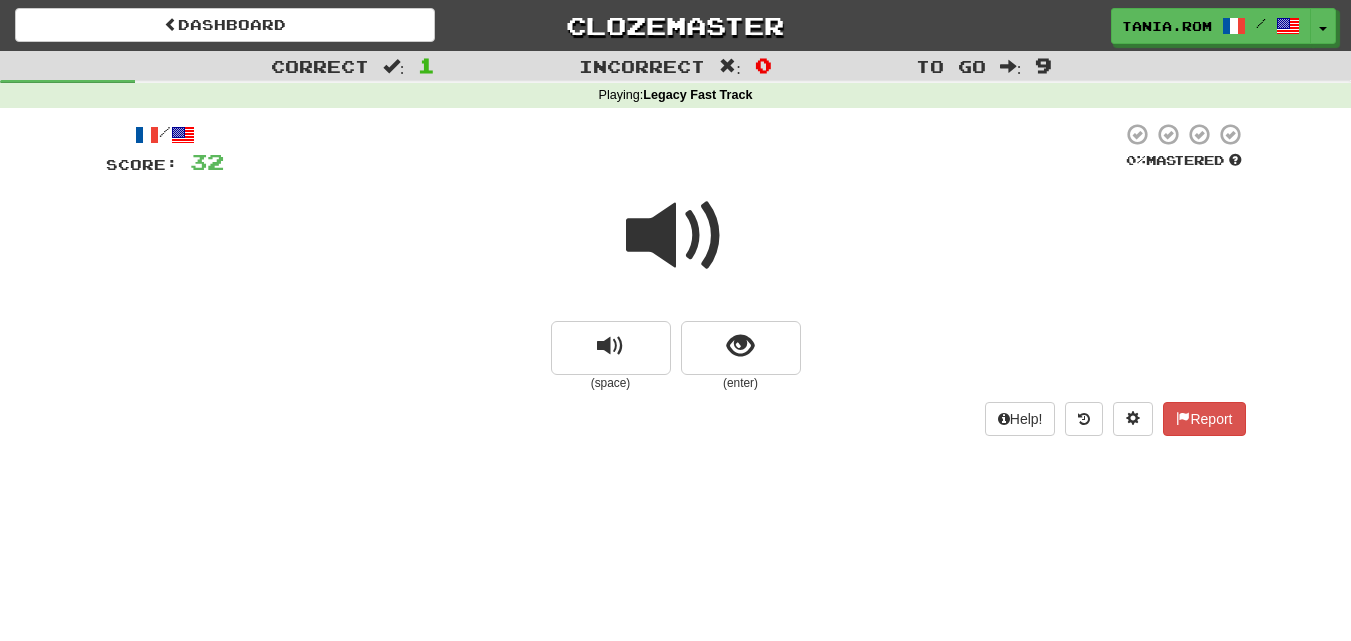 click at bounding box center (676, 236) 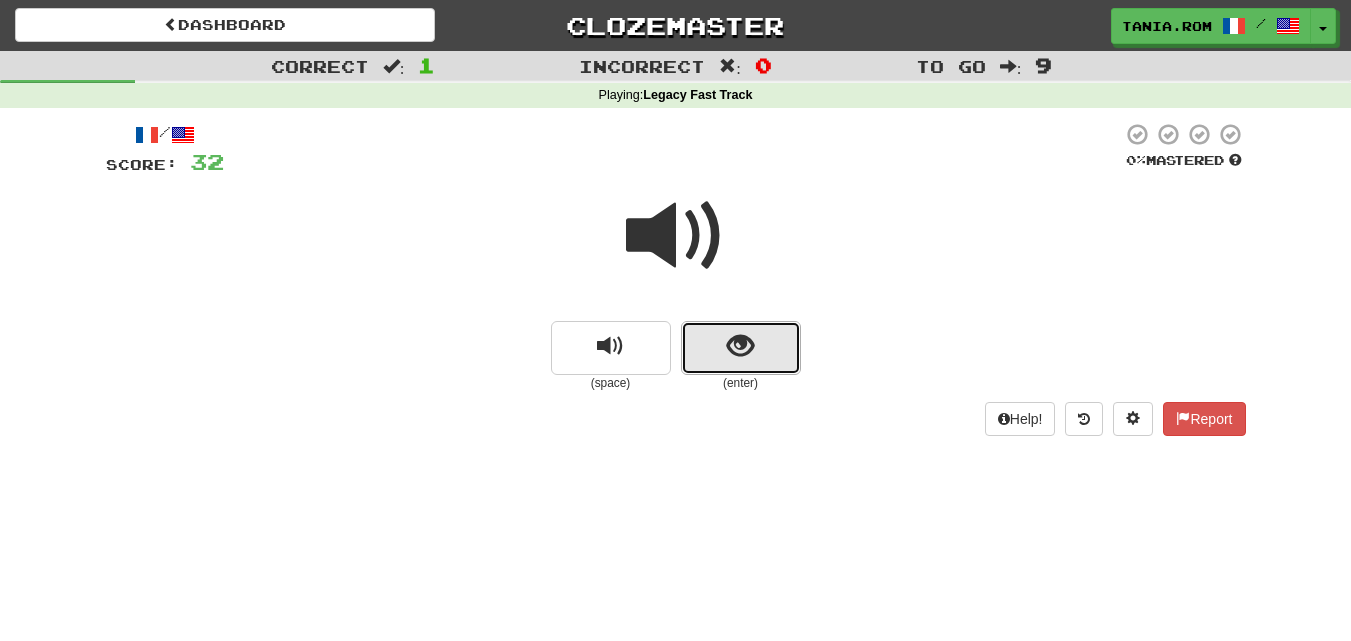 click at bounding box center [741, 348] 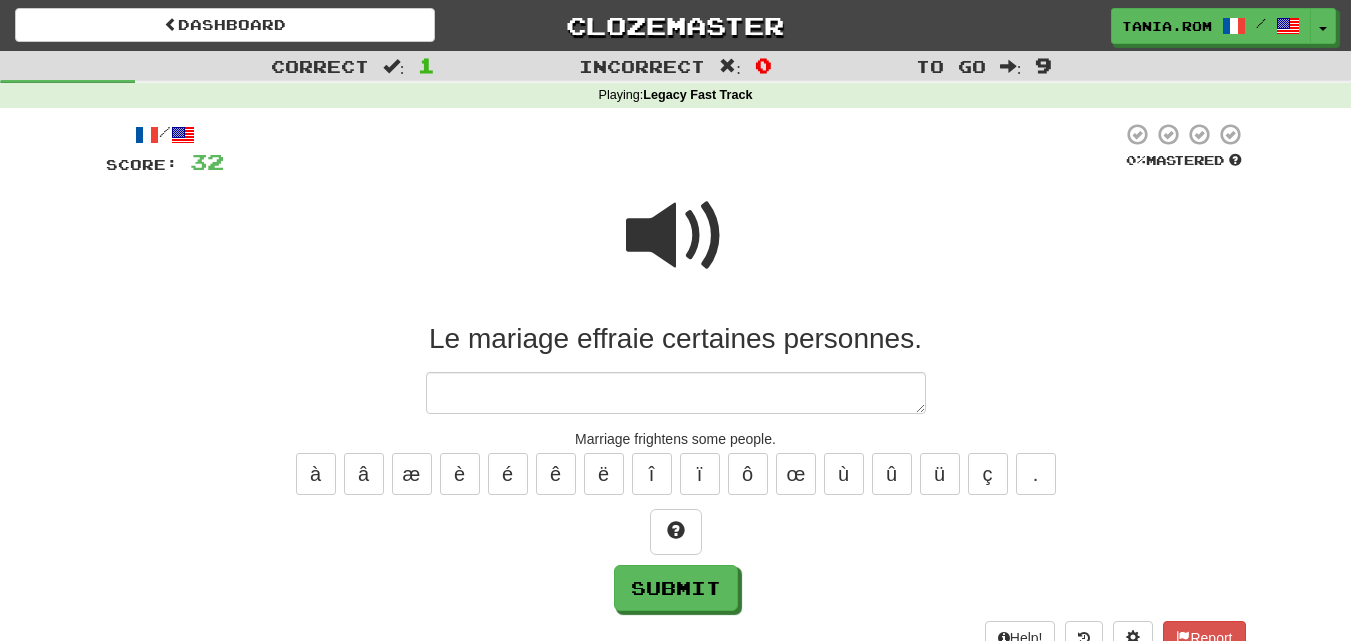 type on "*" 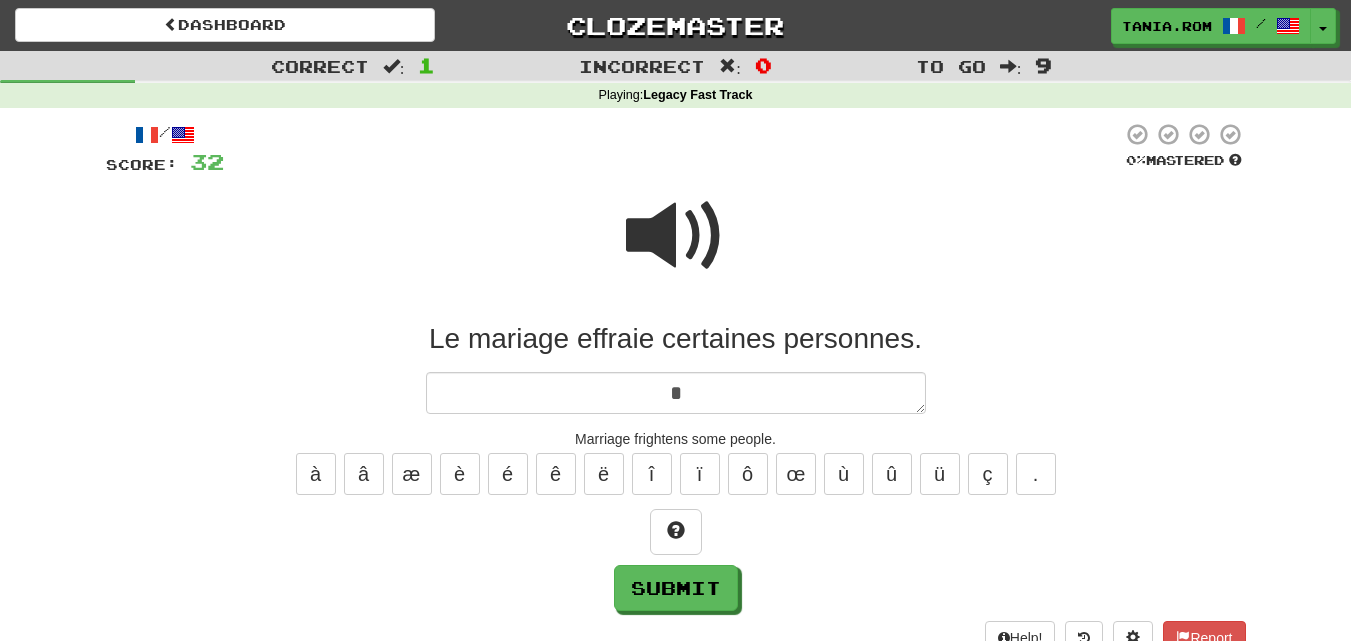type on "*" 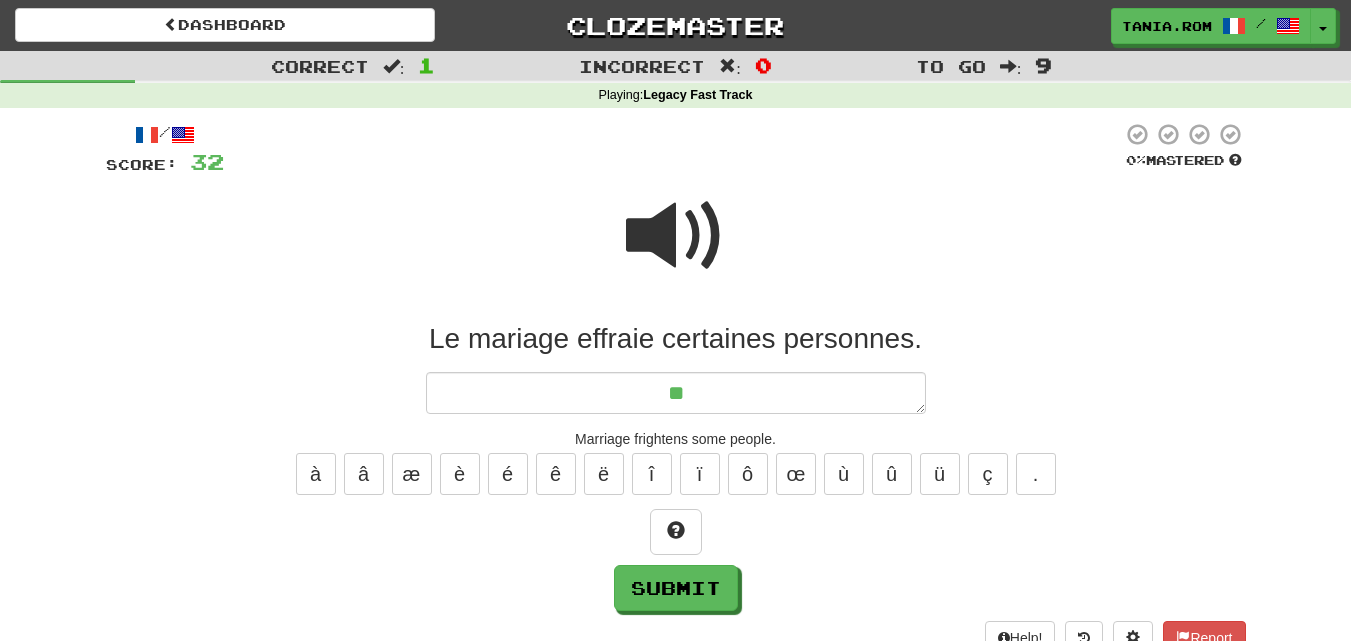 type on "*" 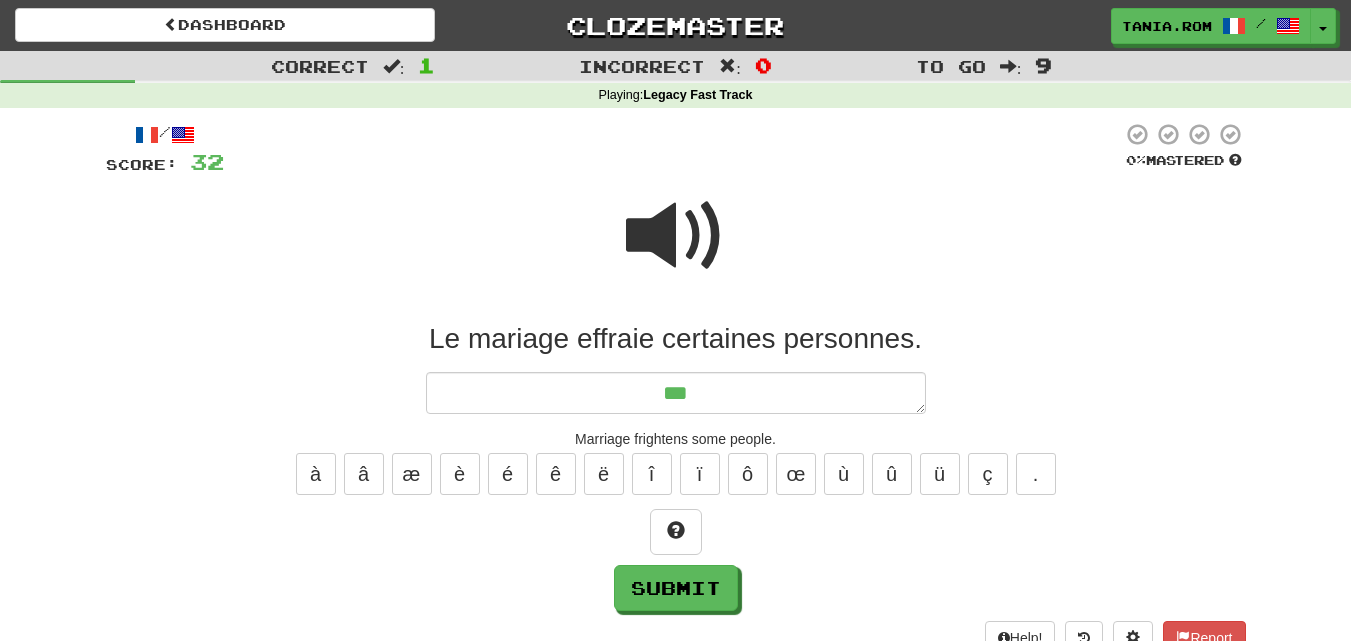 type on "*" 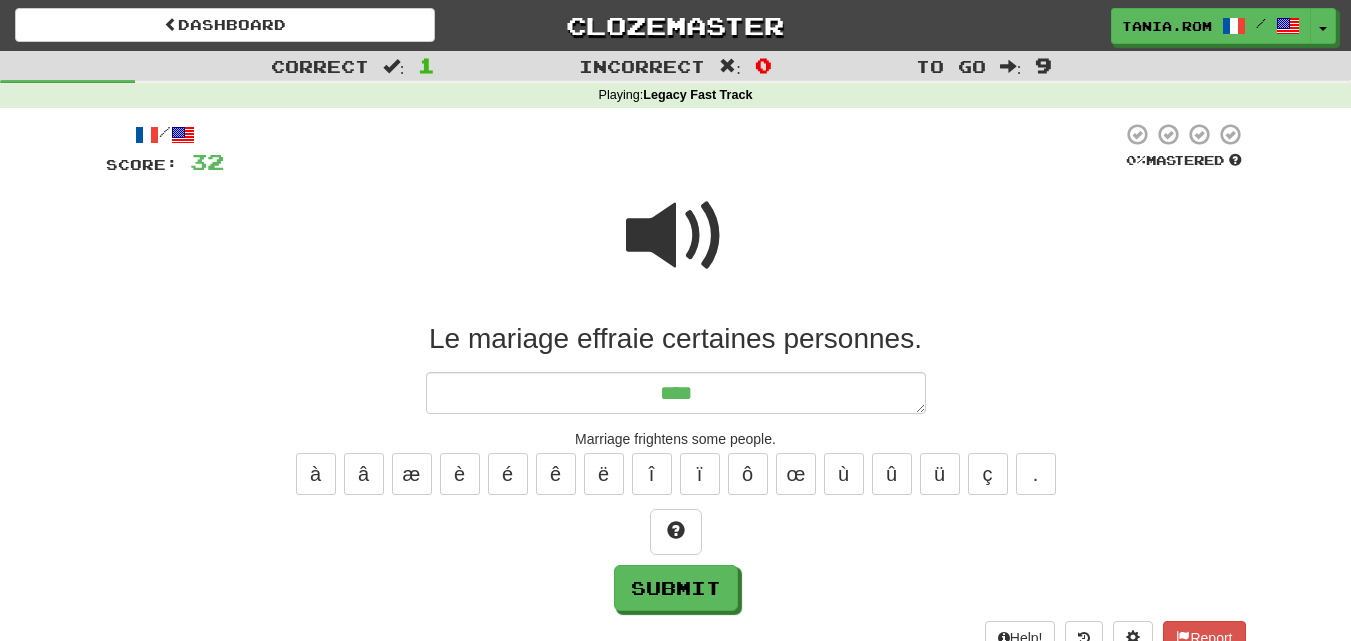 type on "*" 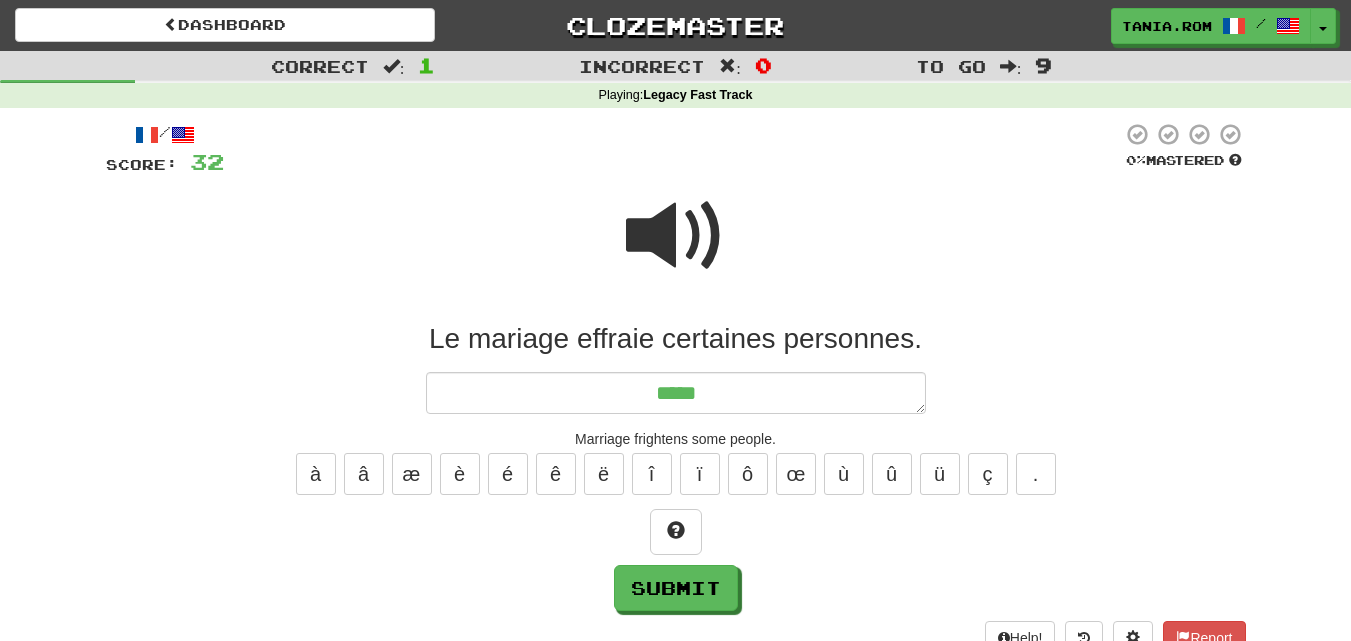 type on "*" 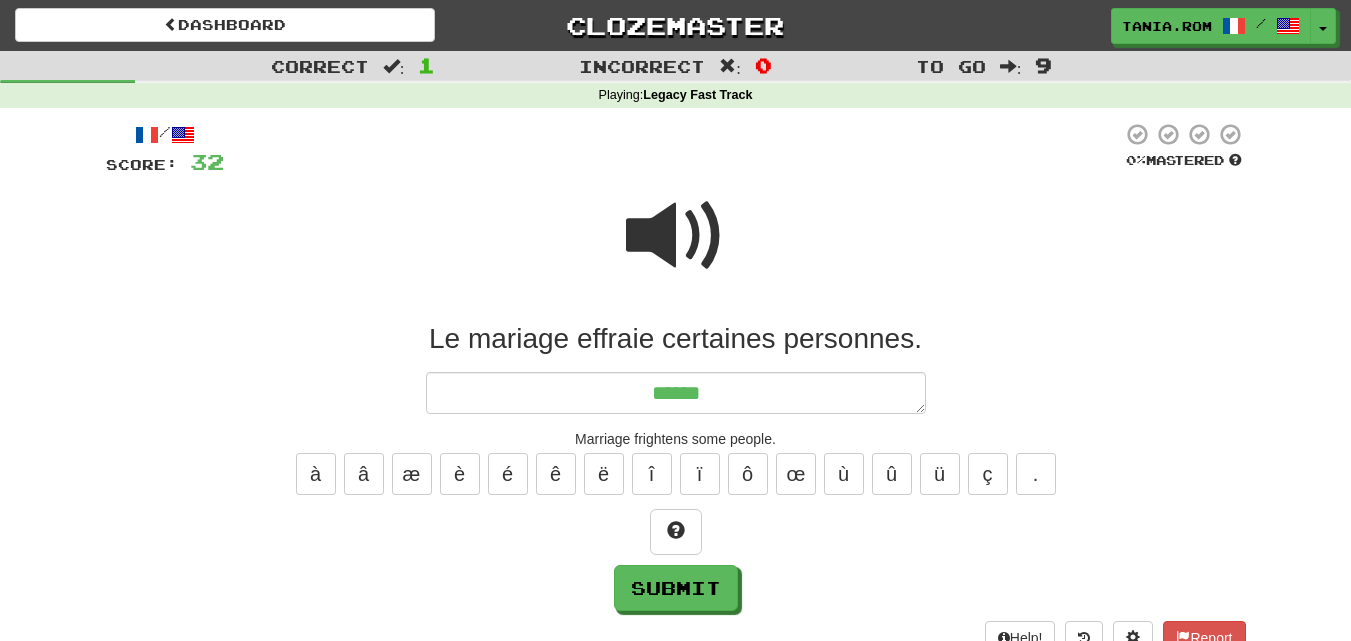 type on "*" 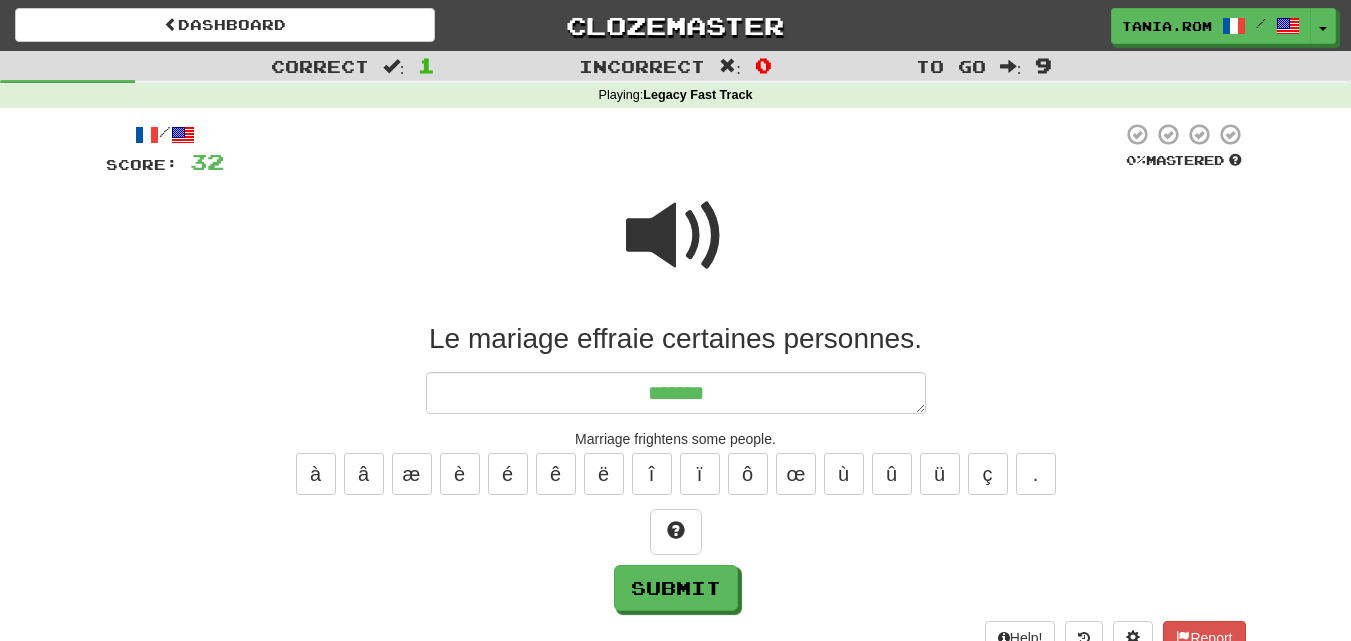 type on "*" 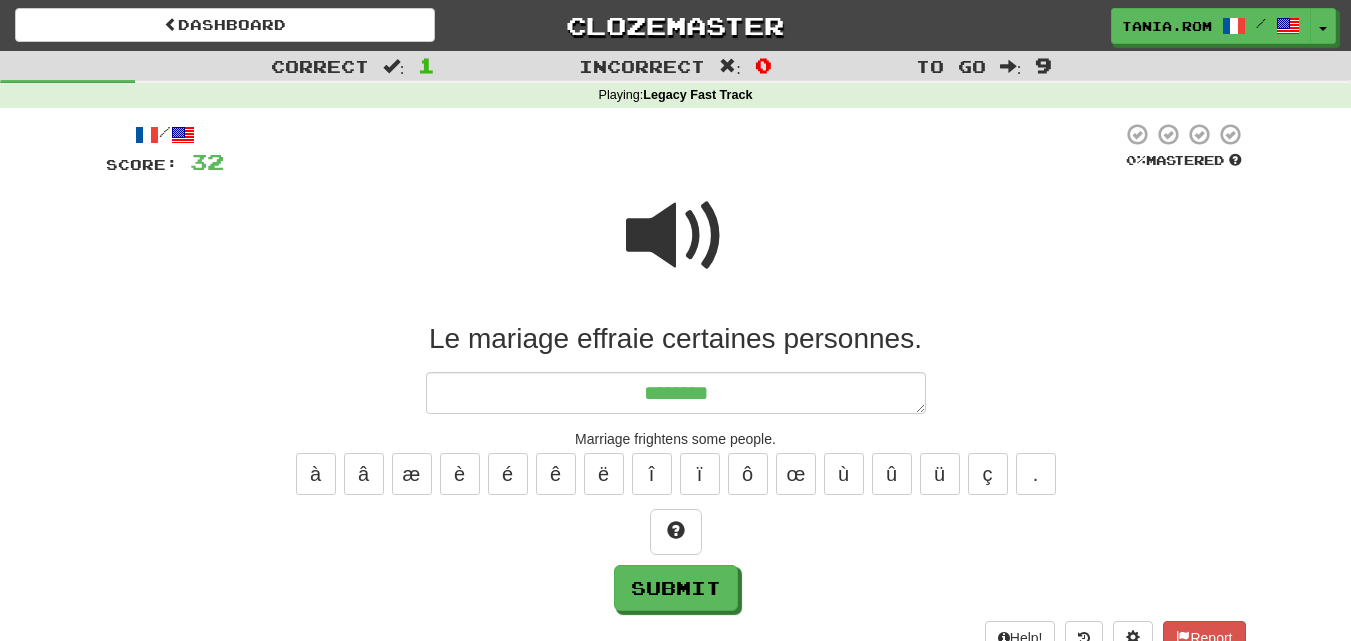 type on "*" 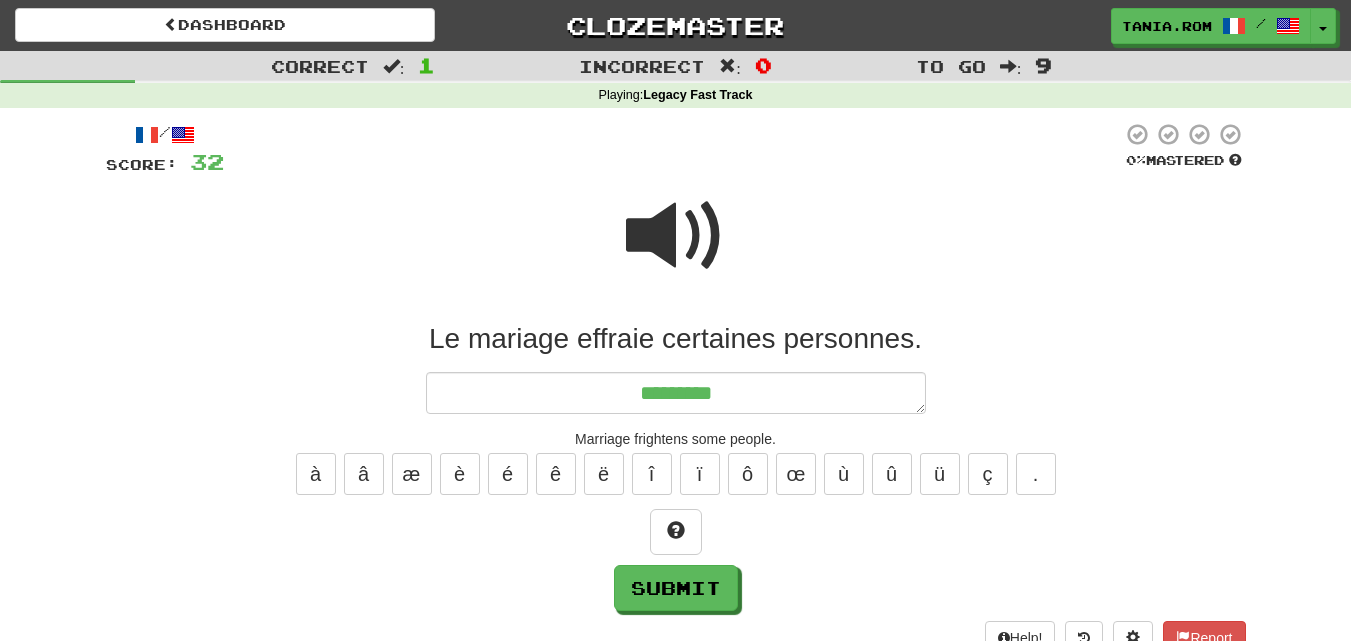 type on "*" 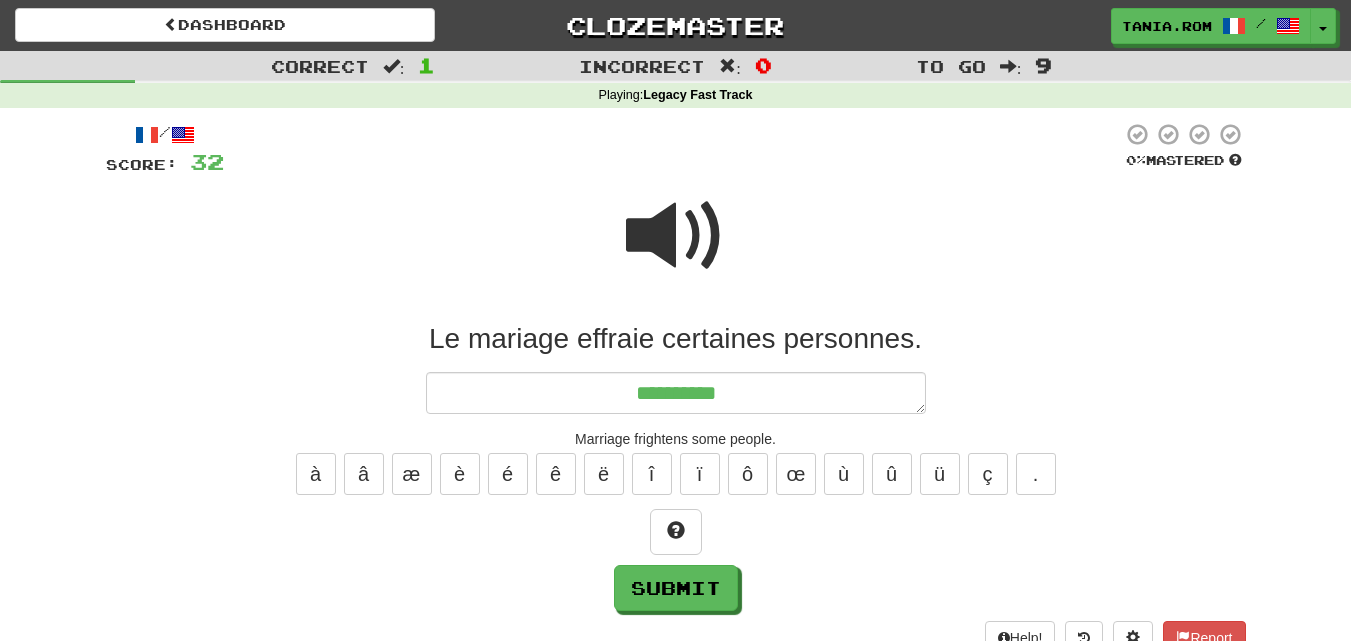type on "*" 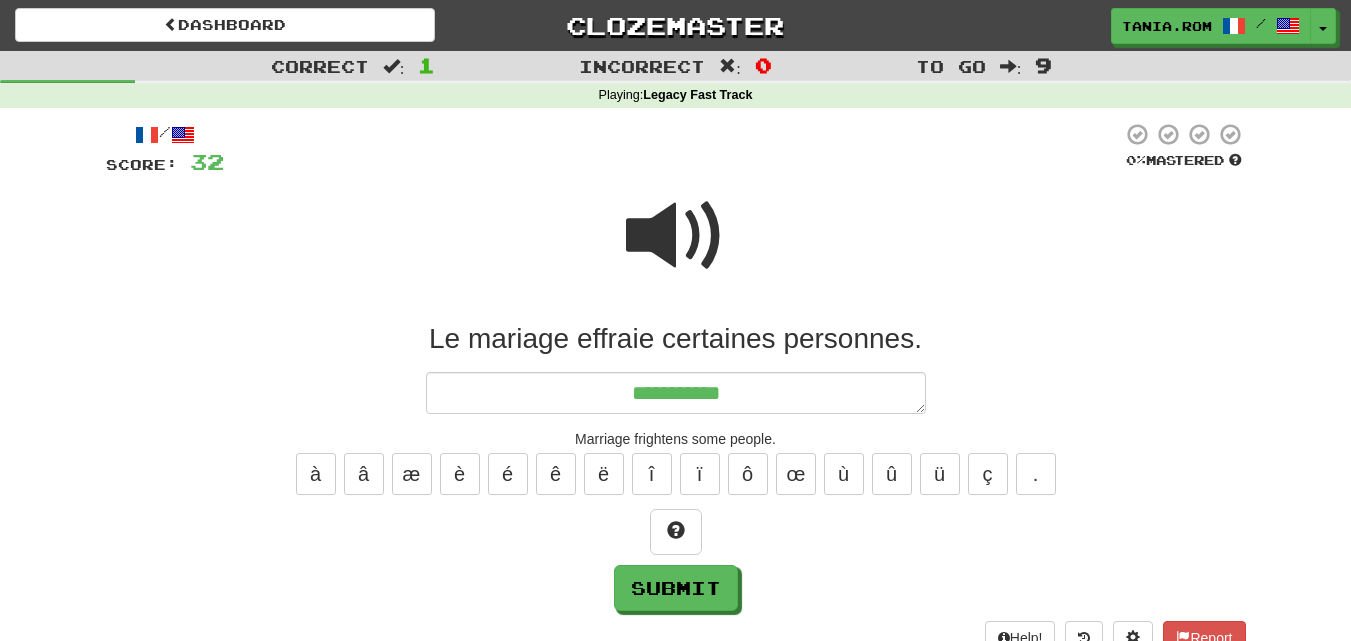 type on "*" 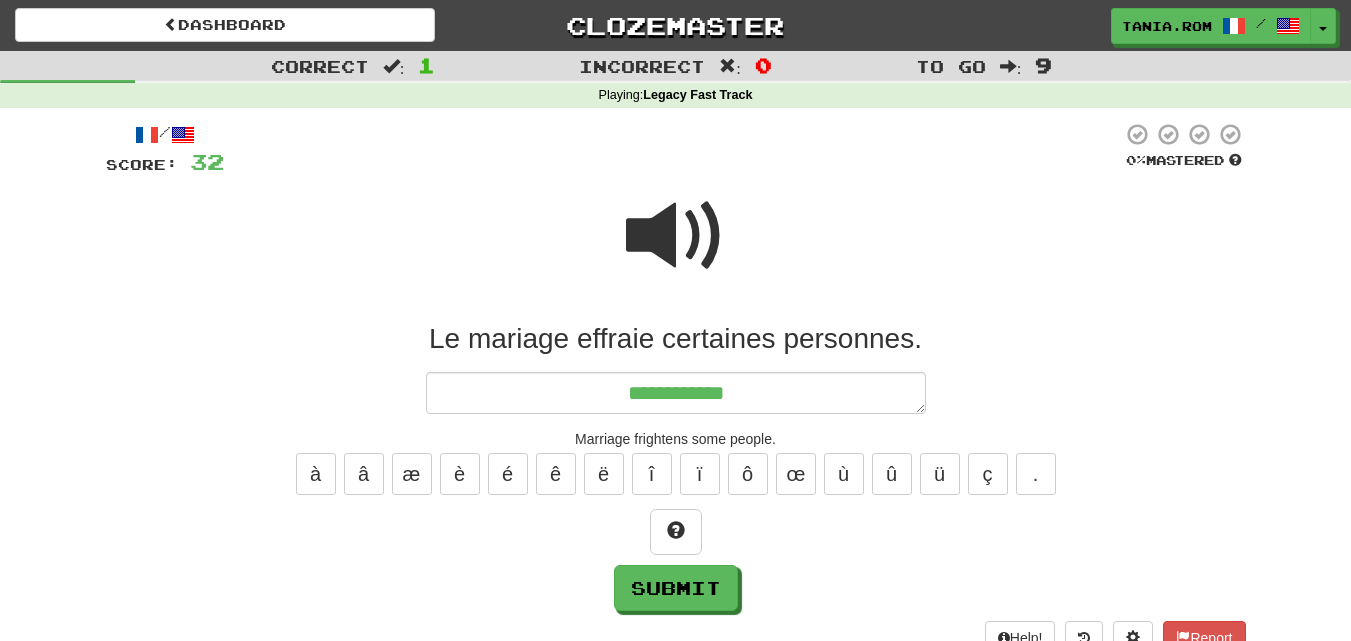 type on "*" 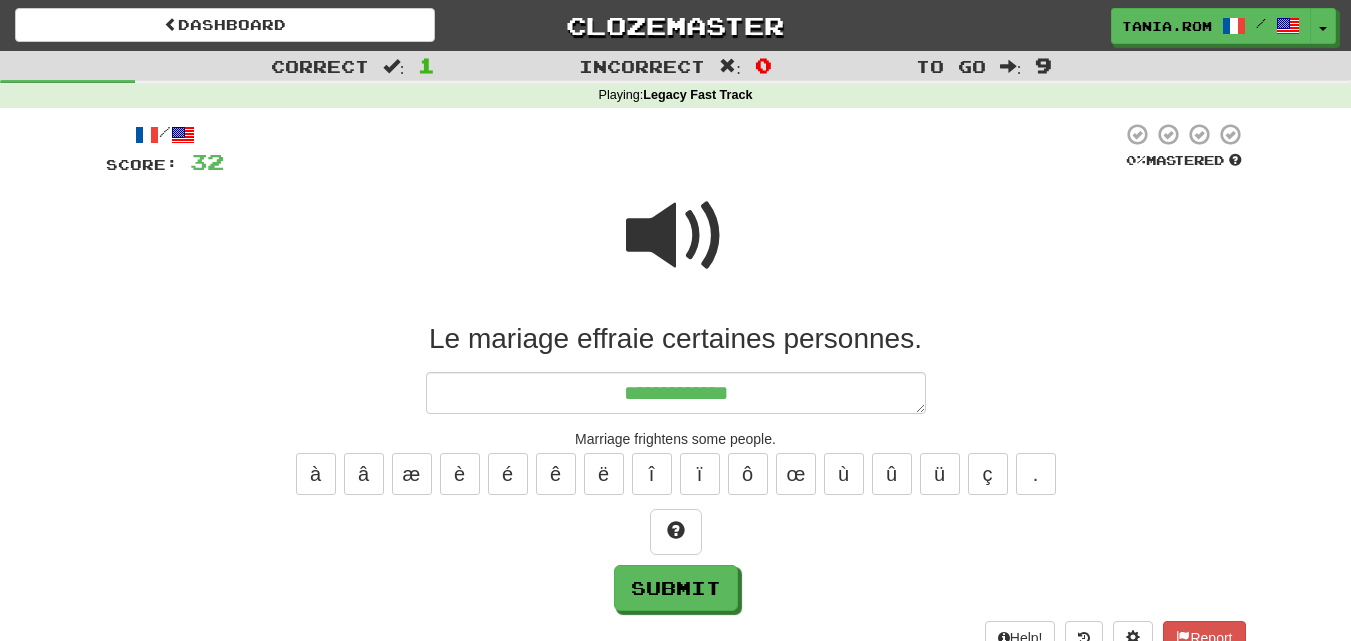 type on "*" 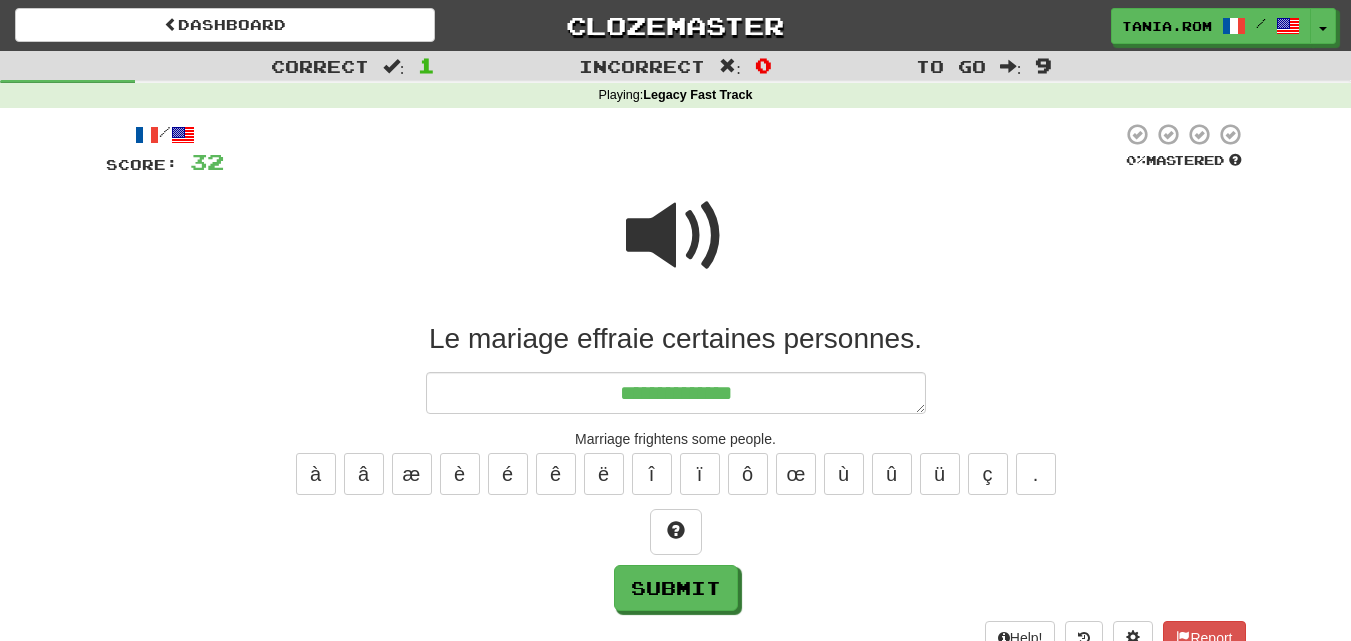 type on "*" 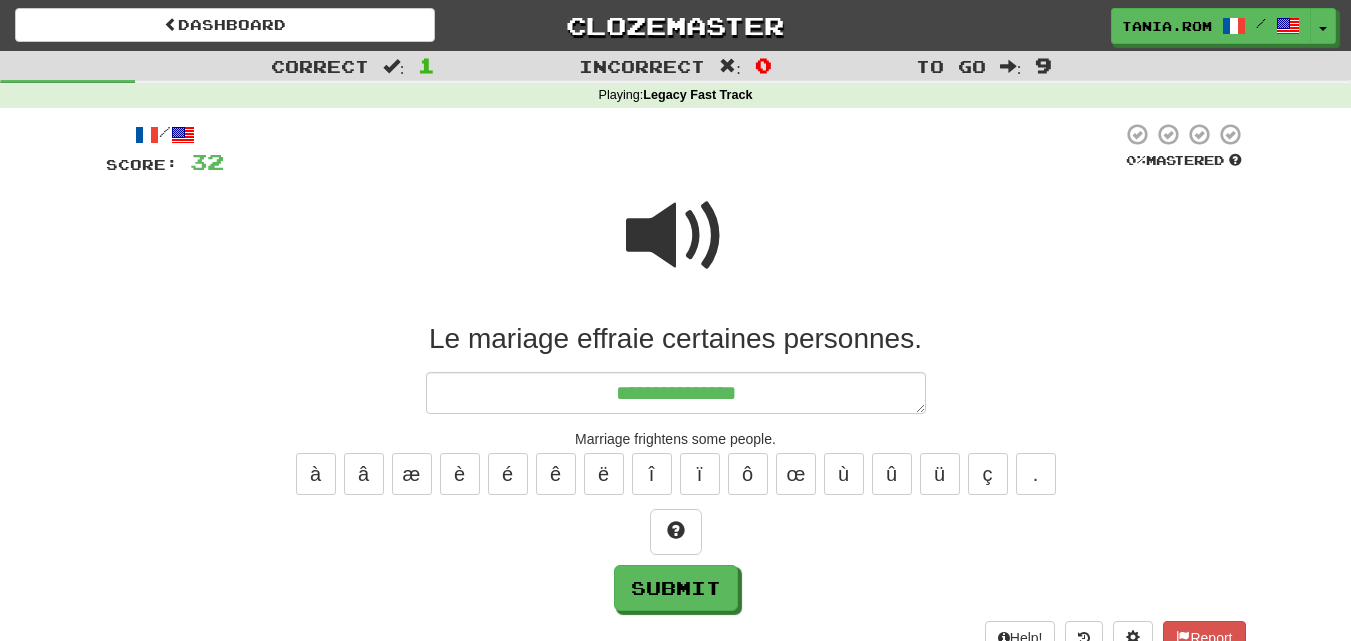 type on "*" 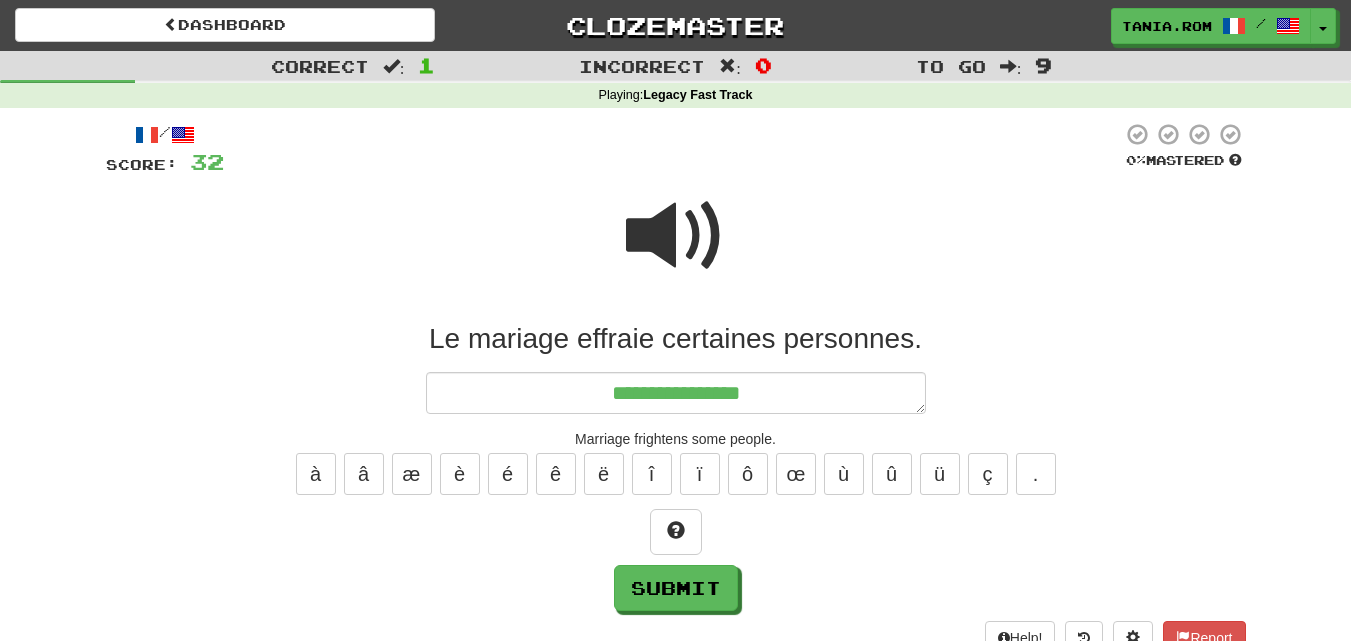 type on "*" 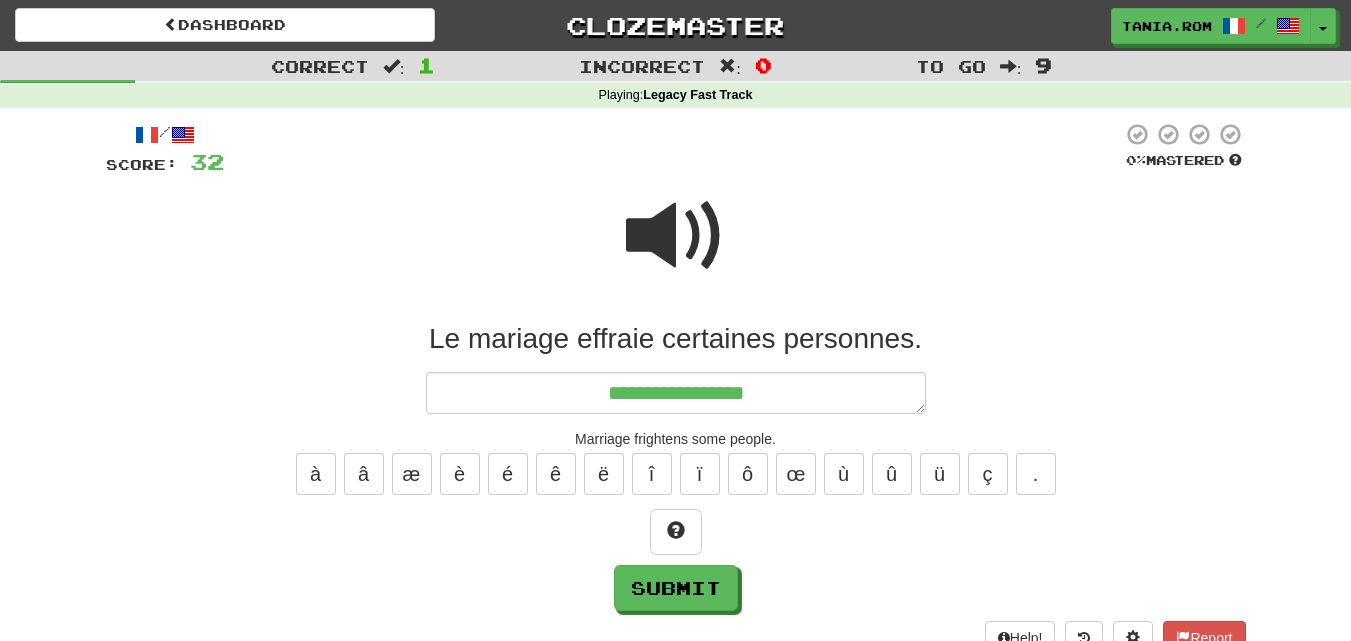 type on "*" 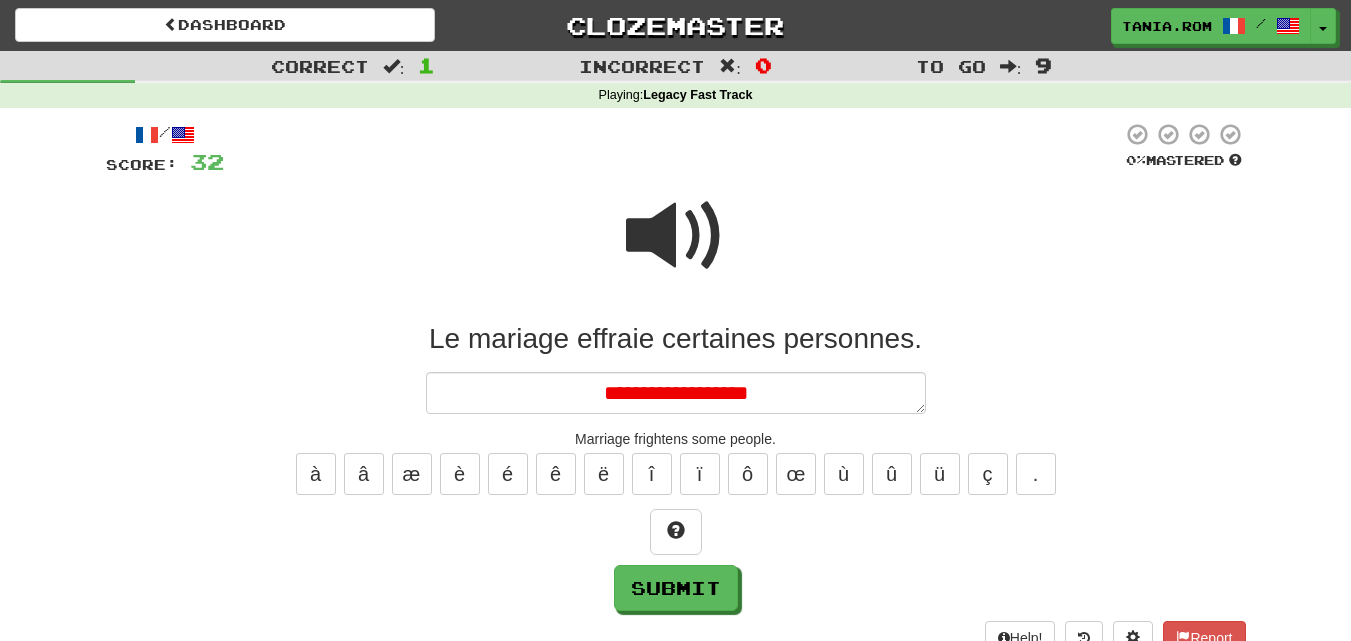 type on "*" 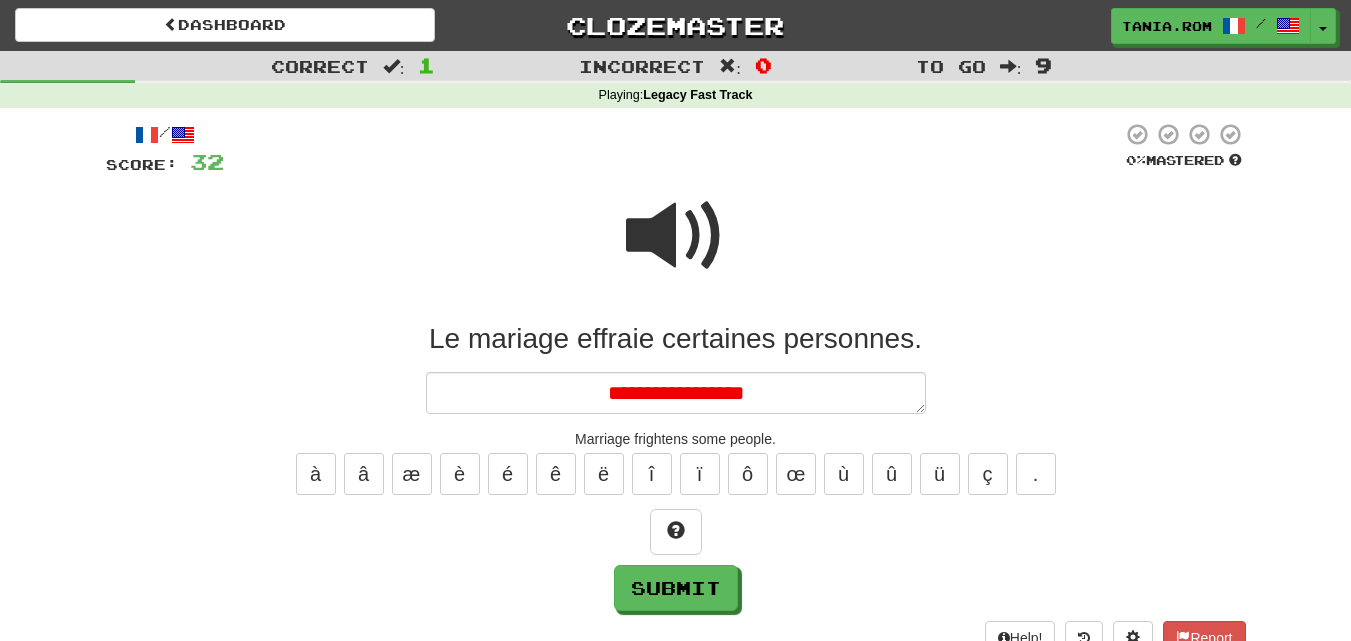 type on "*" 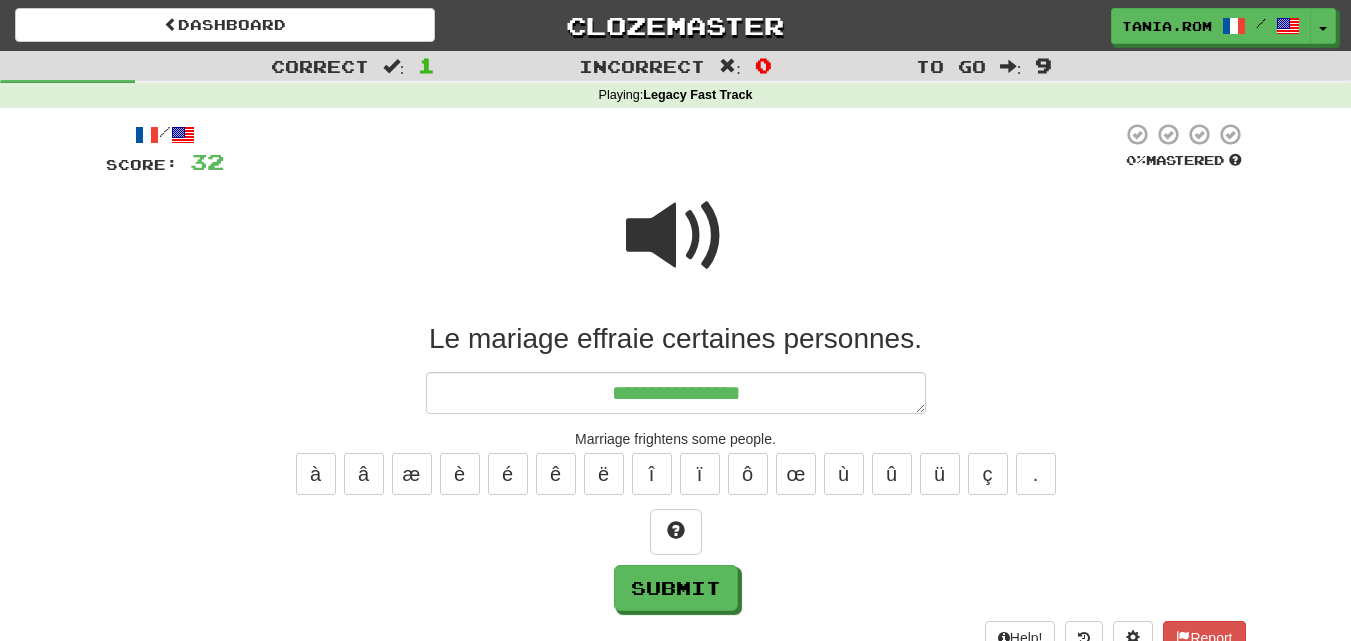 type on "*" 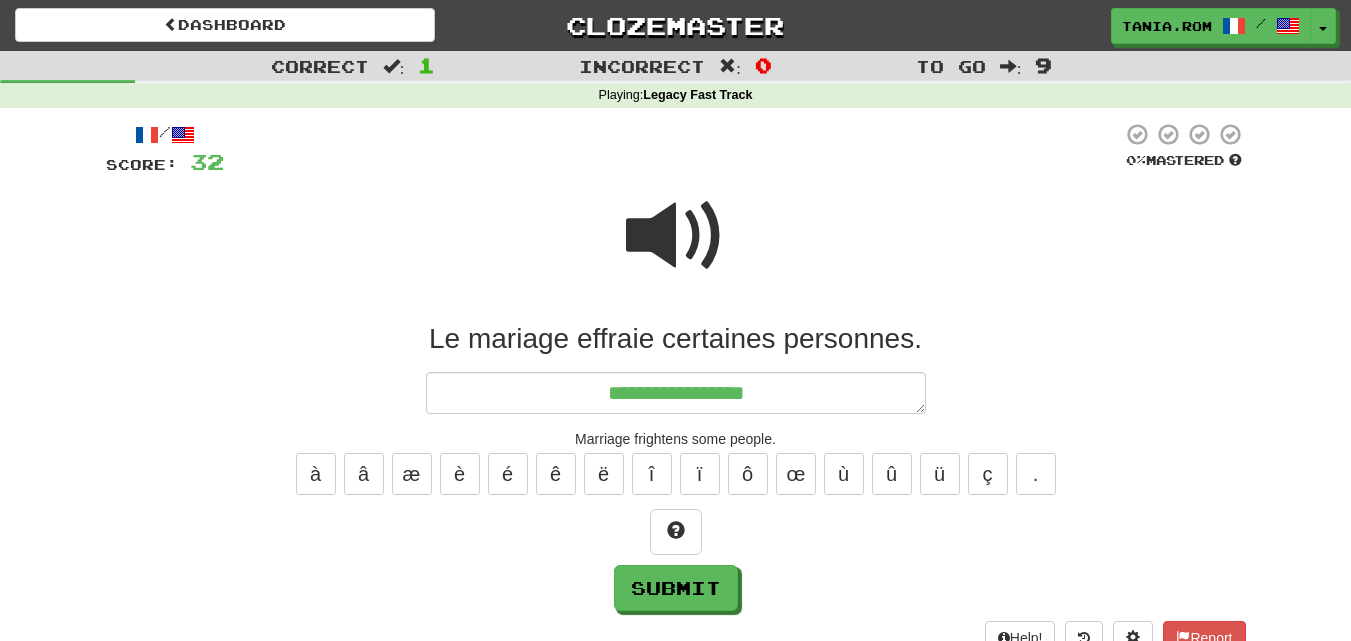 type on "*" 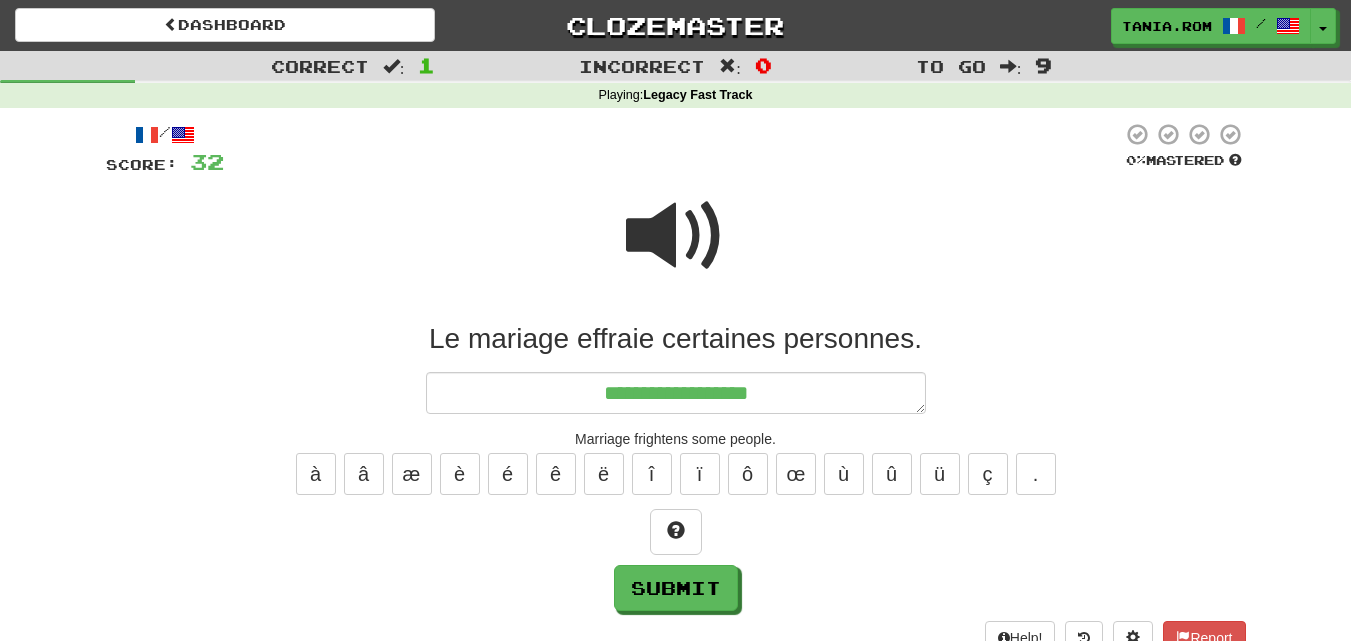 type on "*" 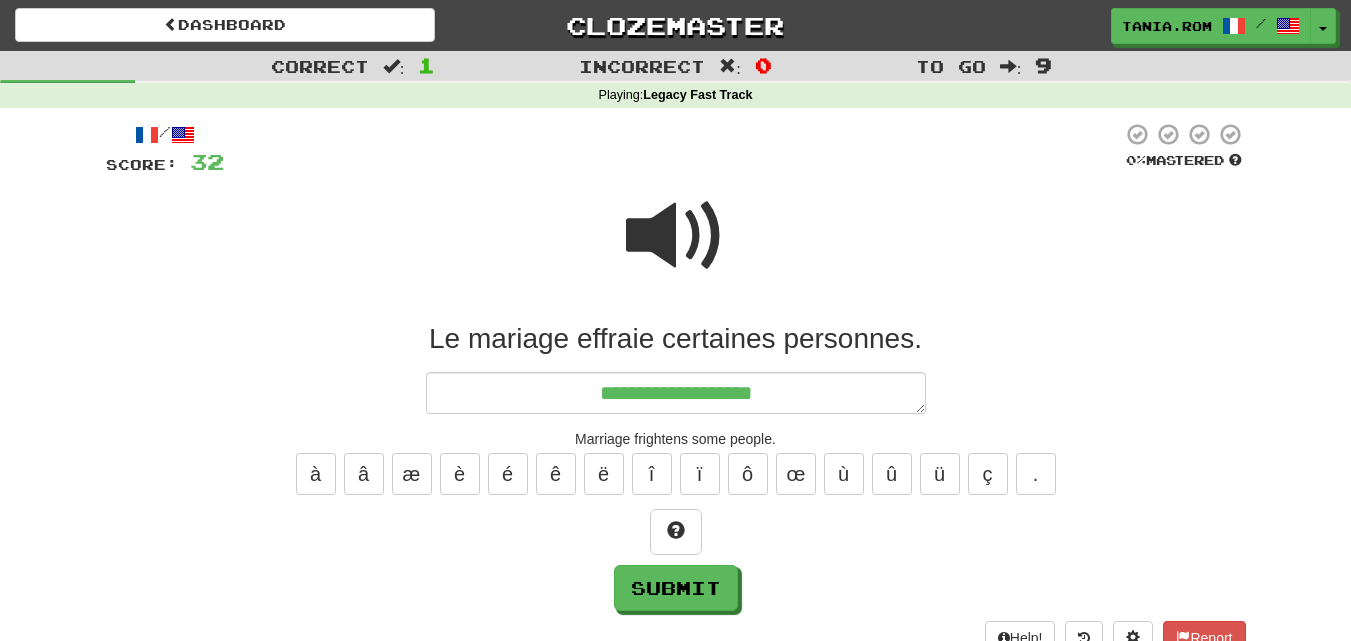type on "*" 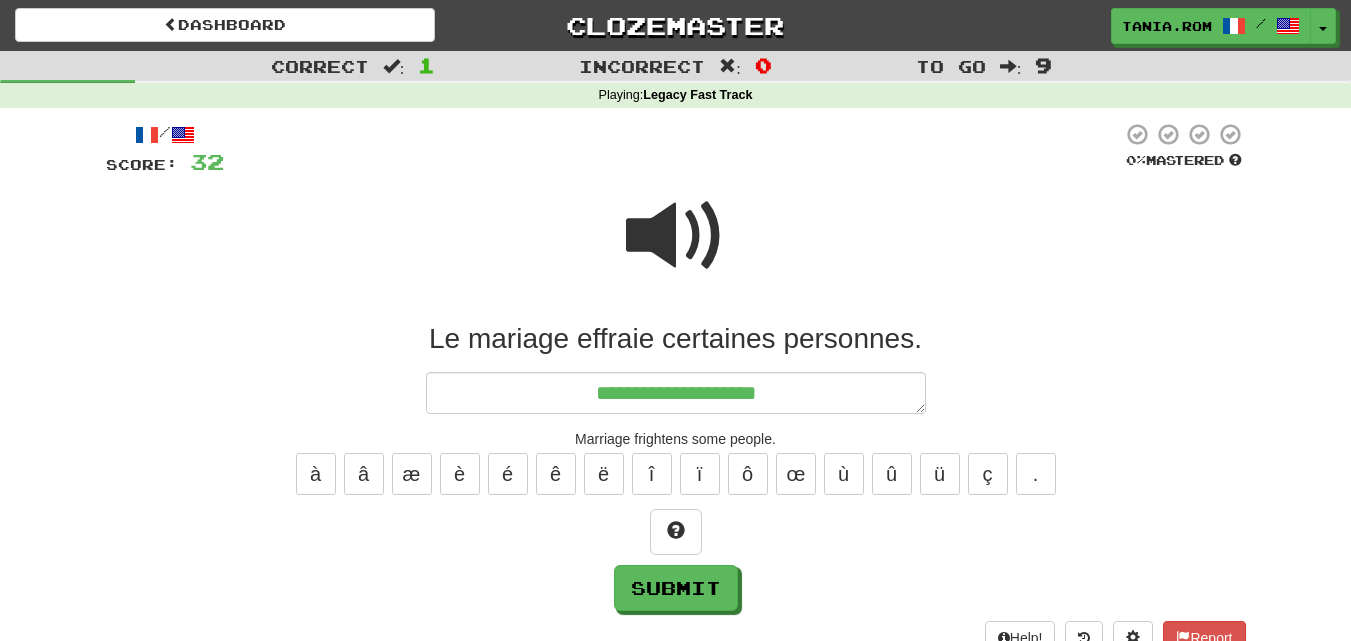 type on "*" 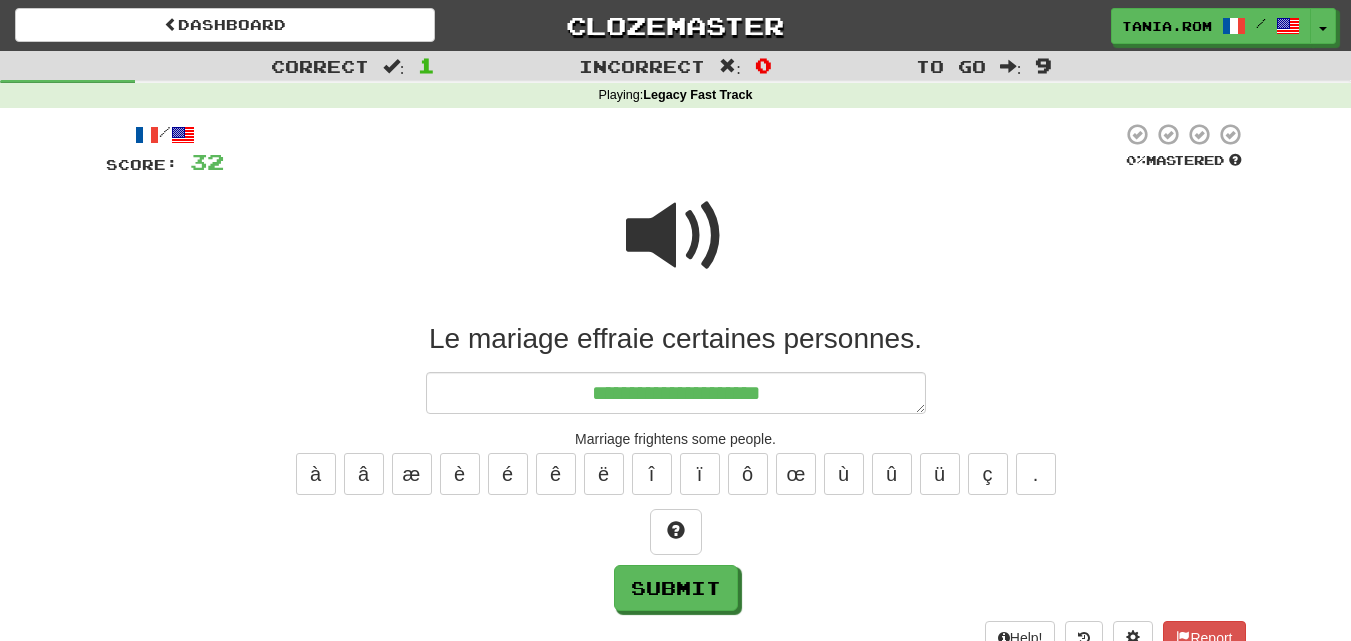 type on "*" 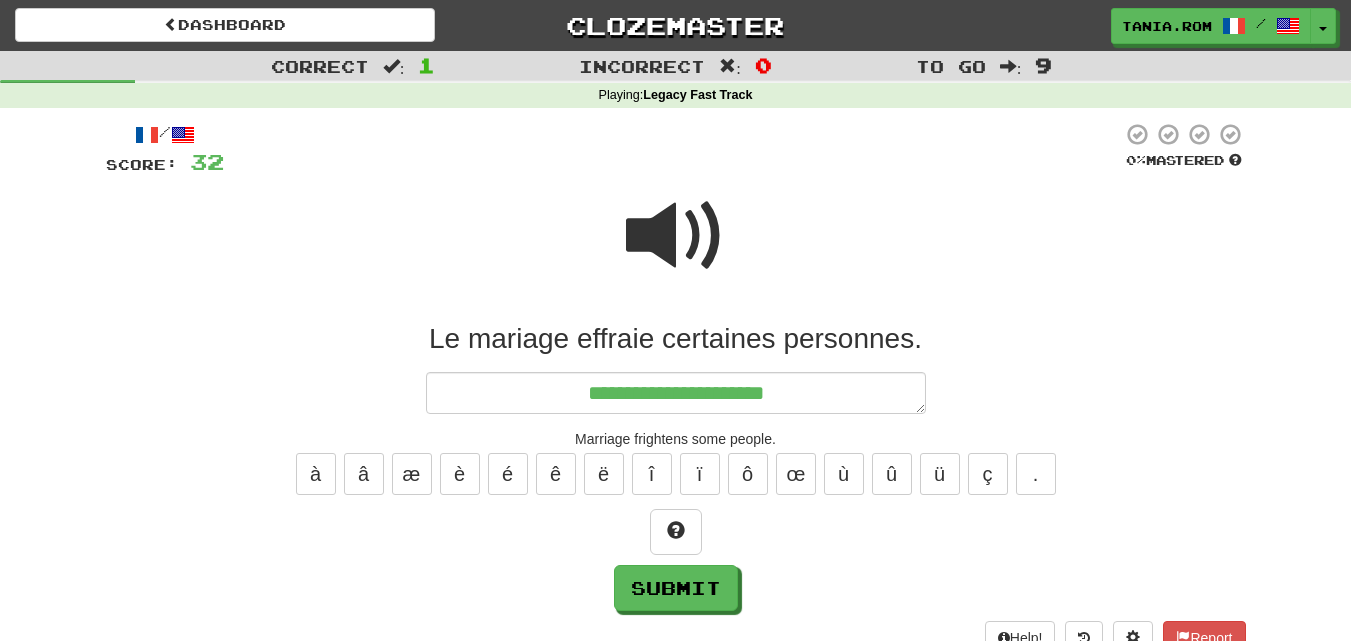 type on "*" 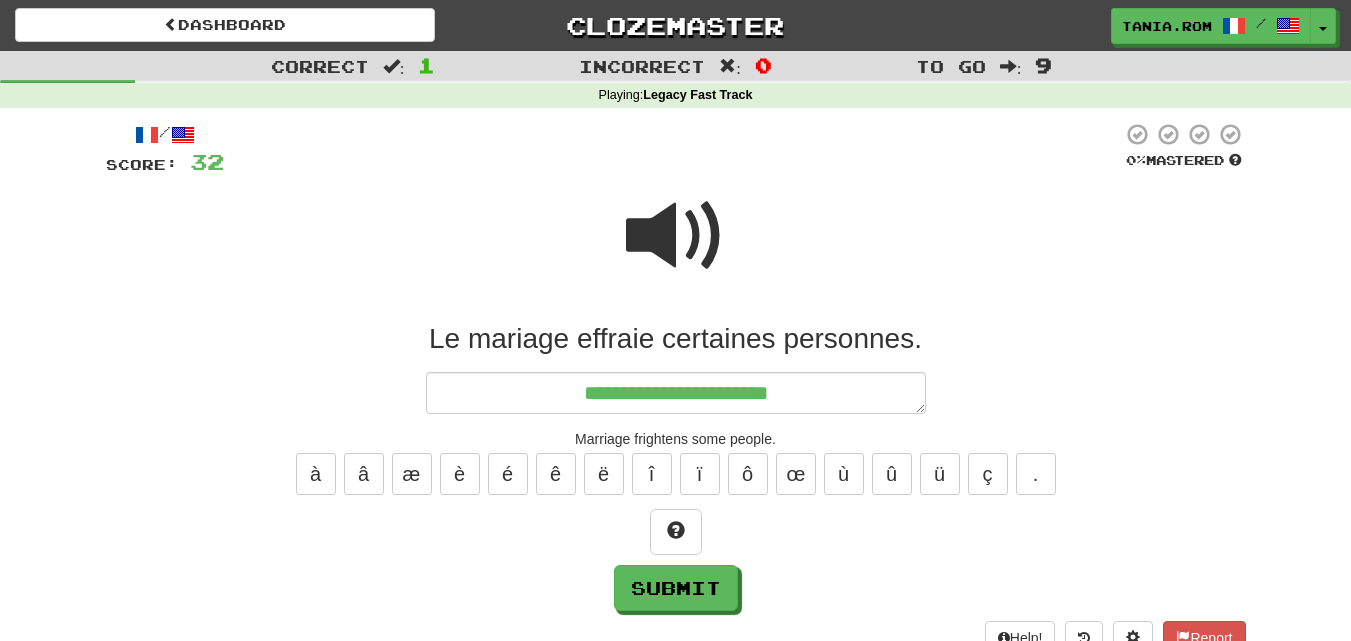 type on "*" 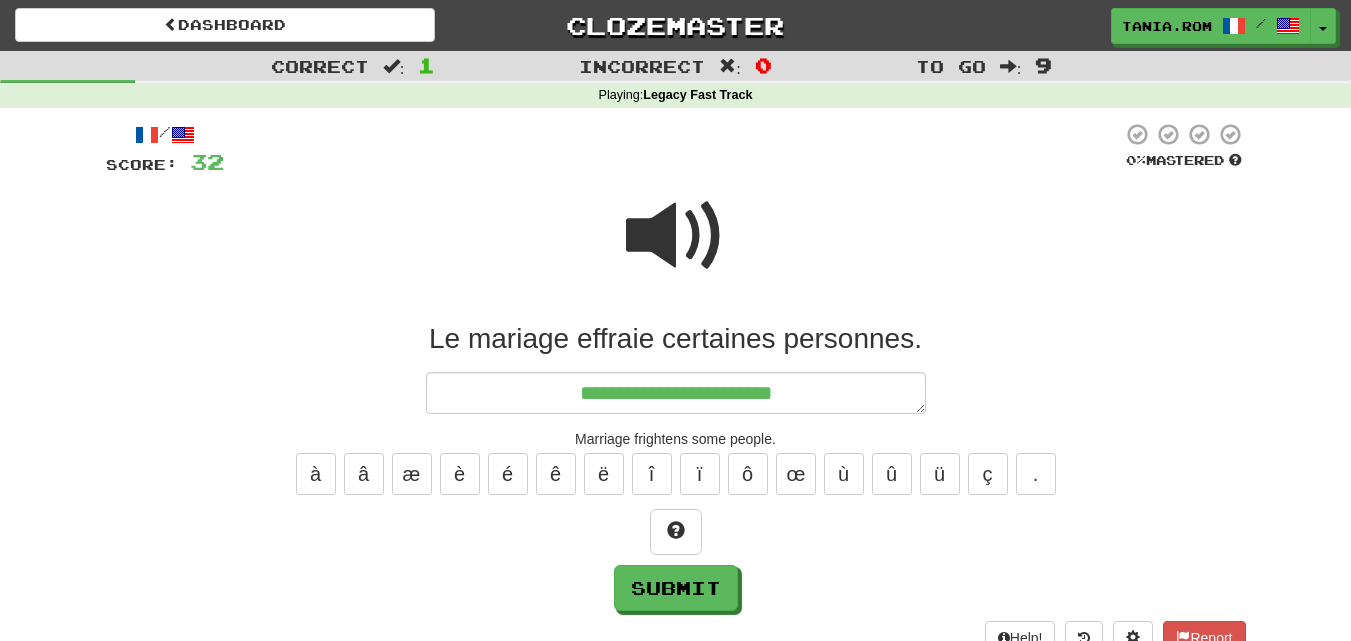 type on "*" 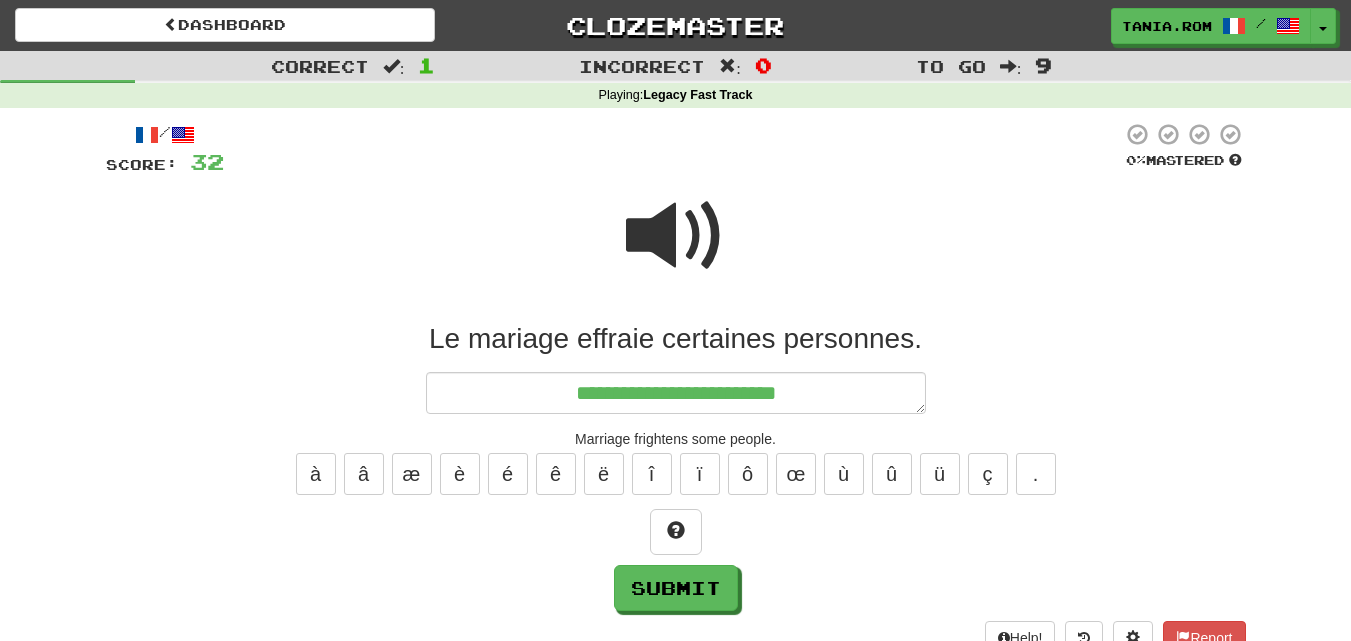 type on "*" 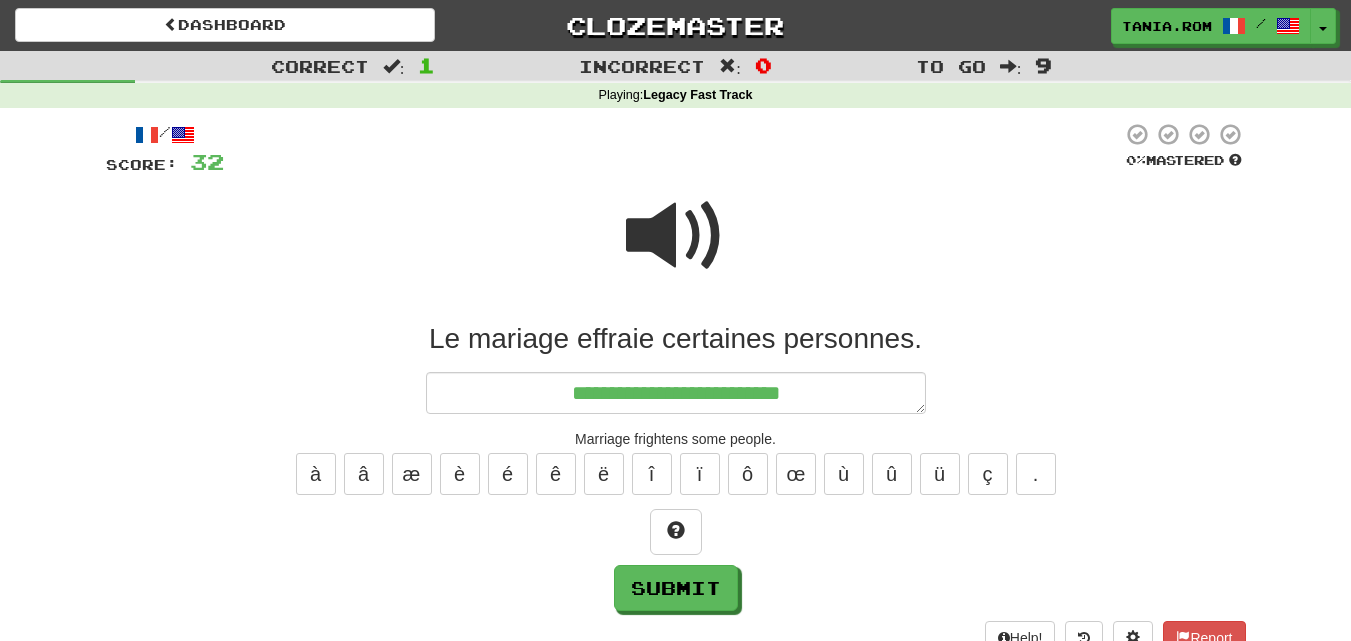 type on "**********" 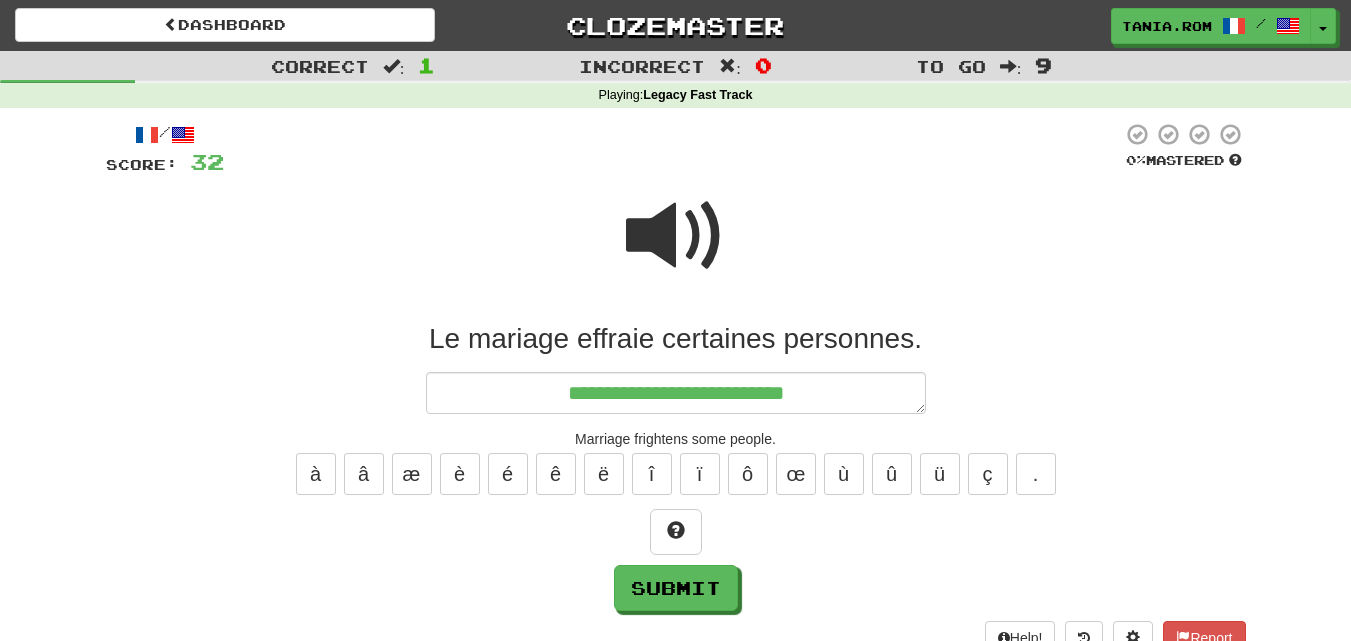 type on "*" 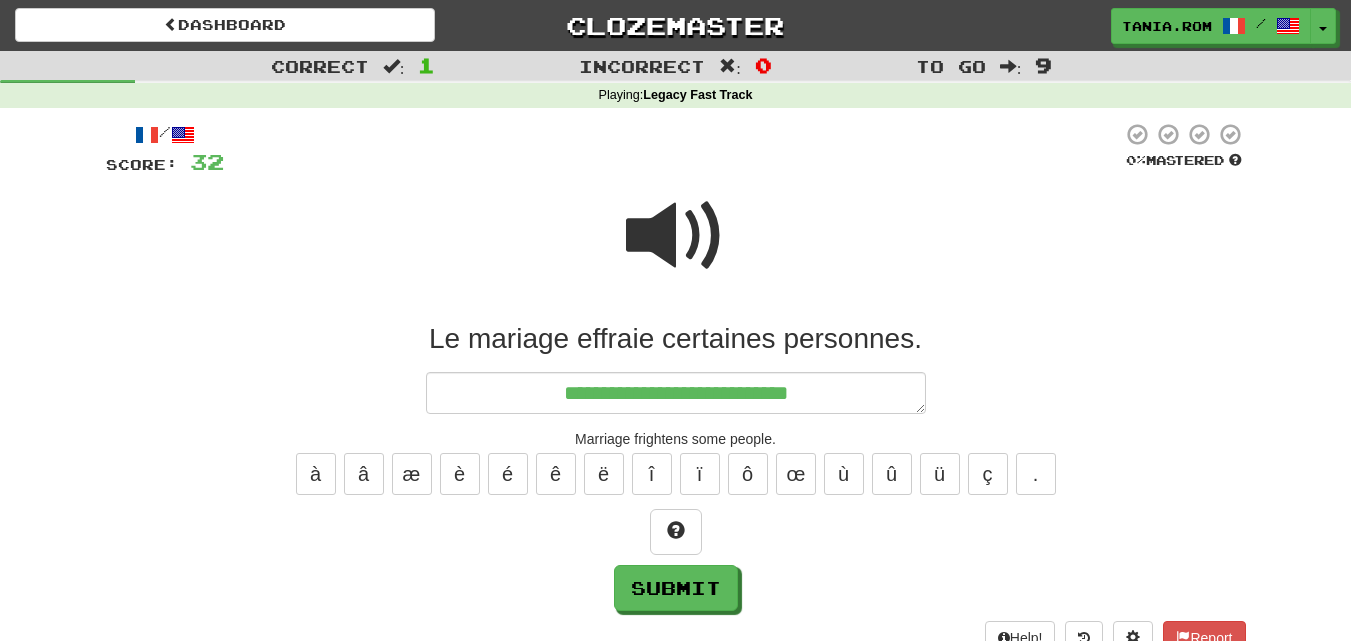 type on "*" 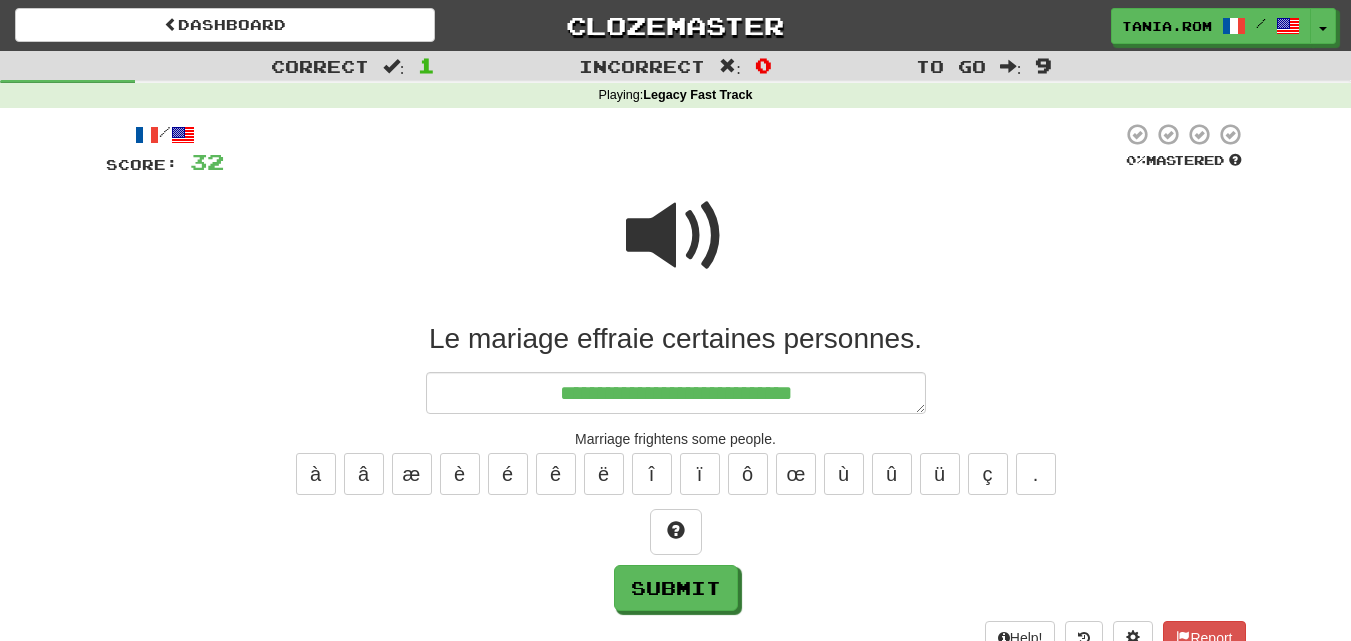 type on "*" 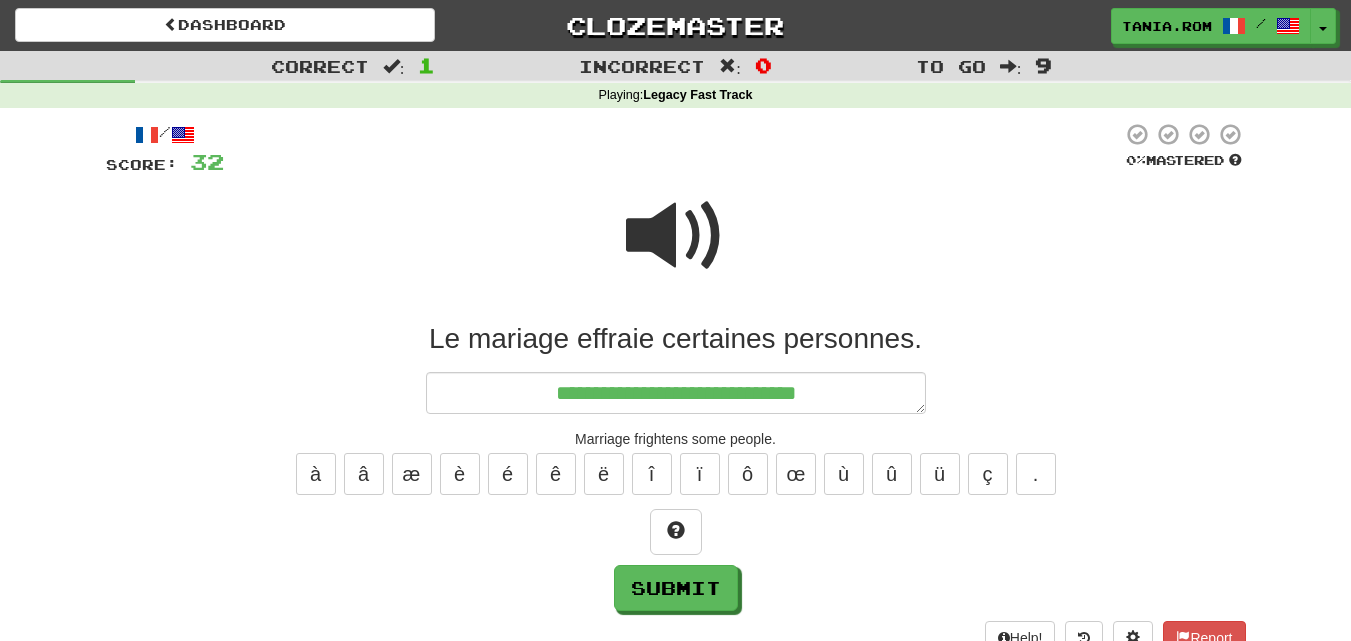 type on "**********" 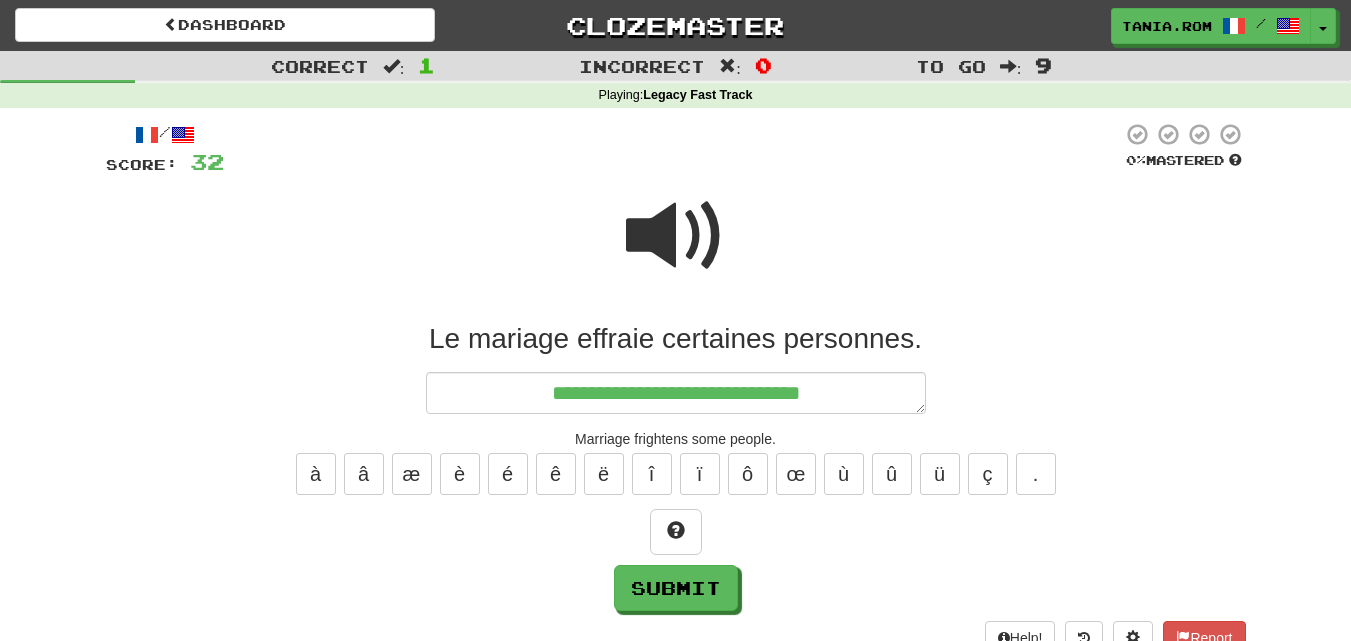 type on "*" 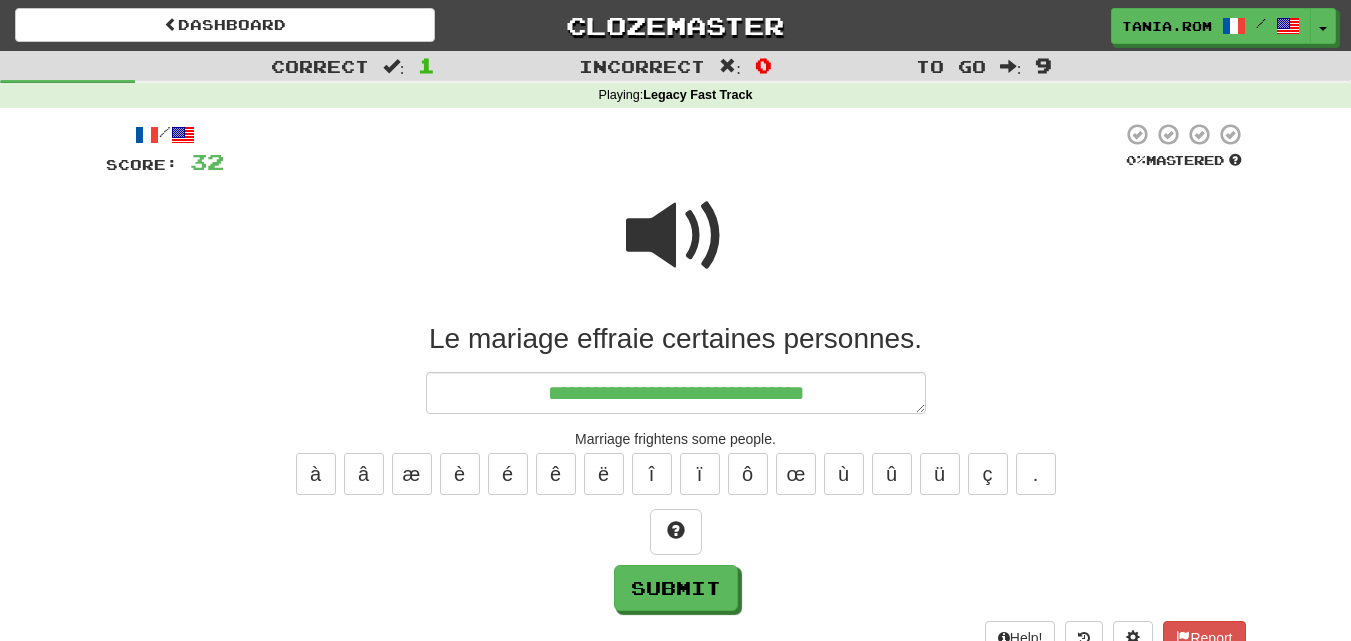 type on "*" 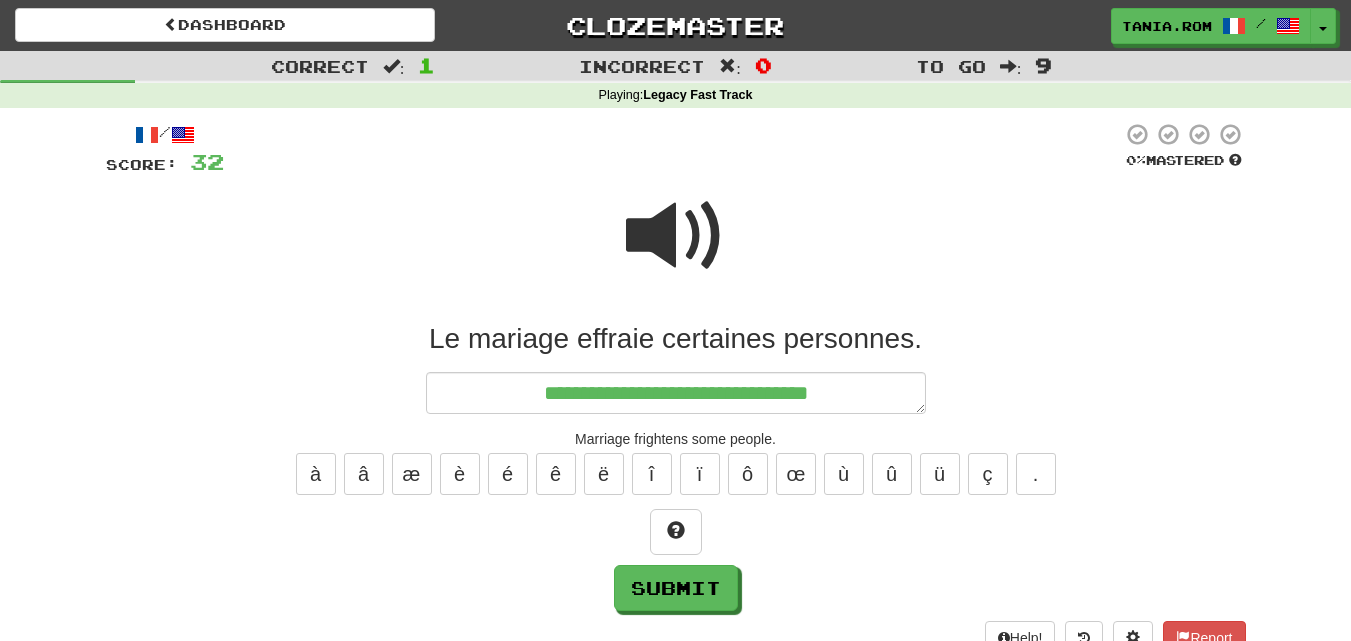 type on "**********" 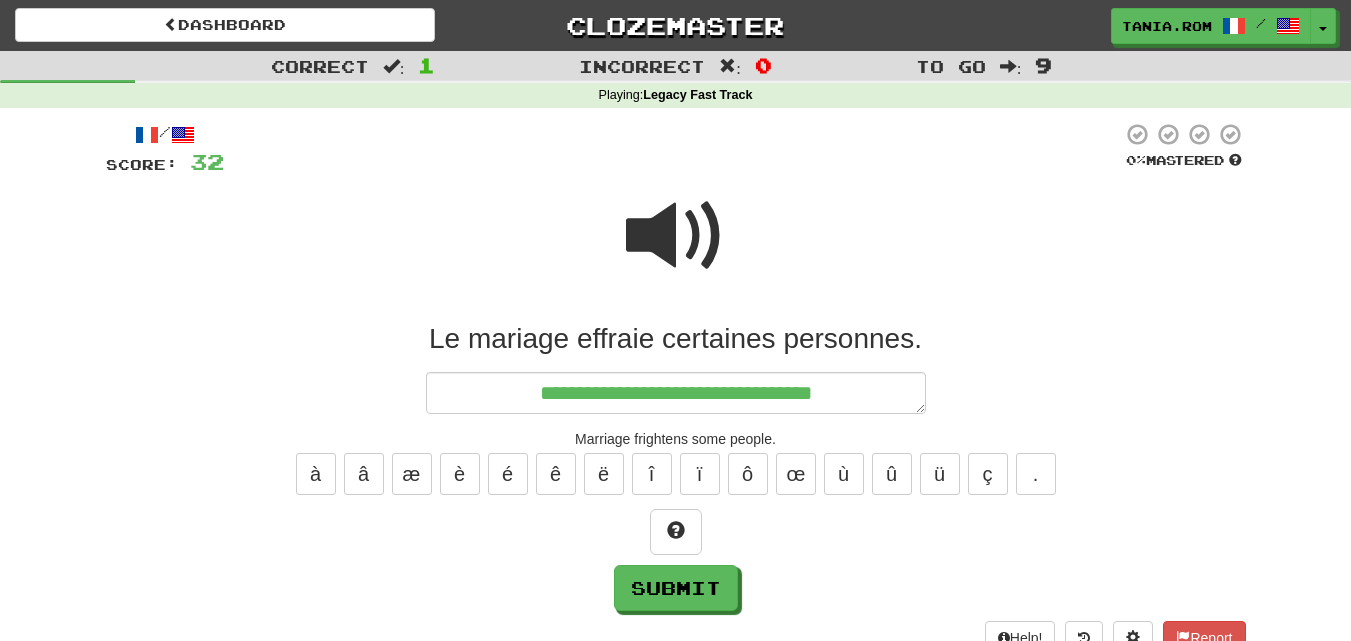 type on "*" 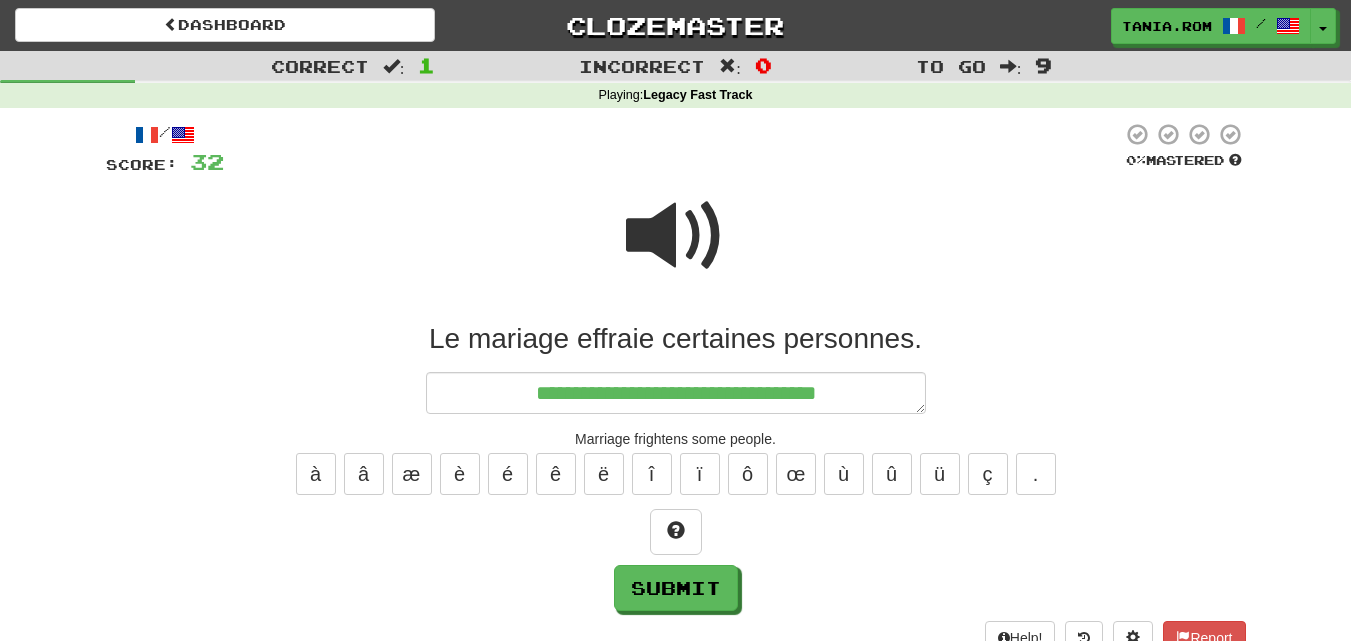type on "*" 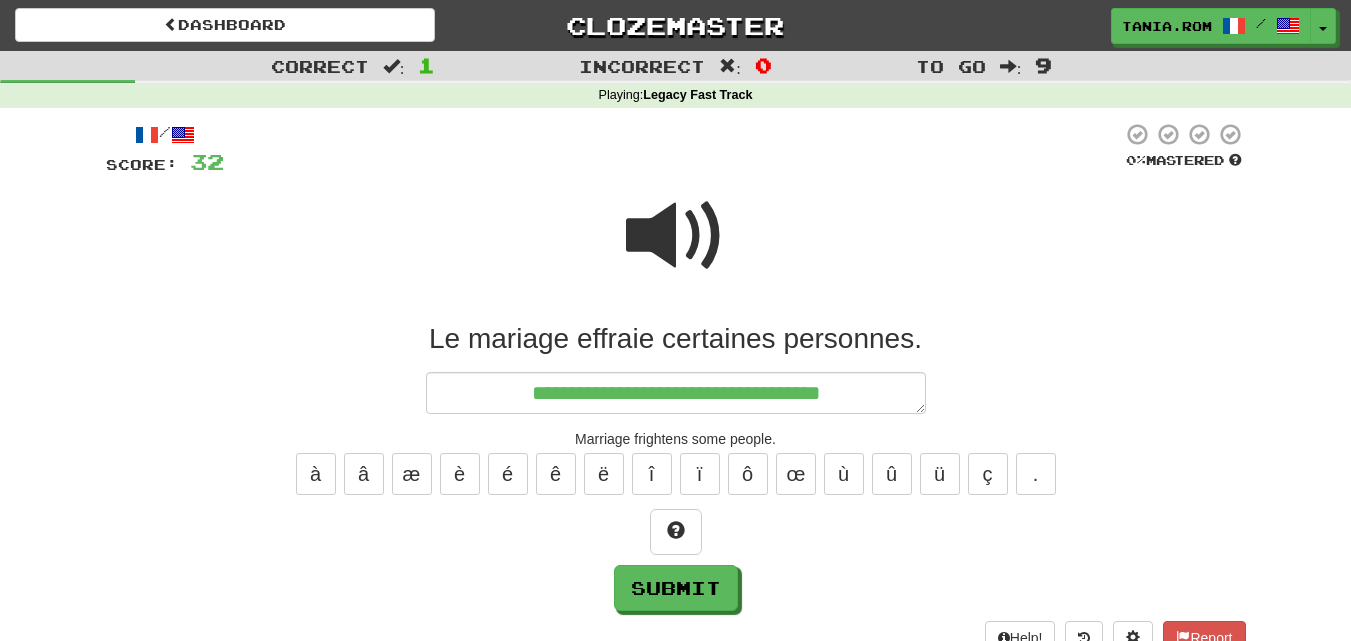 type on "*" 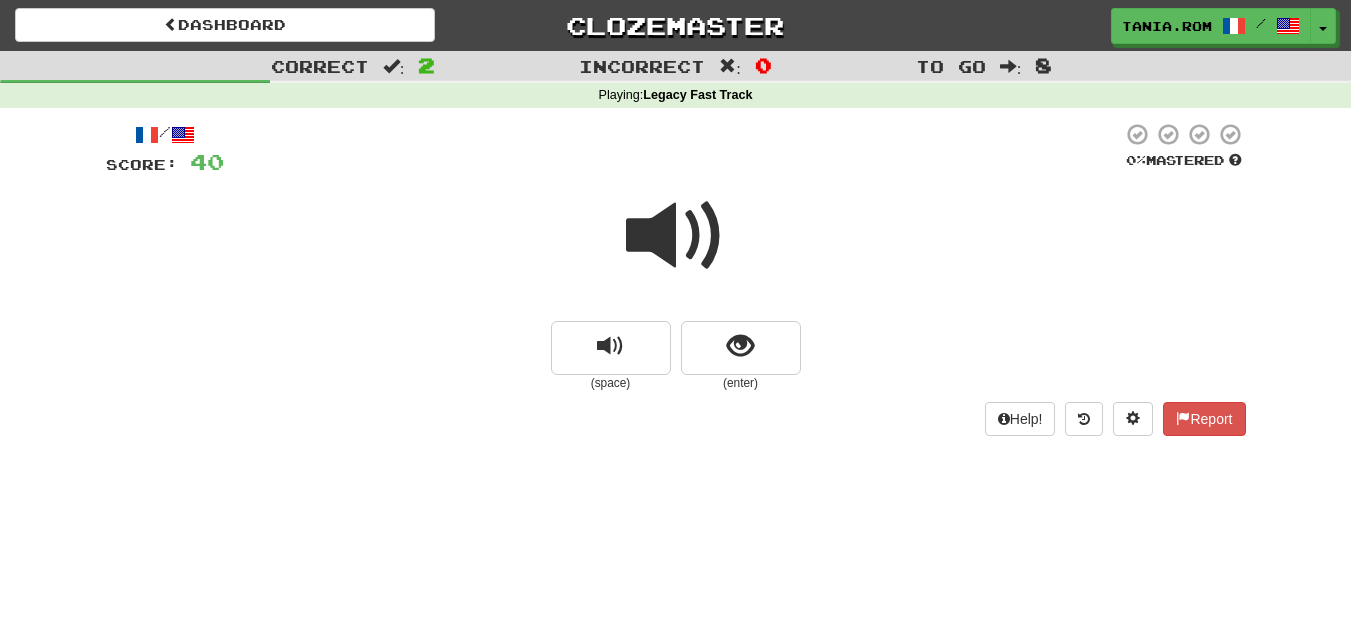 click at bounding box center (676, 236) 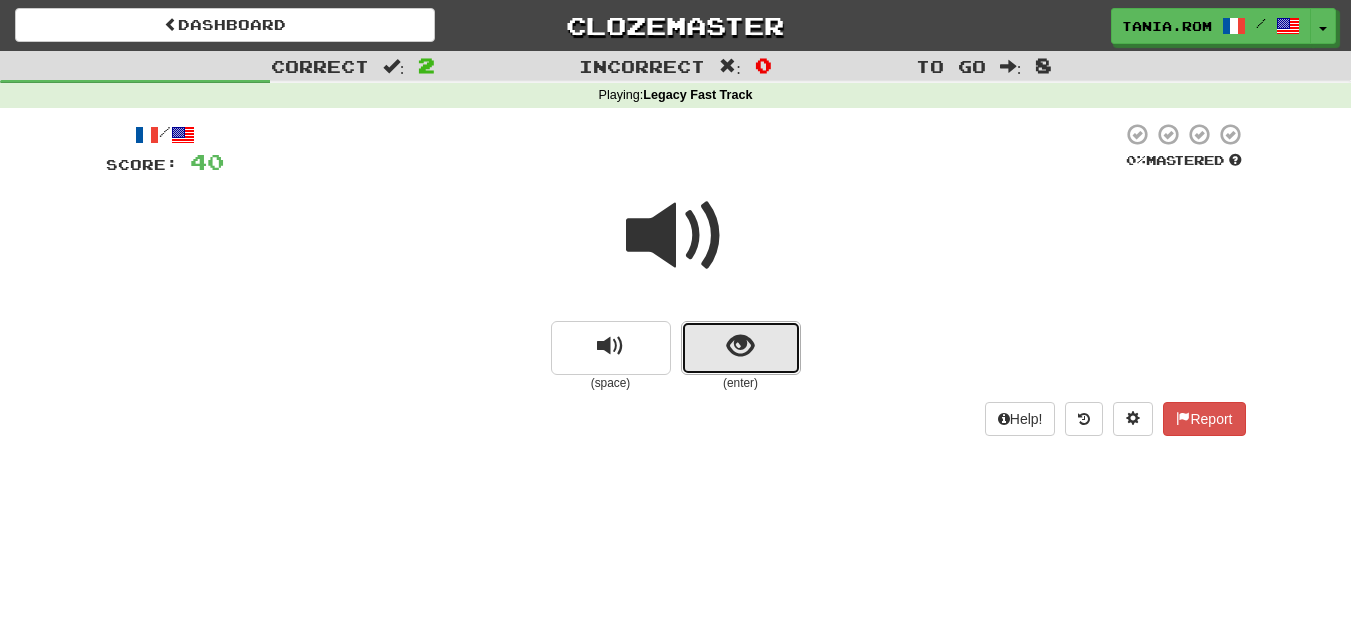 click at bounding box center (740, 346) 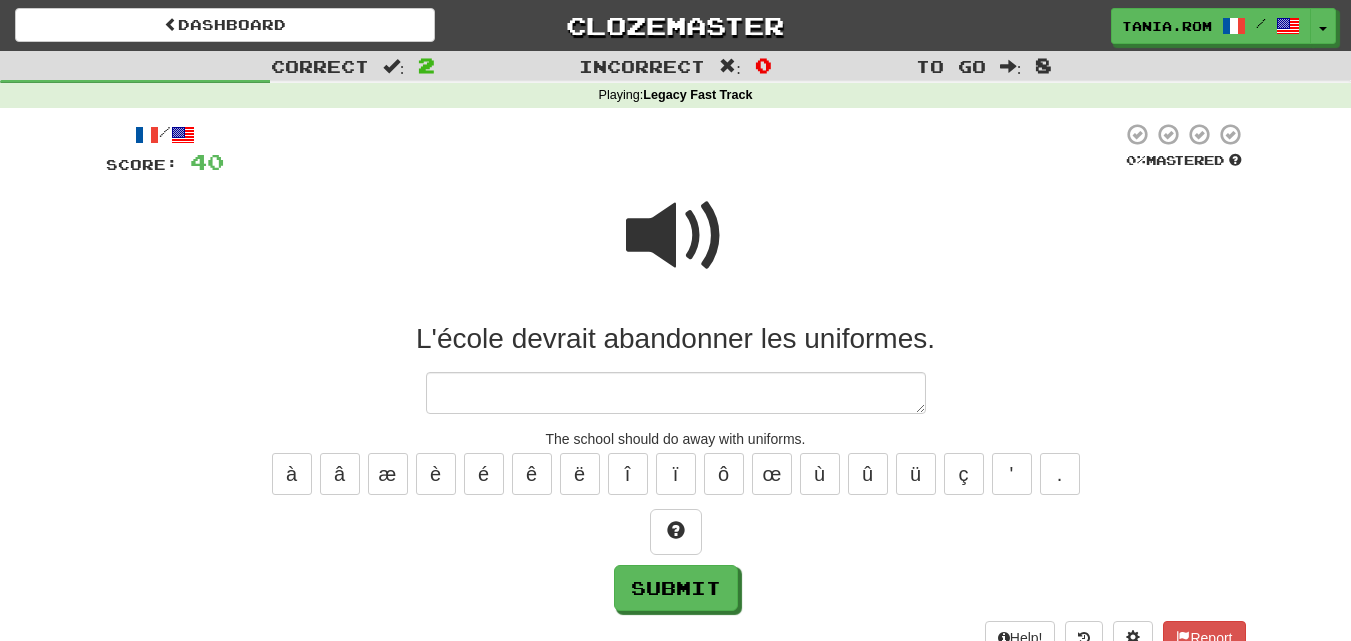 type on "*" 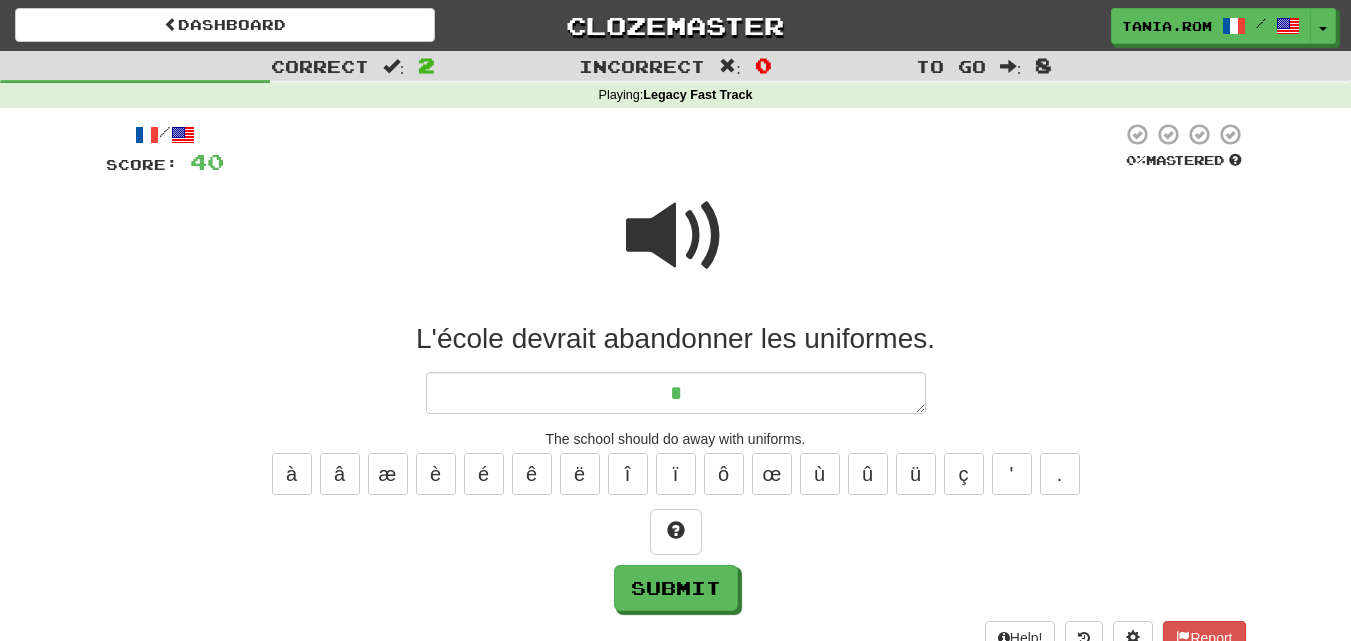 type on "*" 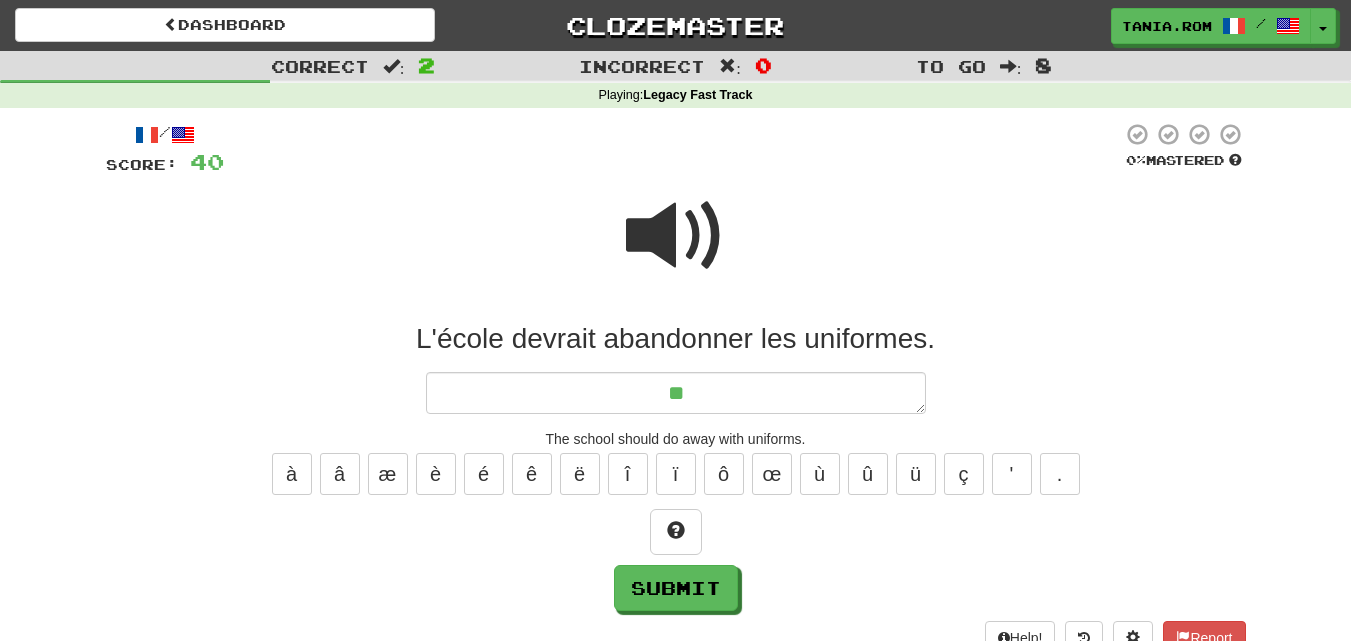 type on "*" 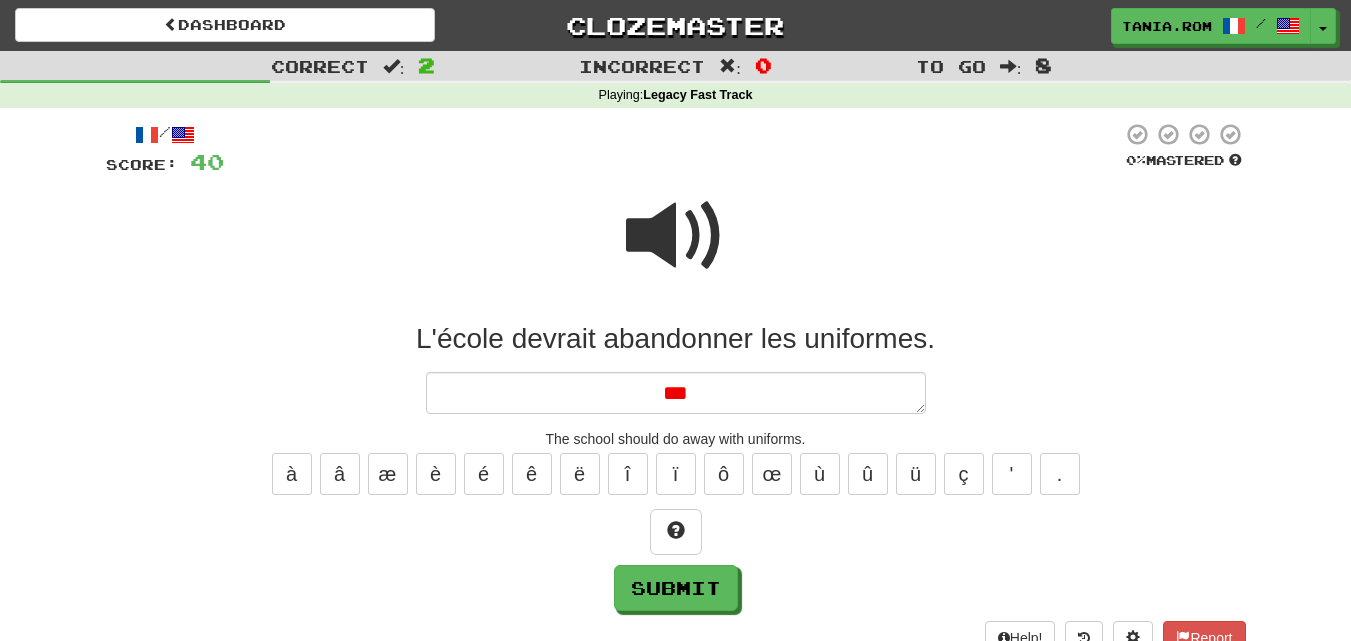 type on "*" 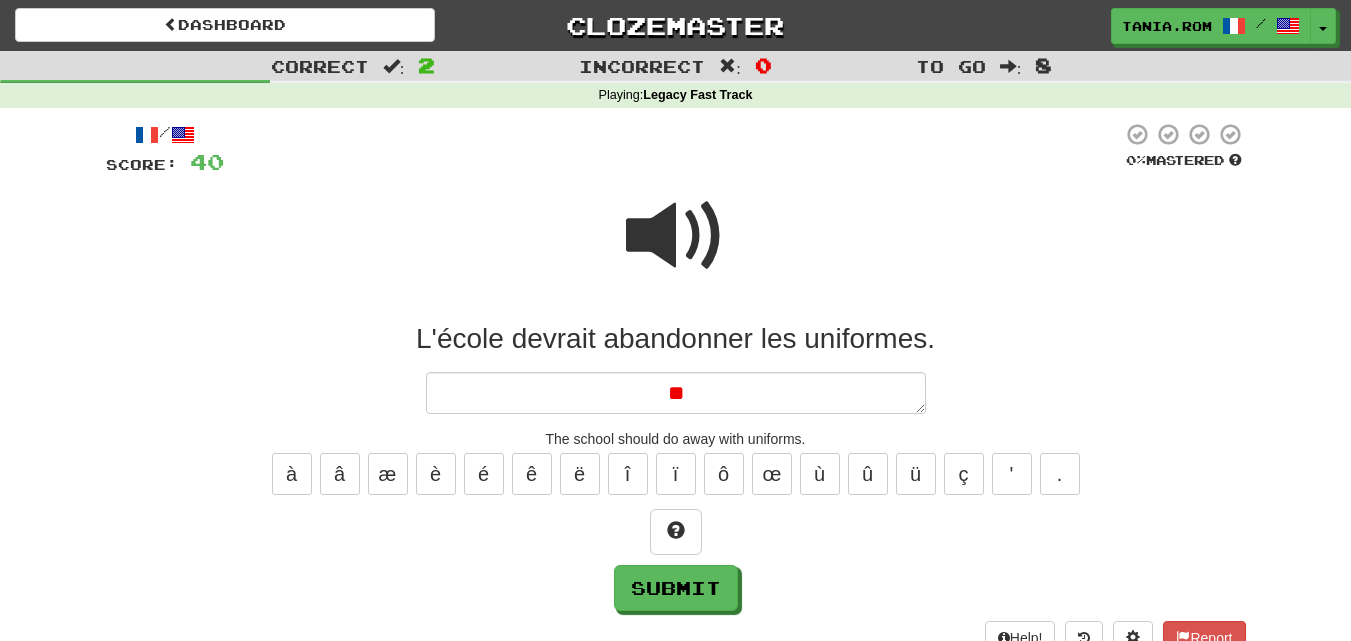 type on "*" 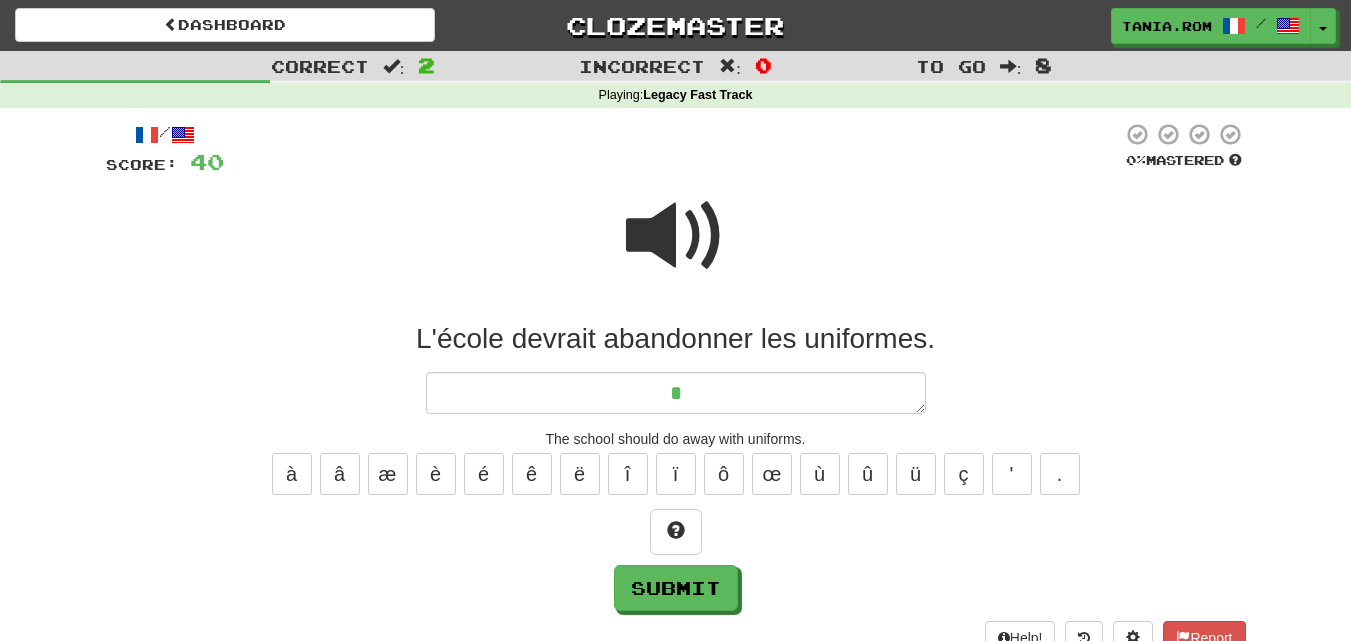 type on "*" 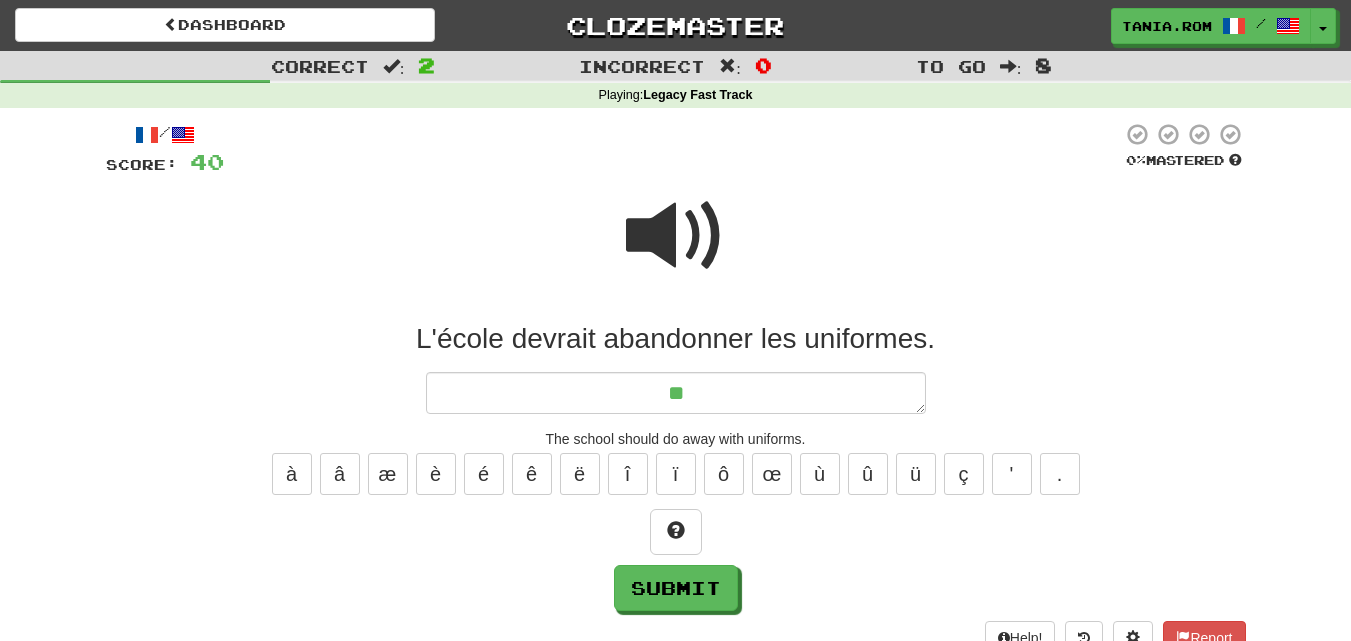 type on "*" 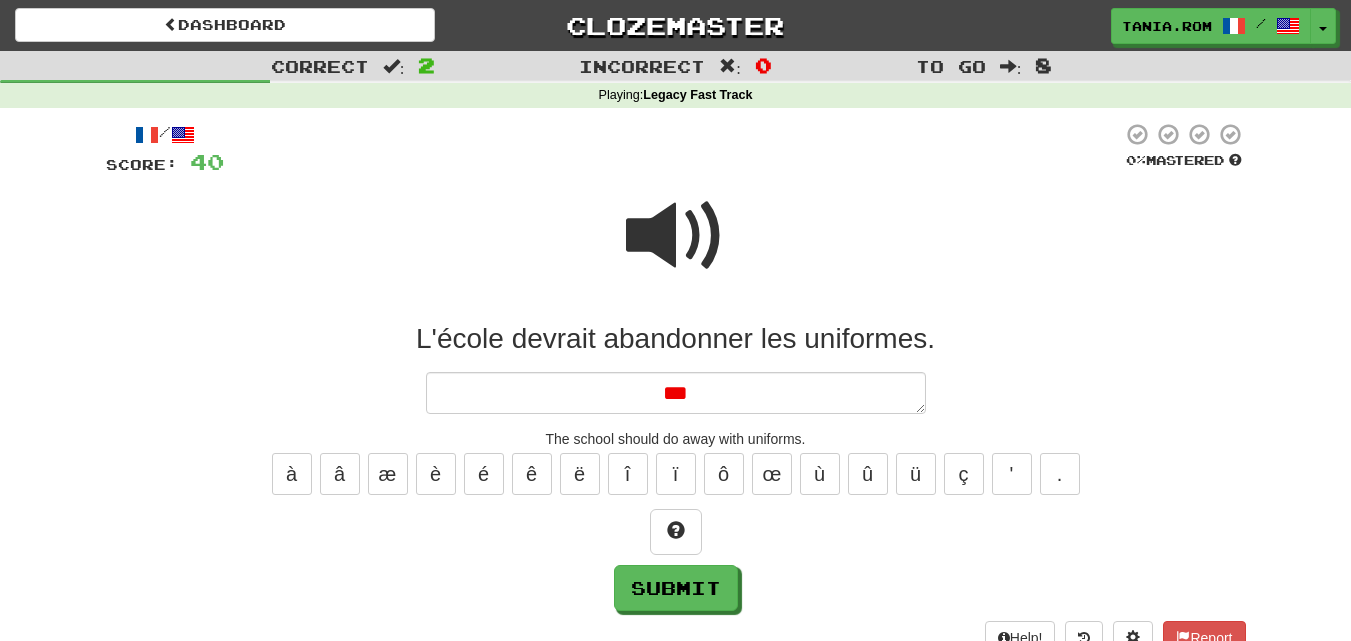 type on "*" 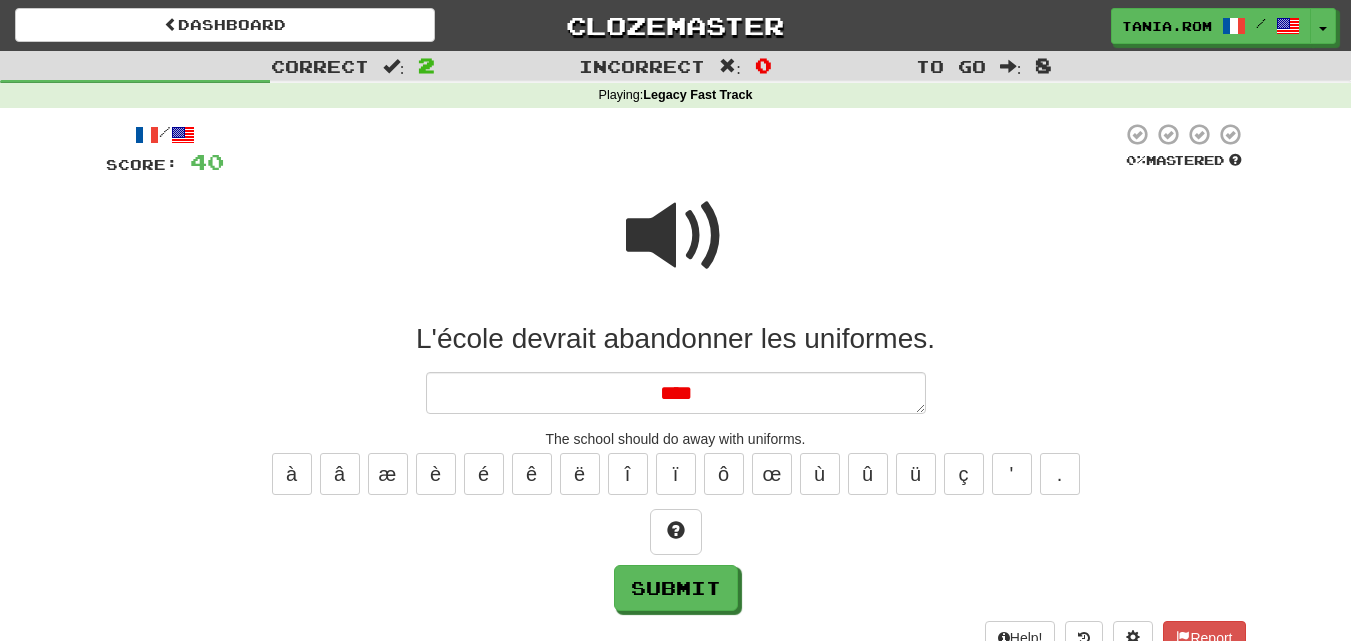 type on "*" 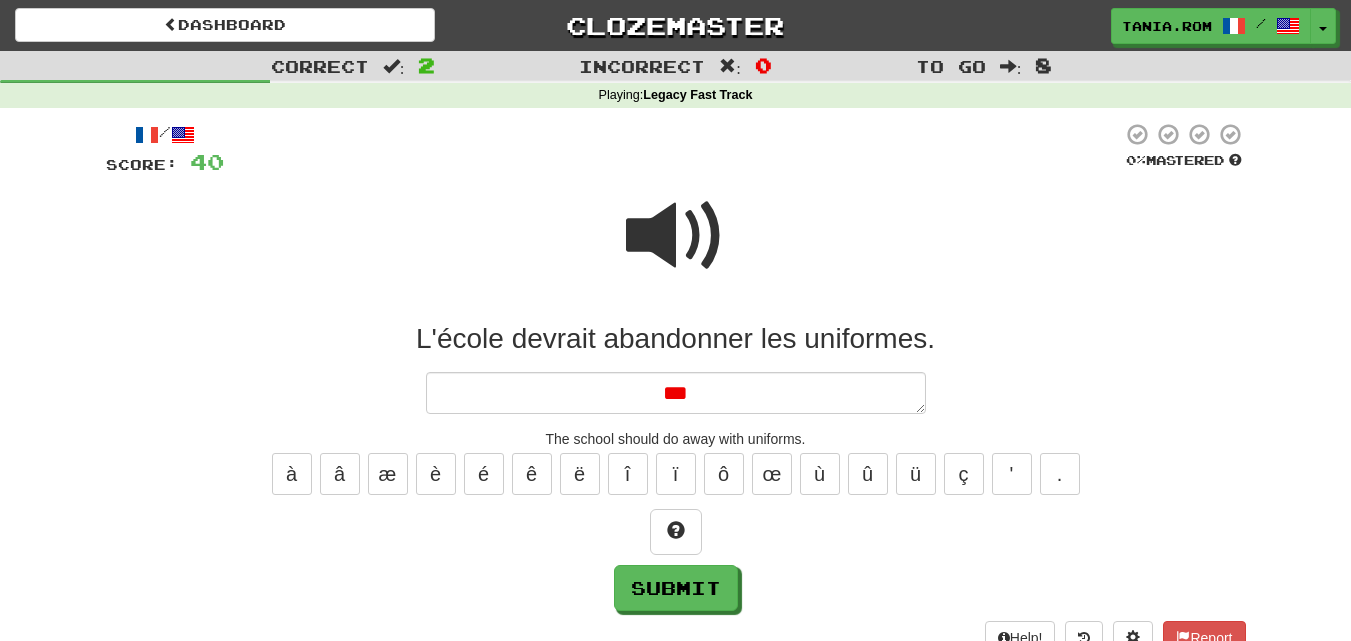 type on "*" 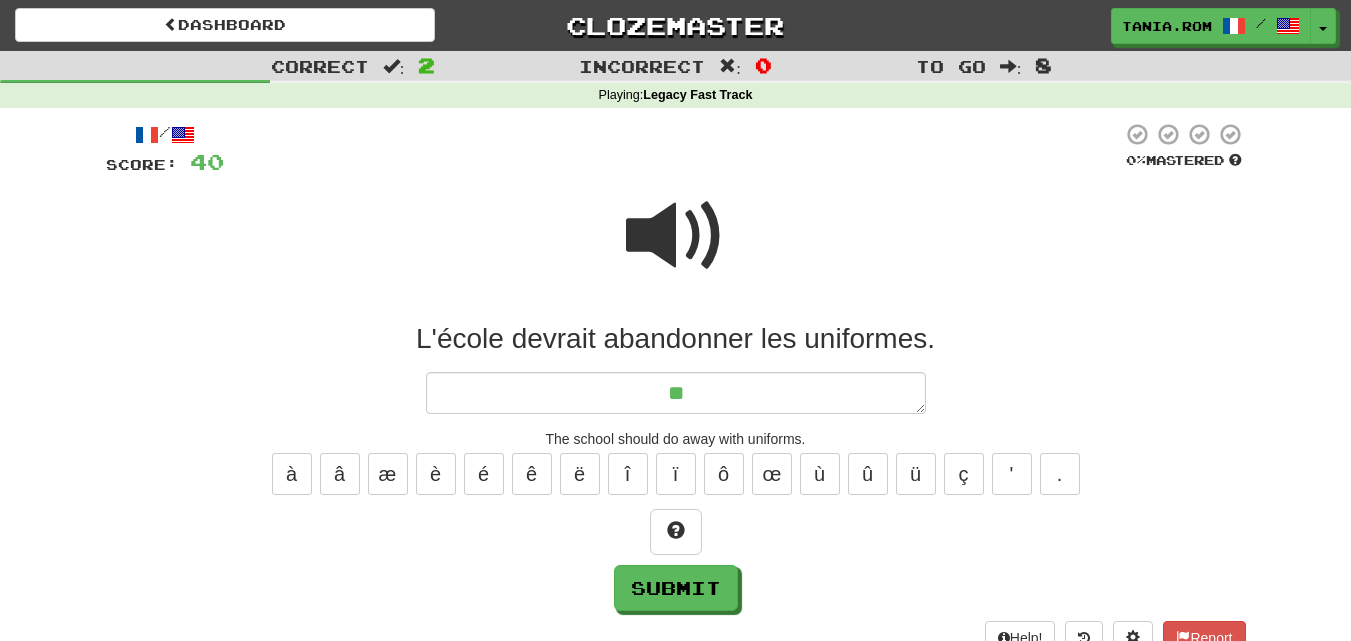 type on "*" 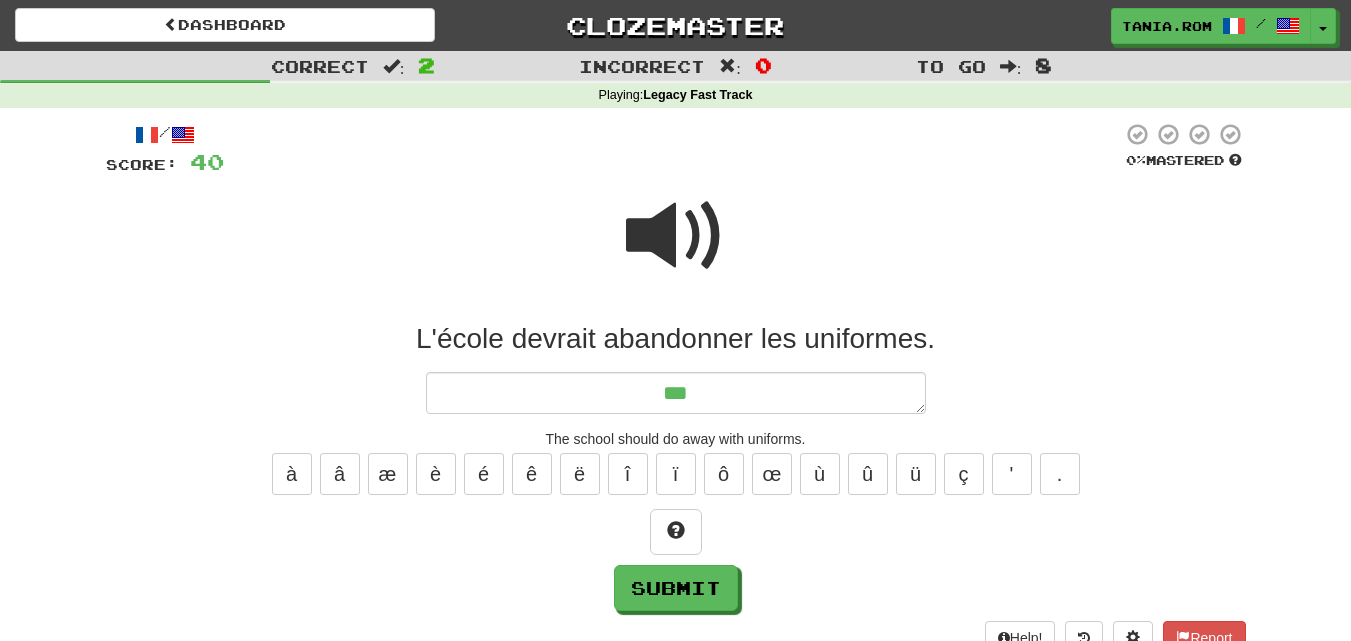 type on "*" 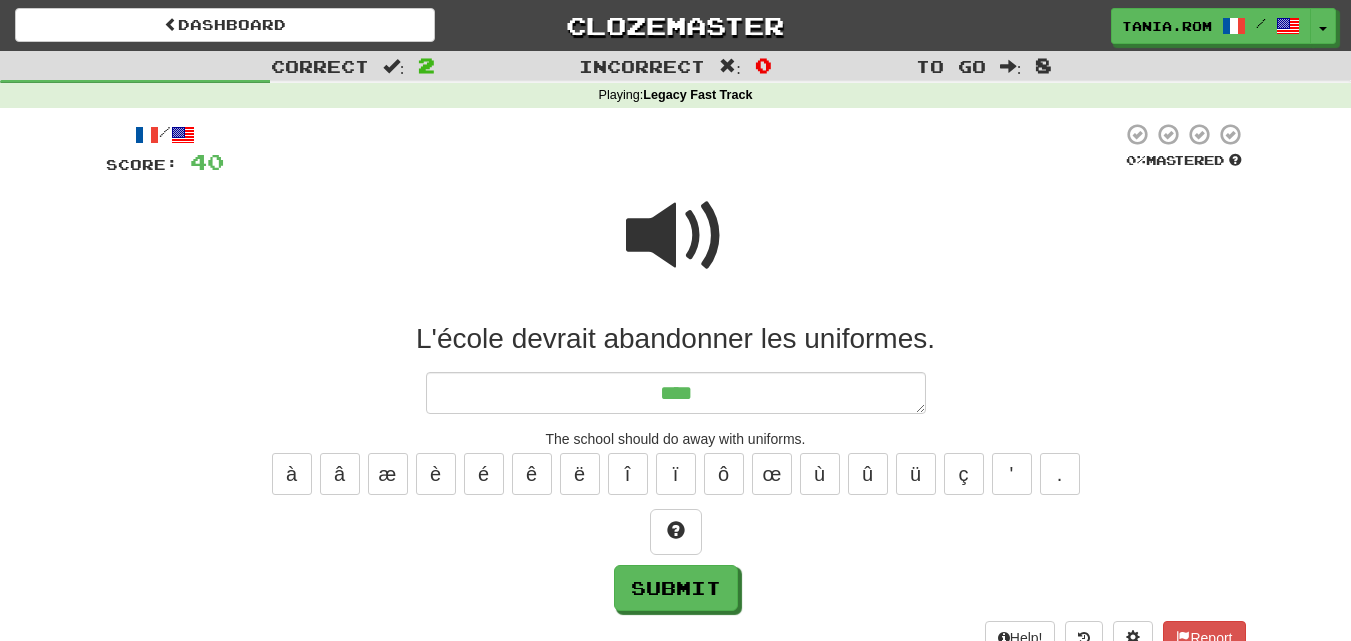 type on "*****" 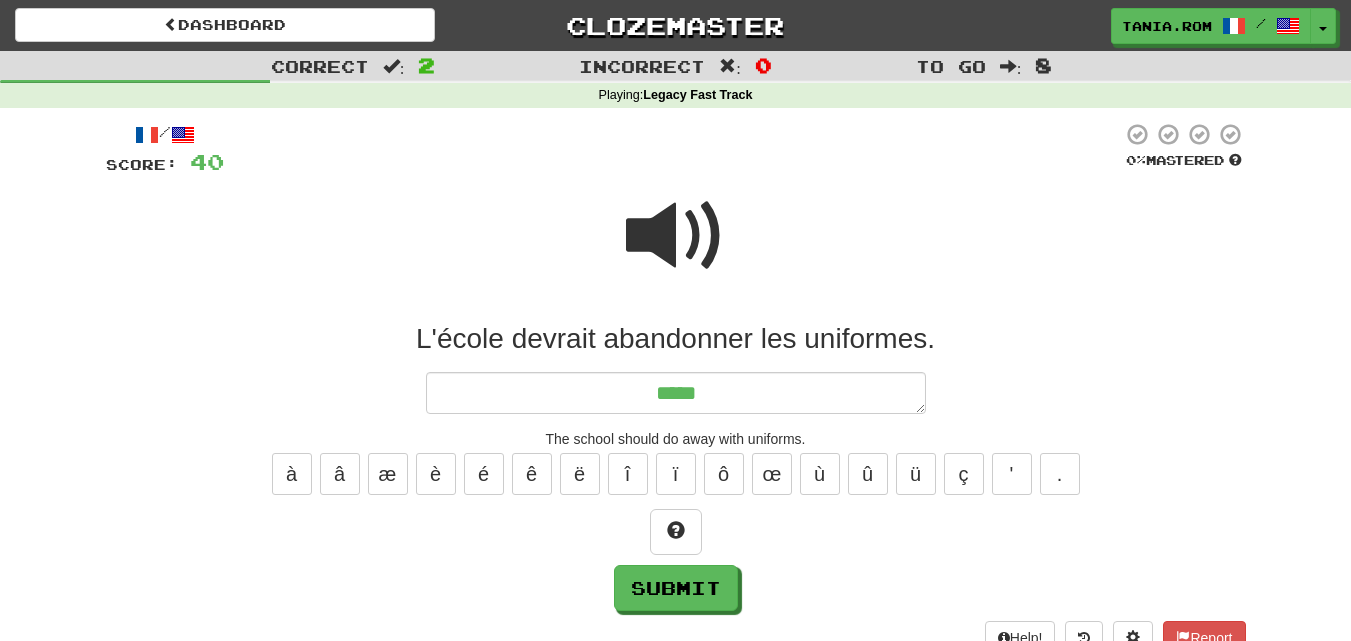type on "*" 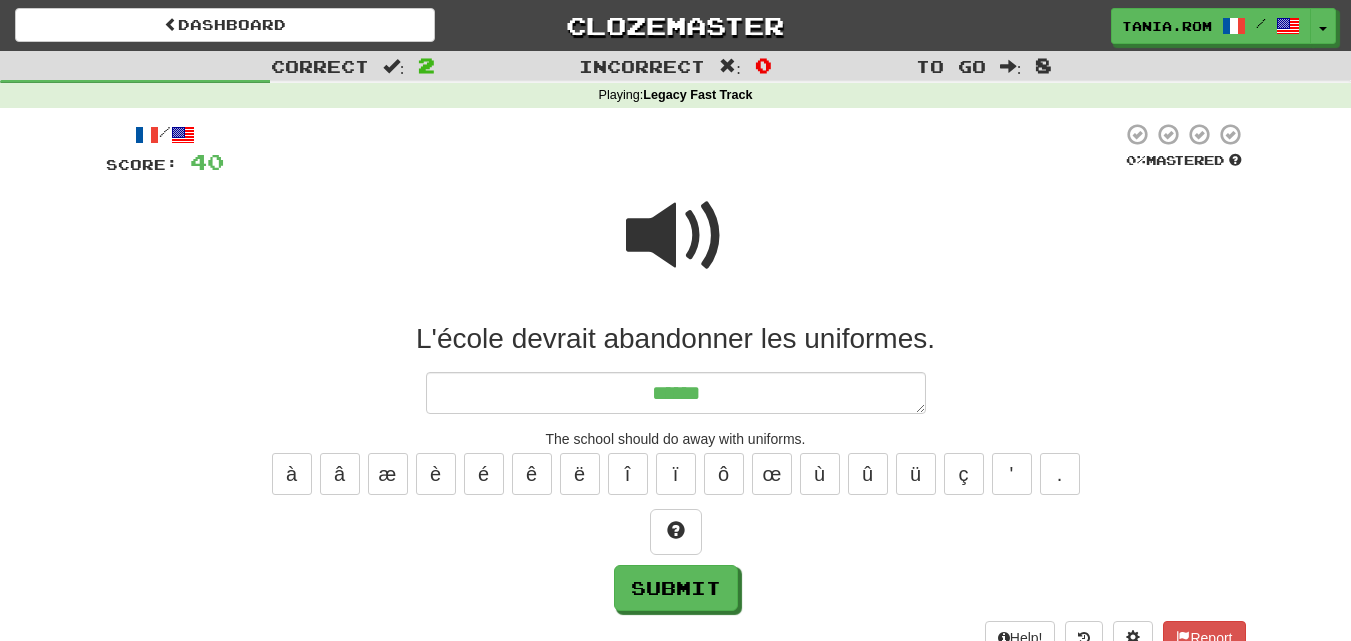 type on "*******" 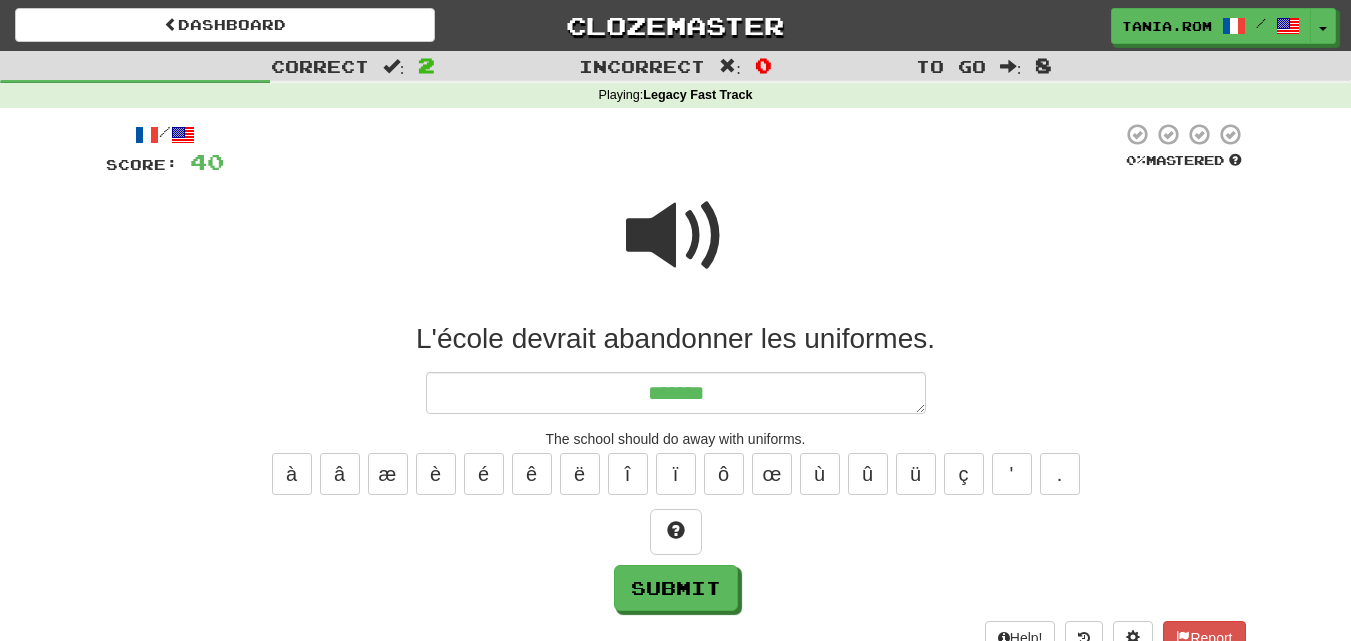 type on "*" 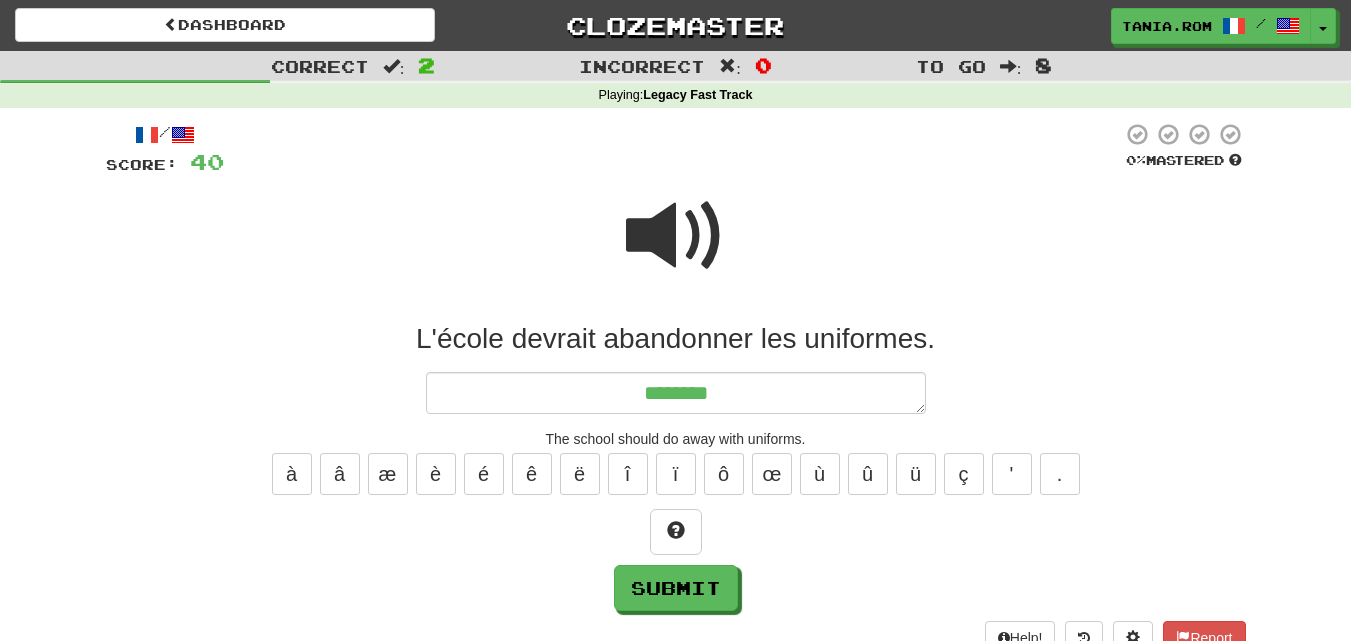 type on "*" 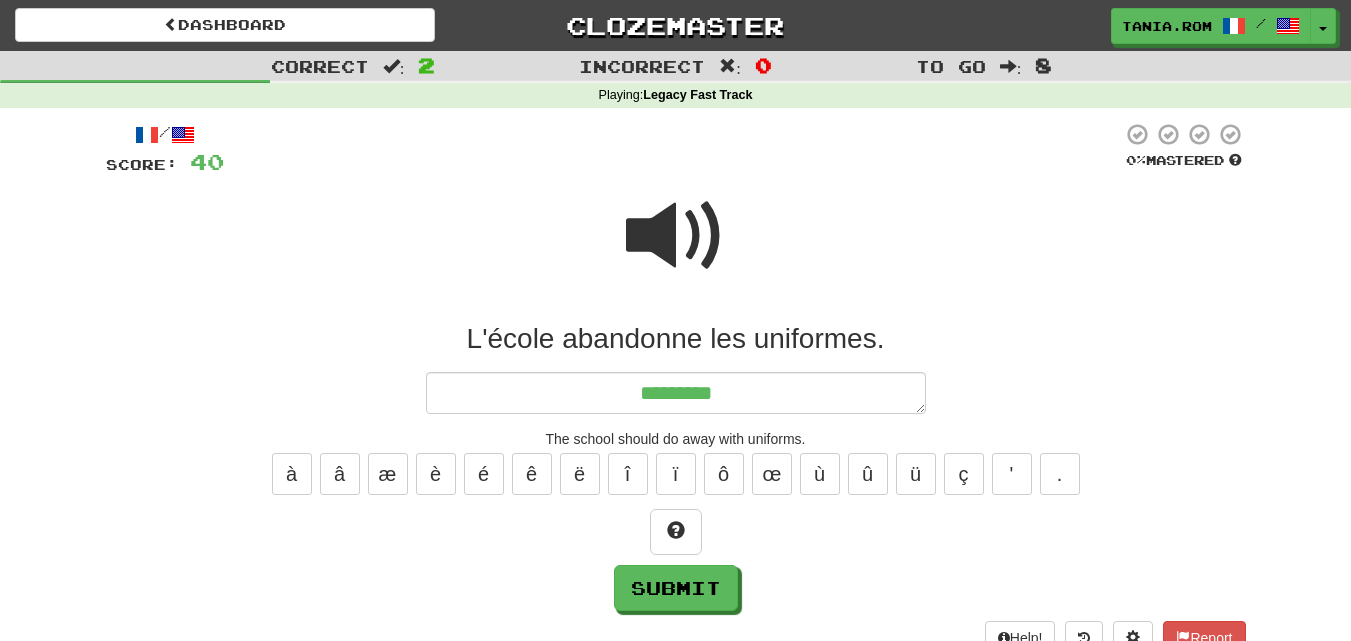 type on "*" 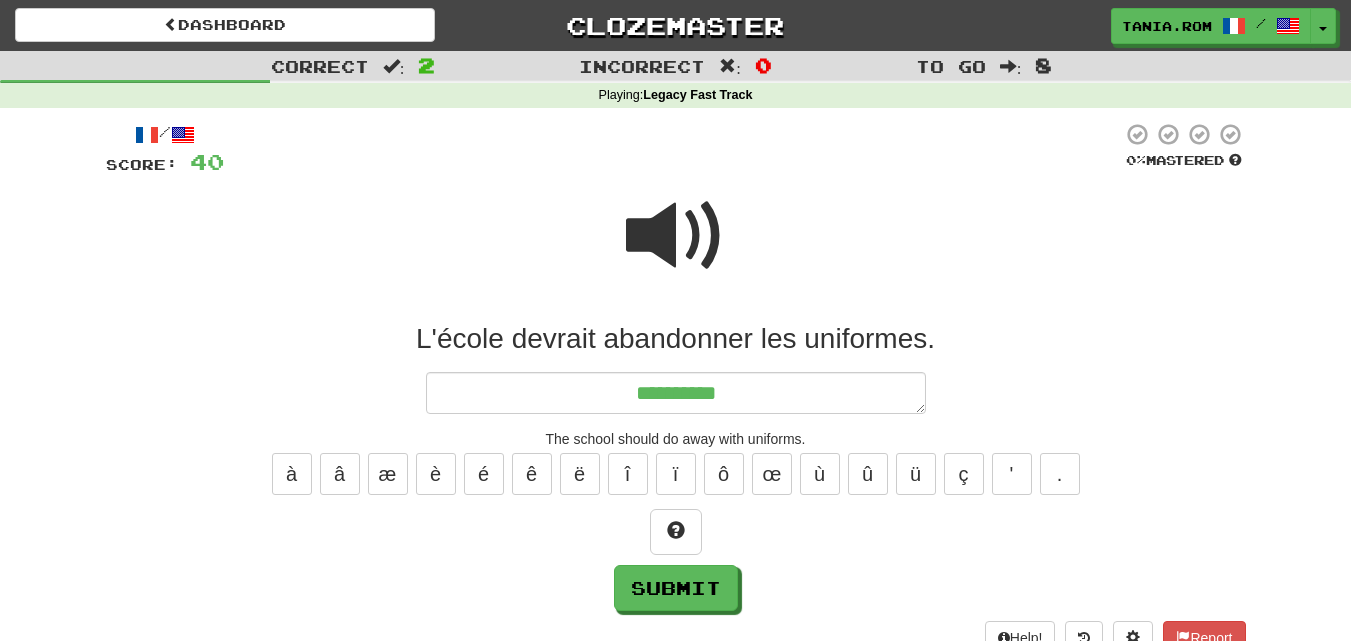 type on "*" 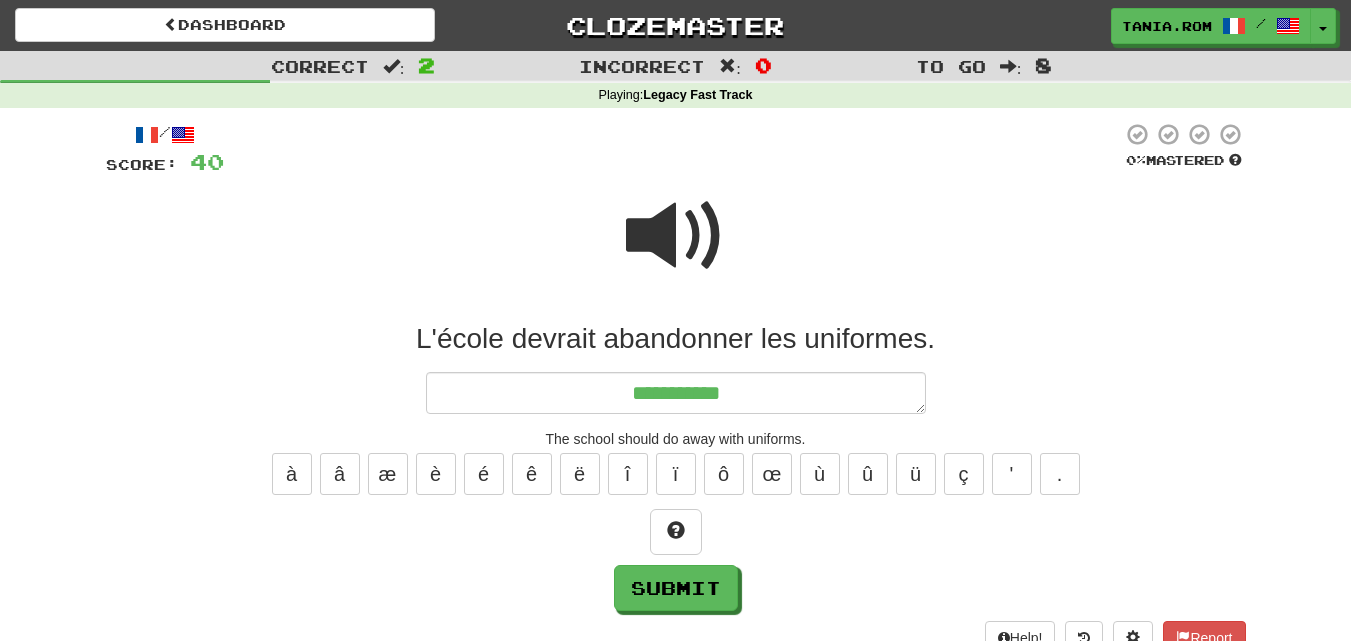 type on "*" 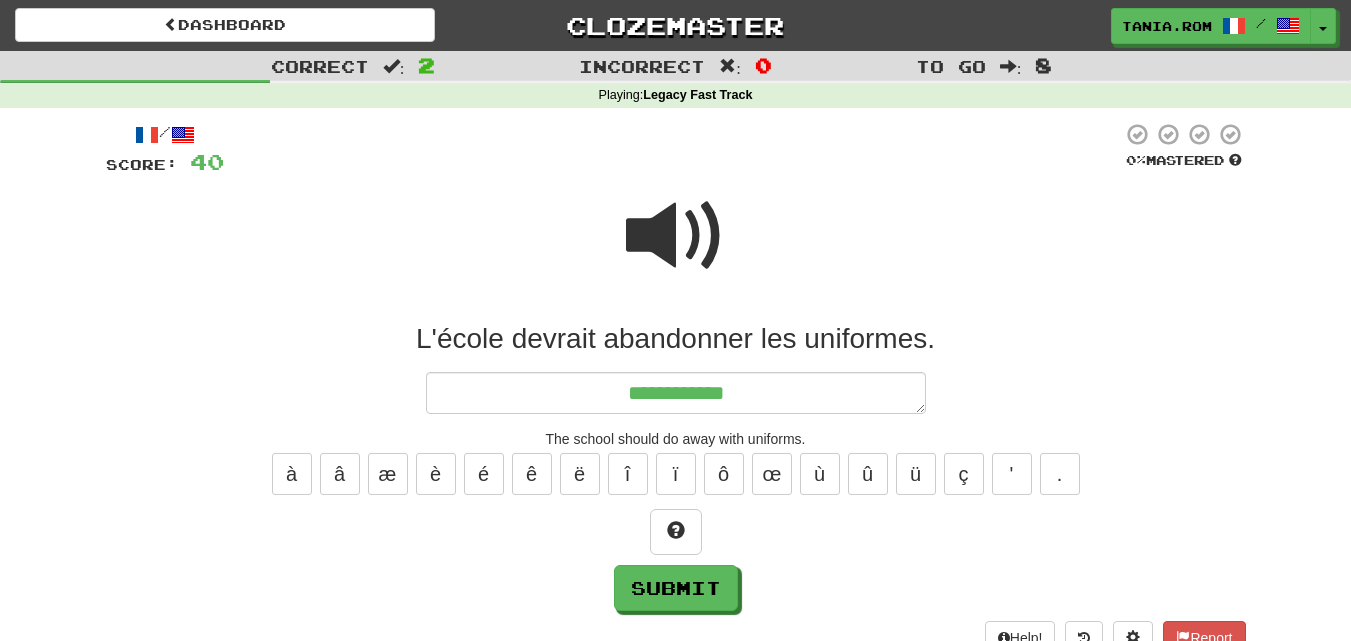 type on "*" 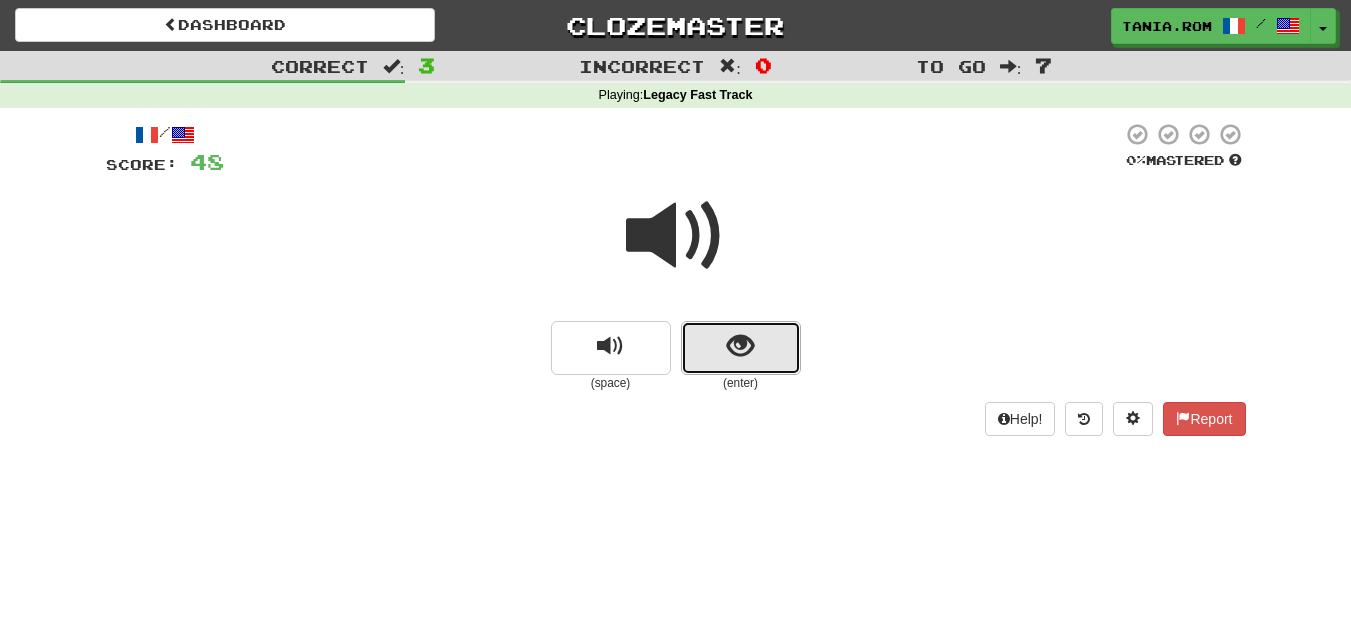 click at bounding box center [741, 348] 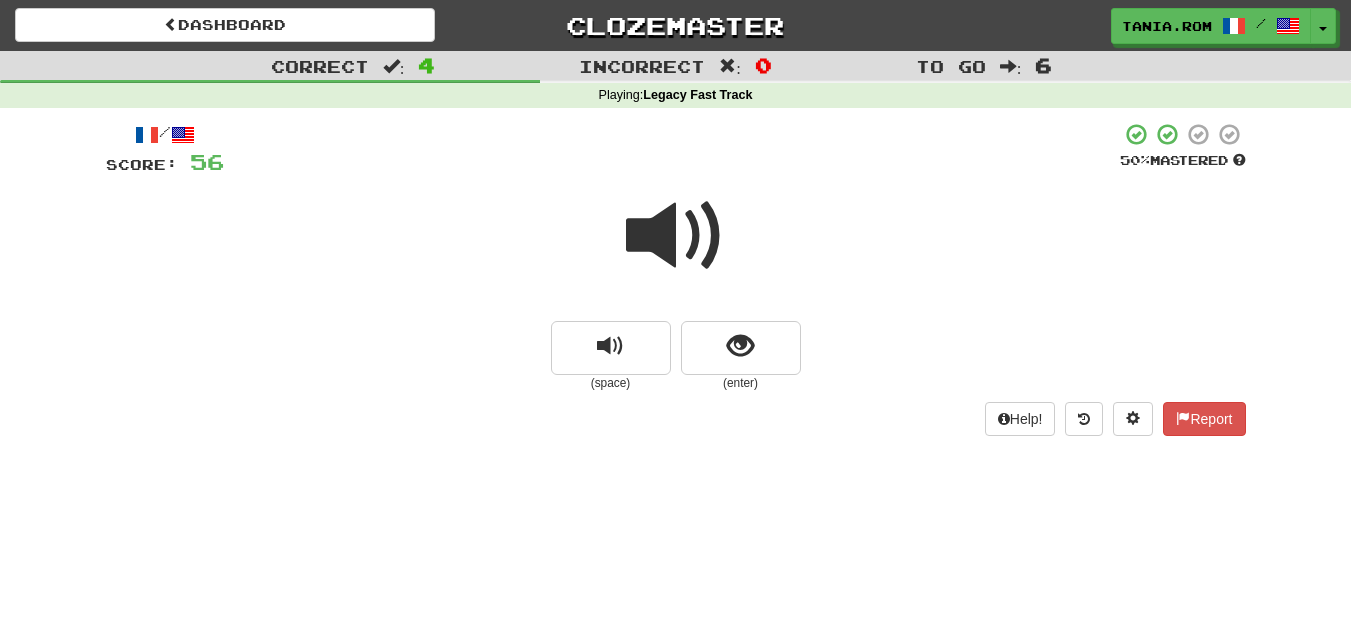 click at bounding box center (676, 236) 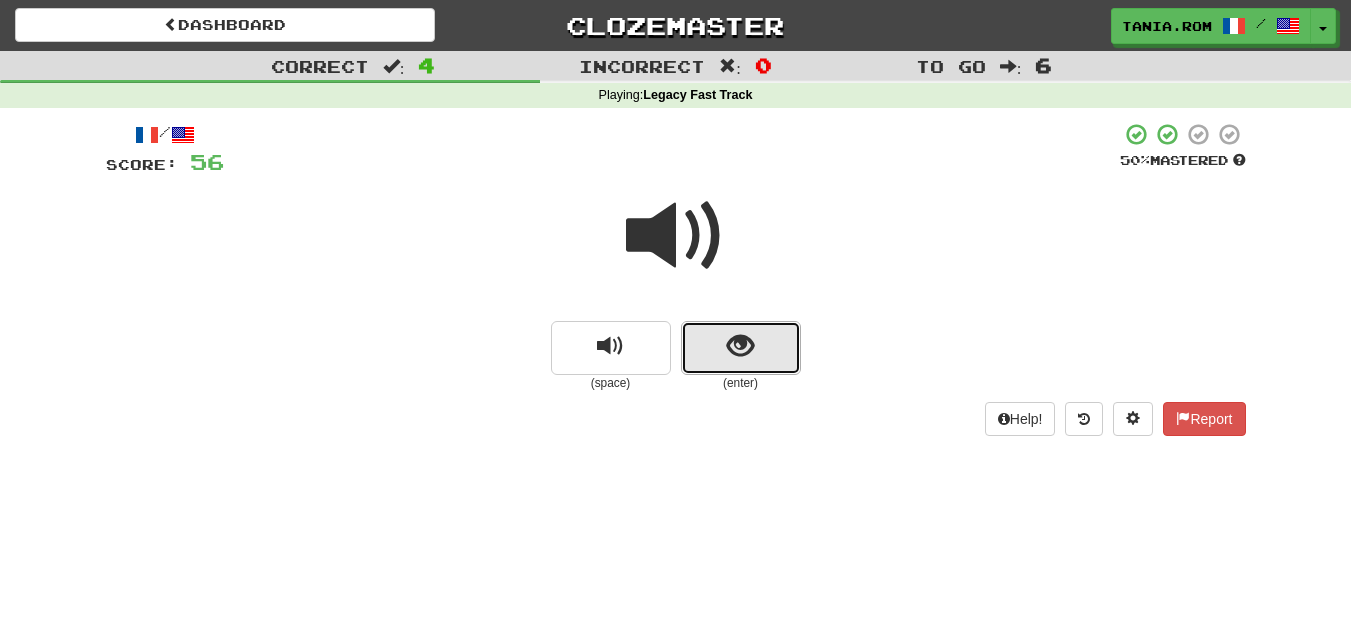 click at bounding box center [741, 348] 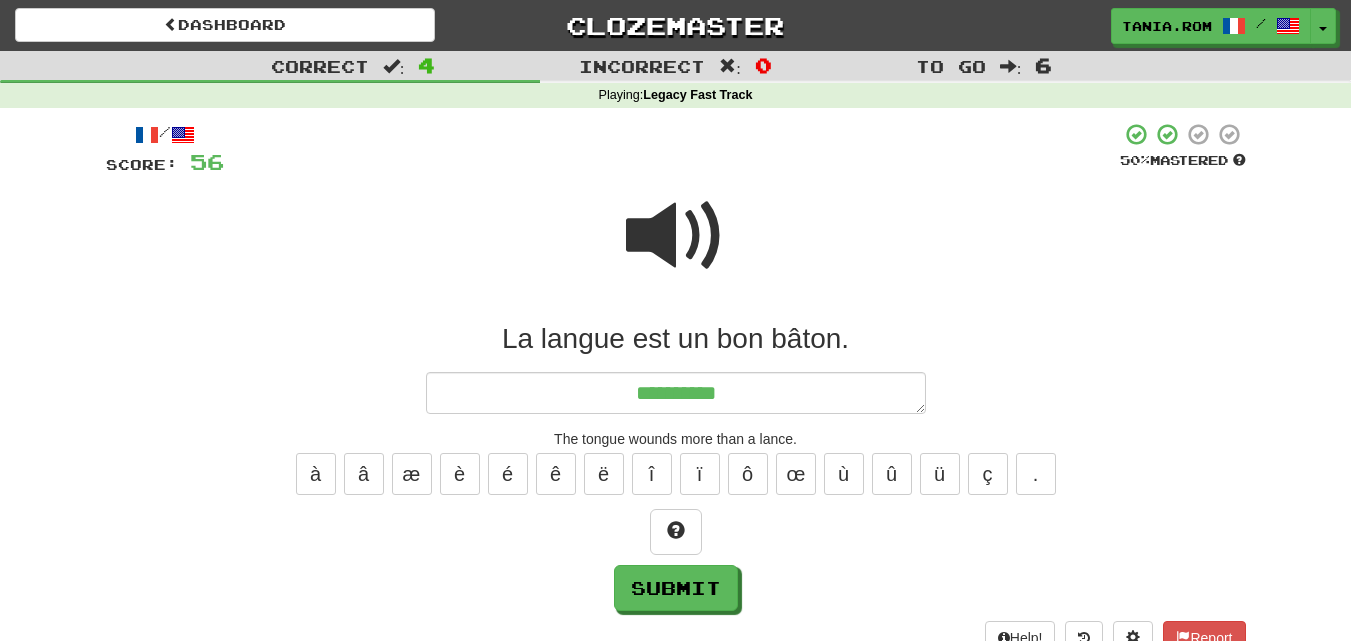 click at bounding box center [676, 236] 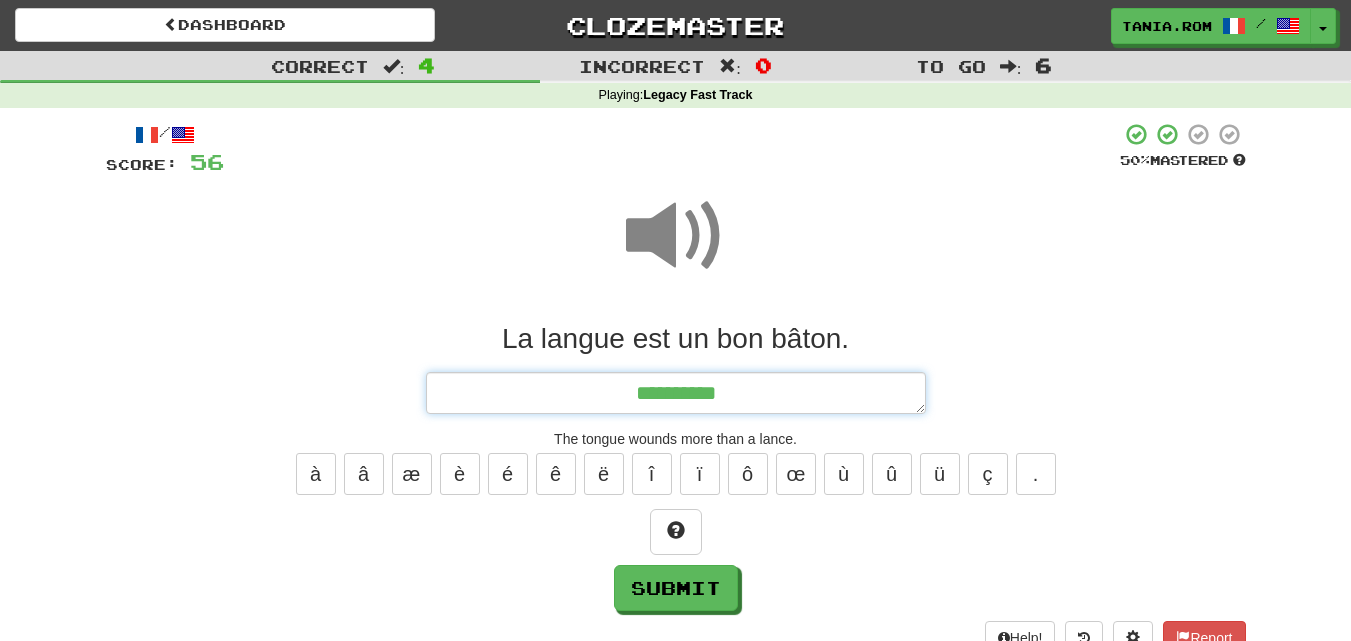 click on "*********" at bounding box center (676, 393) 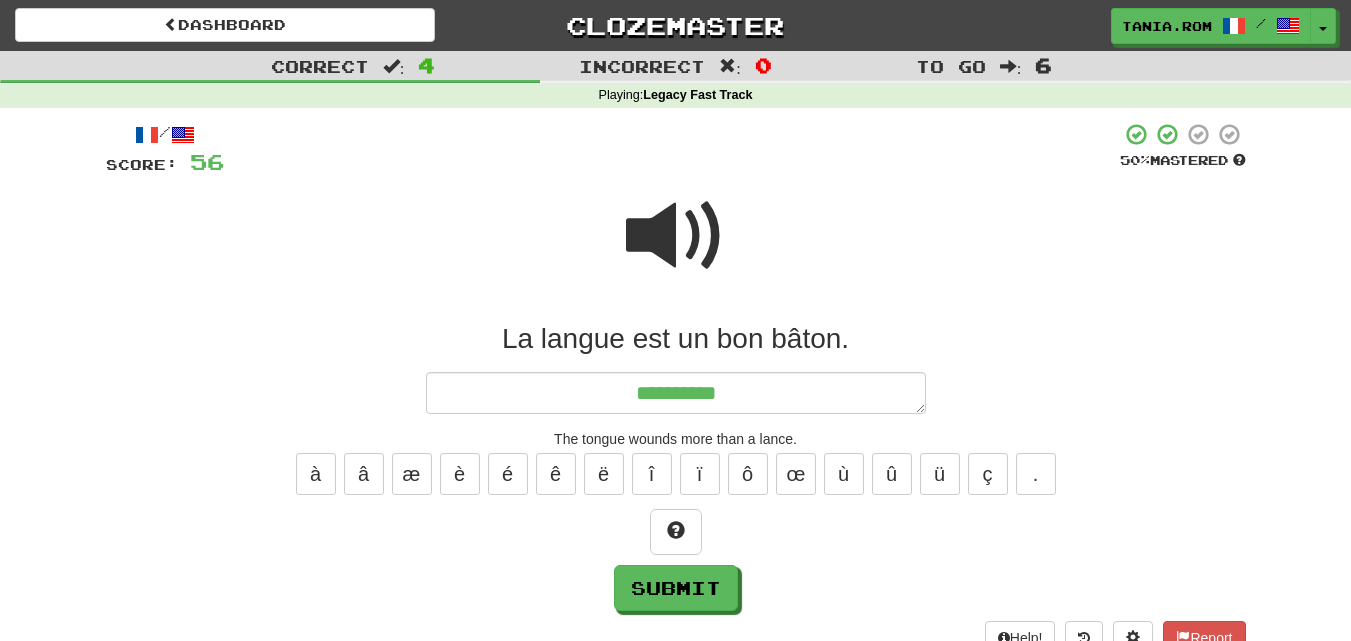 click at bounding box center [676, 236] 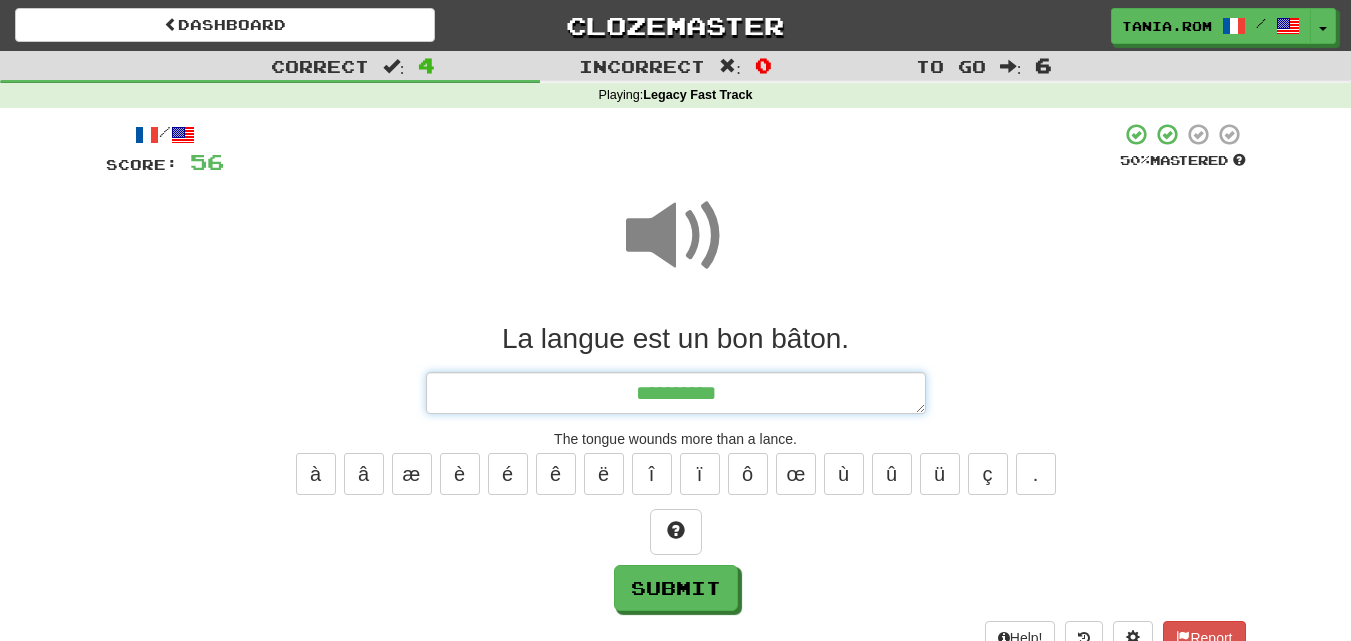 click on "*********" at bounding box center [676, 393] 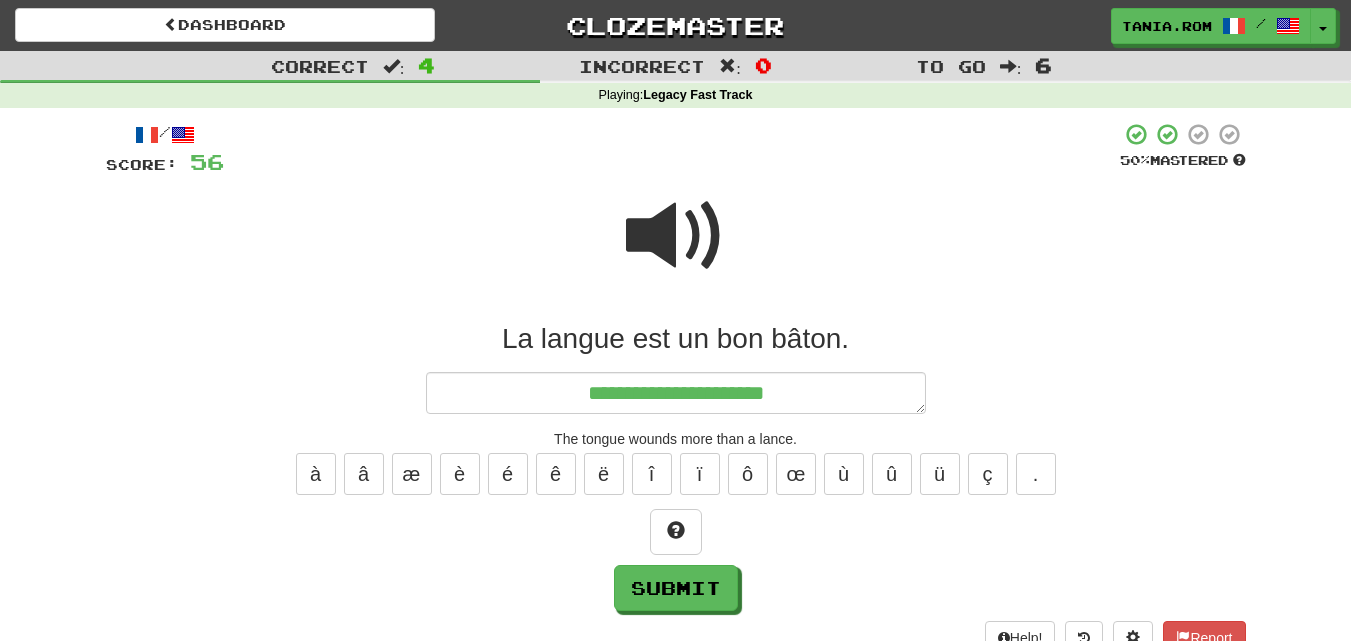 click on "à â æ è é ê ë î ï ô œ ù û ü ç ." at bounding box center [676, 474] 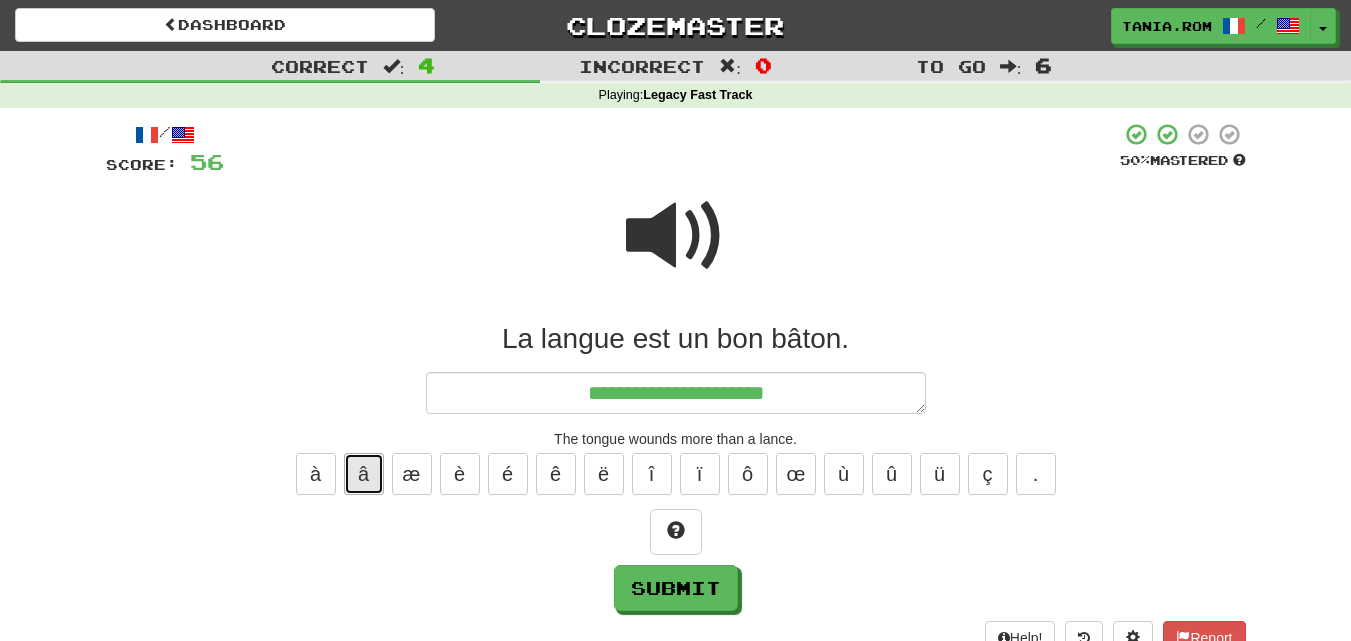 click on "â" at bounding box center [364, 474] 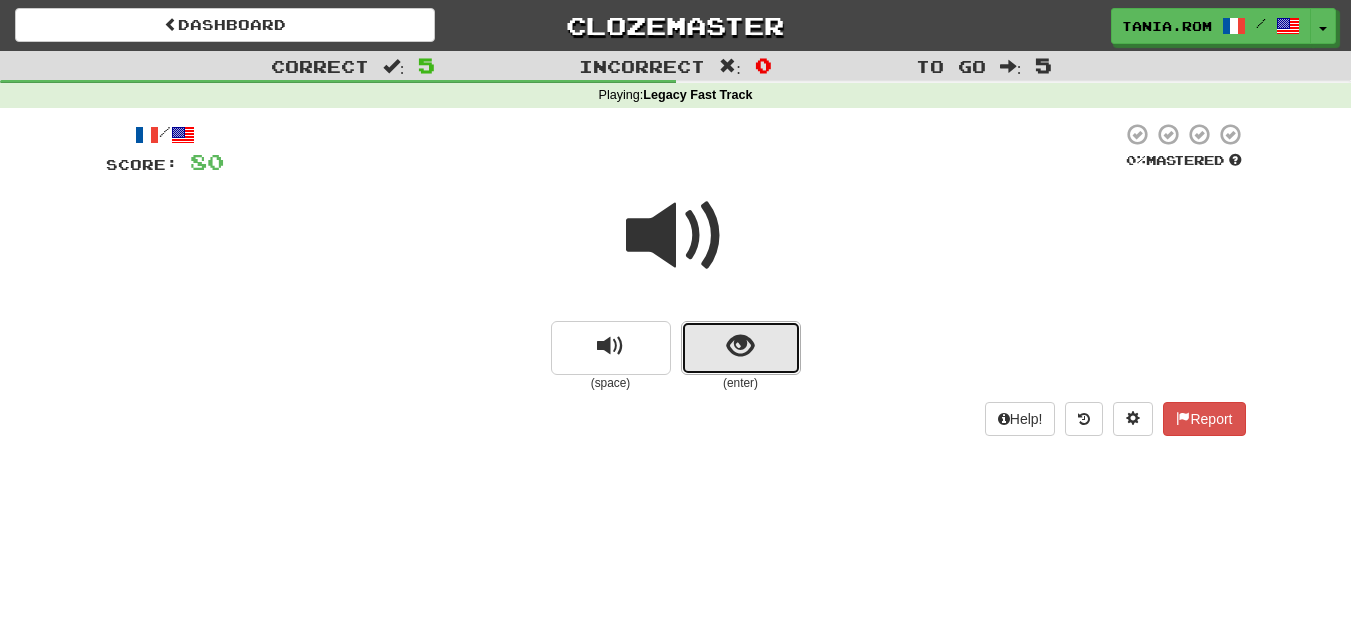 click at bounding box center (740, 346) 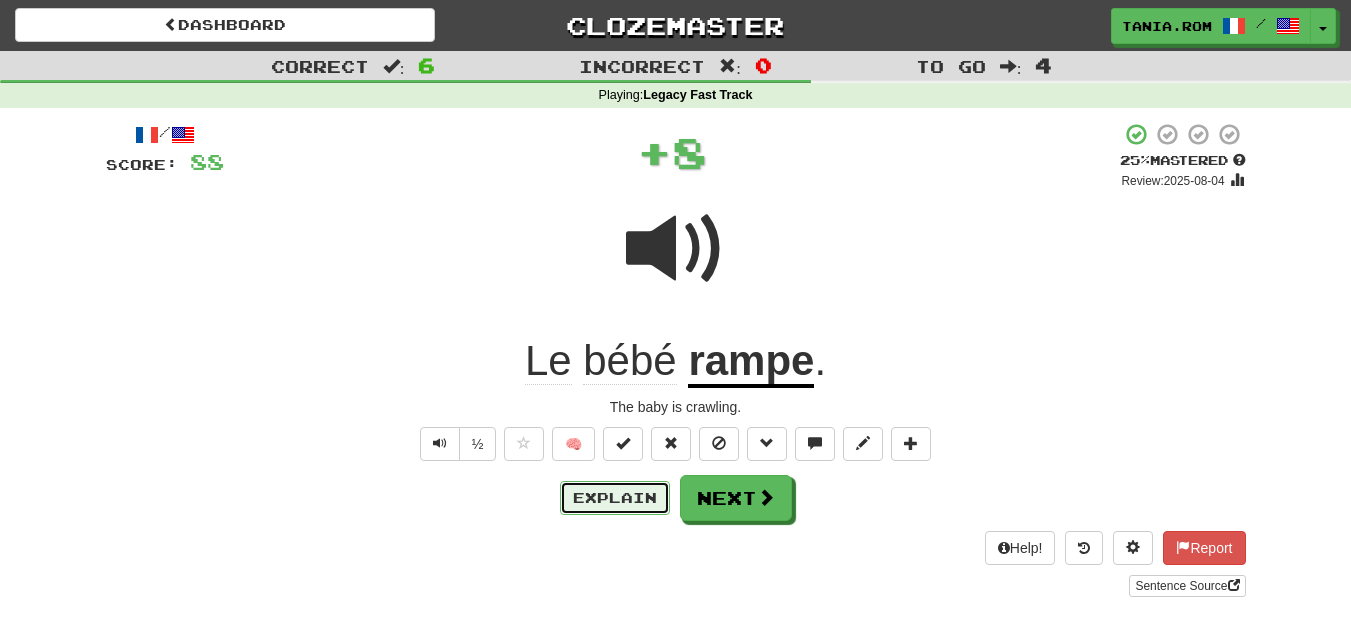 click on "Explain" at bounding box center (615, 498) 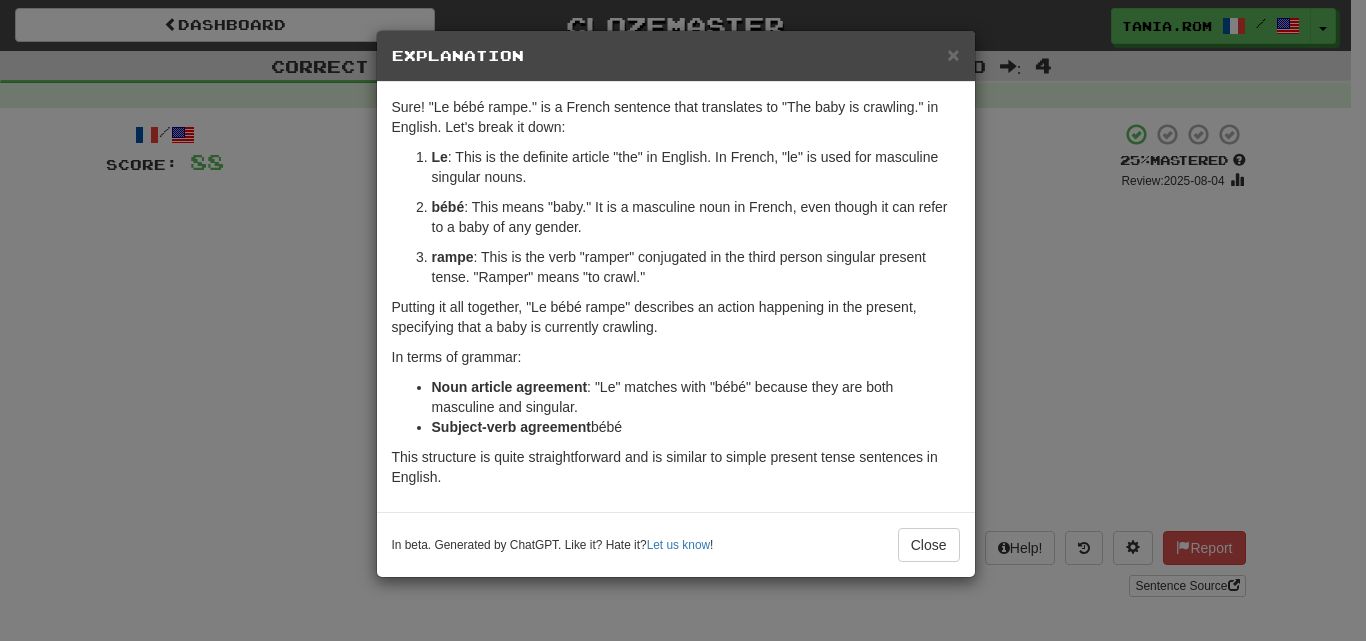 click on "× Explanation Sure! "Le bébé rampe." is a French sentence that translates to "The baby is crawling." in English. Let's break it down:
Le : This is the definite article "the" in English. In French, "le" is used for masculine singular nouns.
bébé : This means "baby." It is a masculine noun in French, even though it can refer to a baby of any gender.
rampe : This is the verb "ramper" conjugated in the third person singular present tense. "Ramper" means "to crawl."
Putting it all together, "Le bébé rampe" describes an action happening in the present, specifying that a baby is currently crawling.
In terms of grammar:
Noun article agreement : "Le" matches with "bébé" because they are both masculine and singular.
Subject-verb agreement : "bébé" (singular) matches with "rampe" (third person singular form of the verb "ramper").
This structure is quite straightforward and is similar to simple present tense sentences in English. Let us know ! Close" at bounding box center [683, 320] 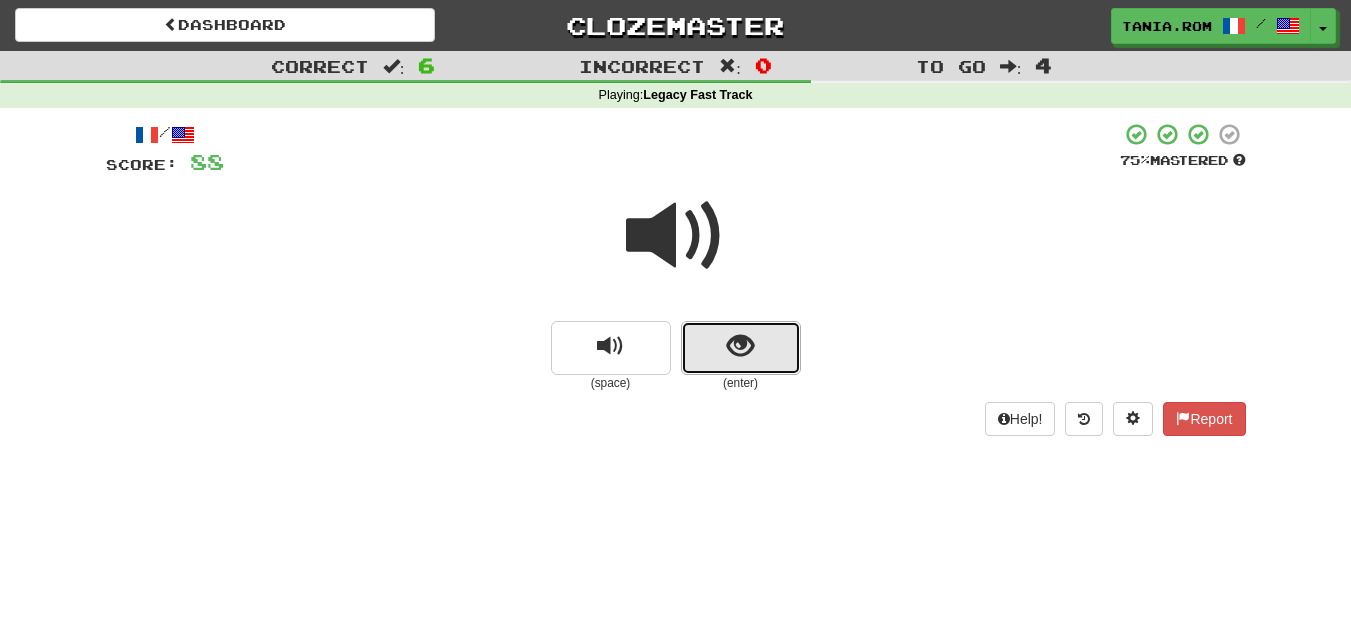 click at bounding box center (741, 348) 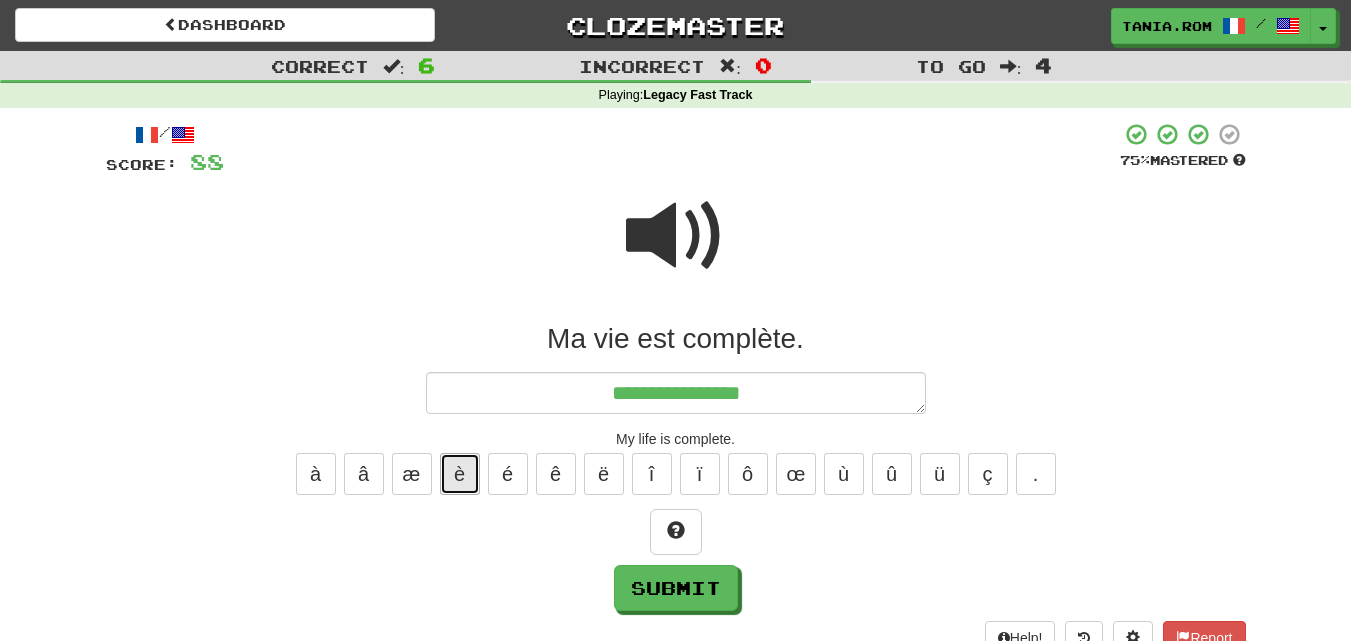 click on "è" at bounding box center (460, 474) 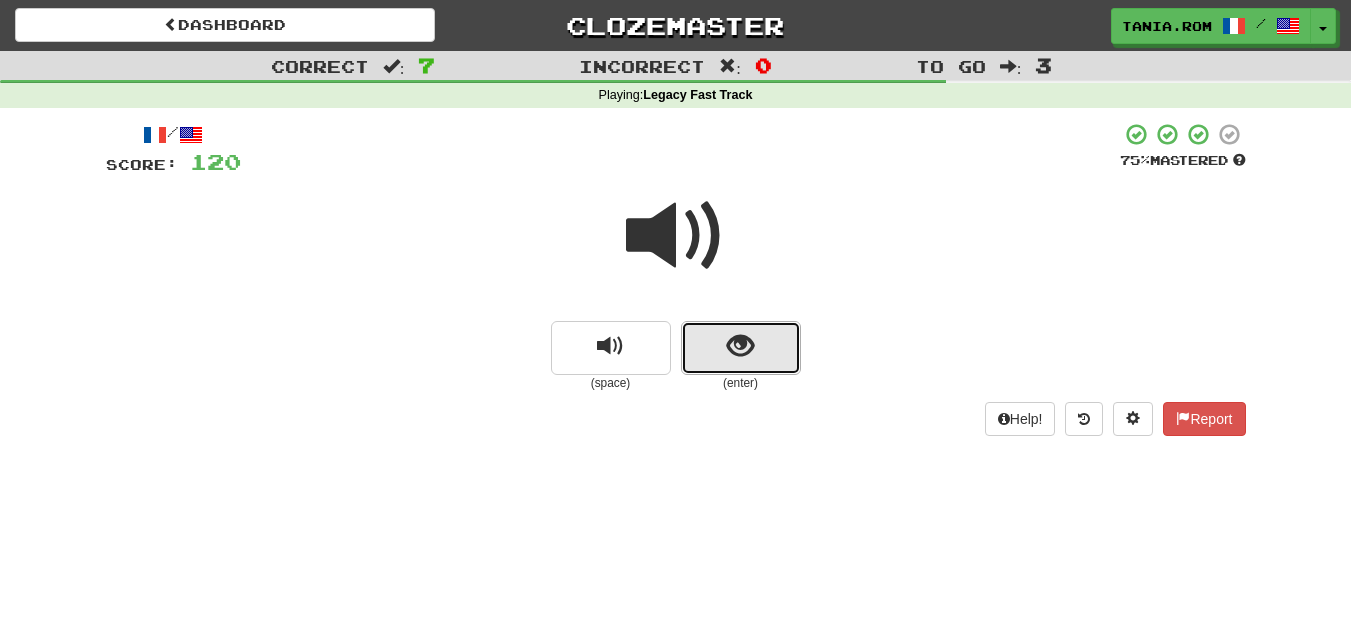 click at bounding box center [740, 346] 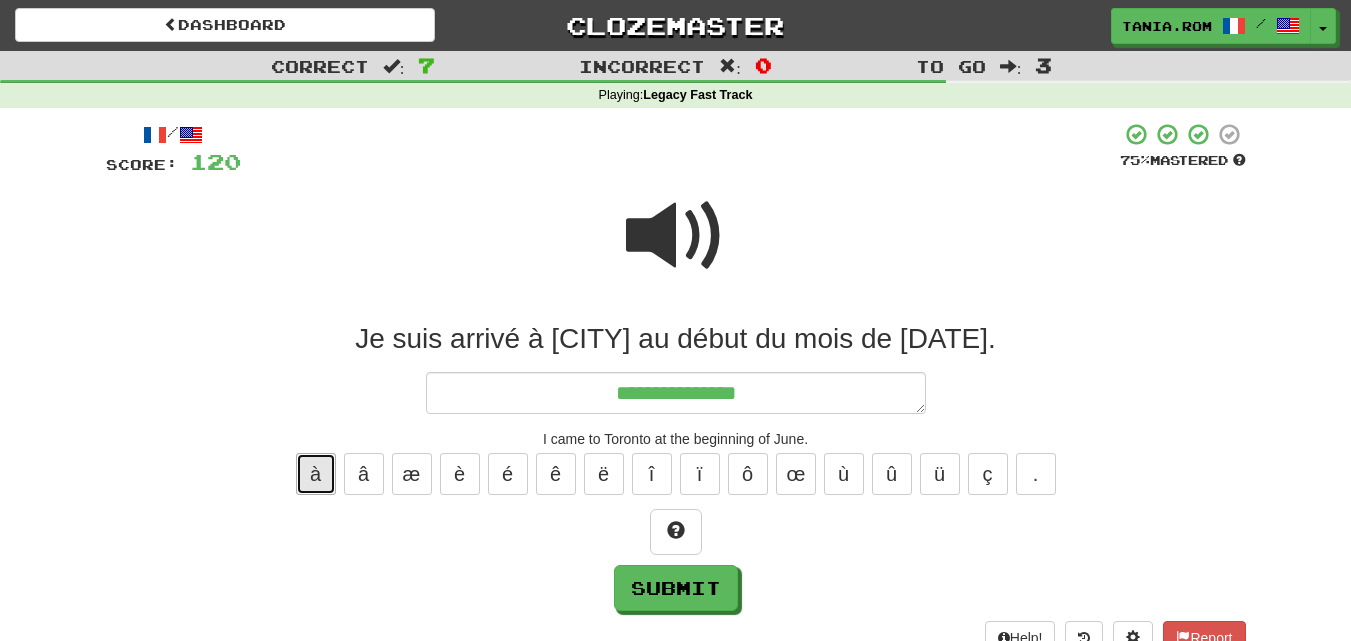 click on "à" at bounding box center (316, 474) 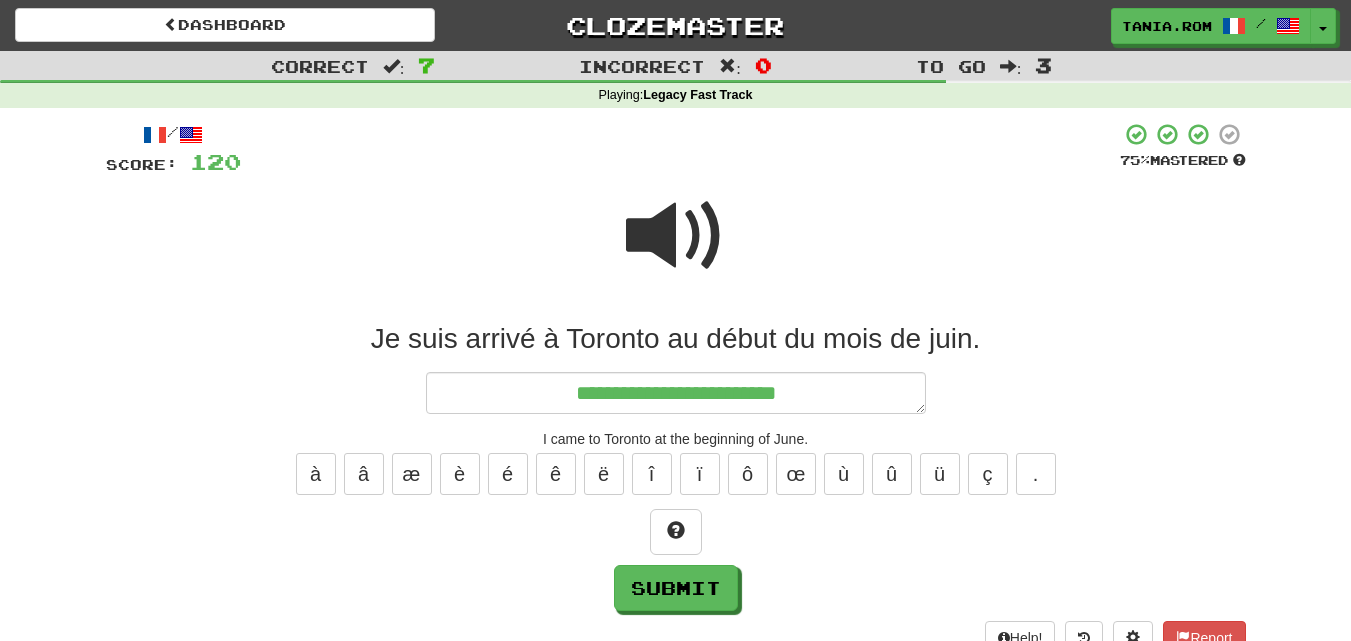 click at bounding box center (676, 236) 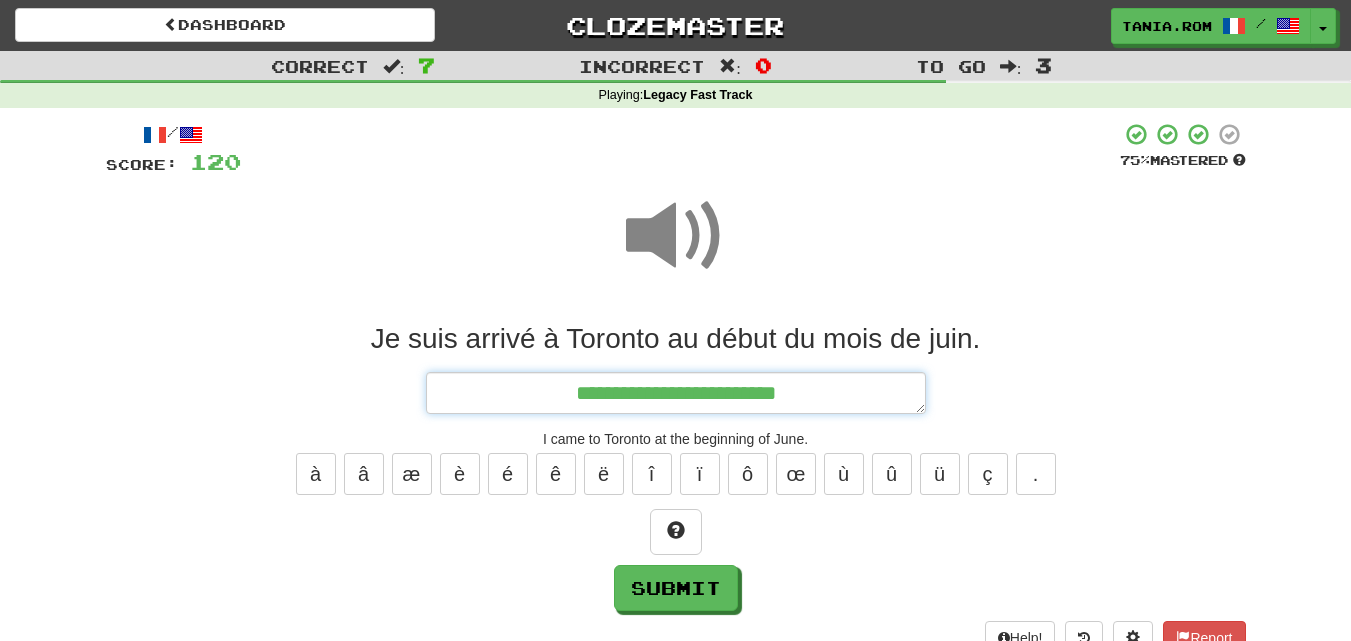 click on "**********" at bounding box center [676, 393] 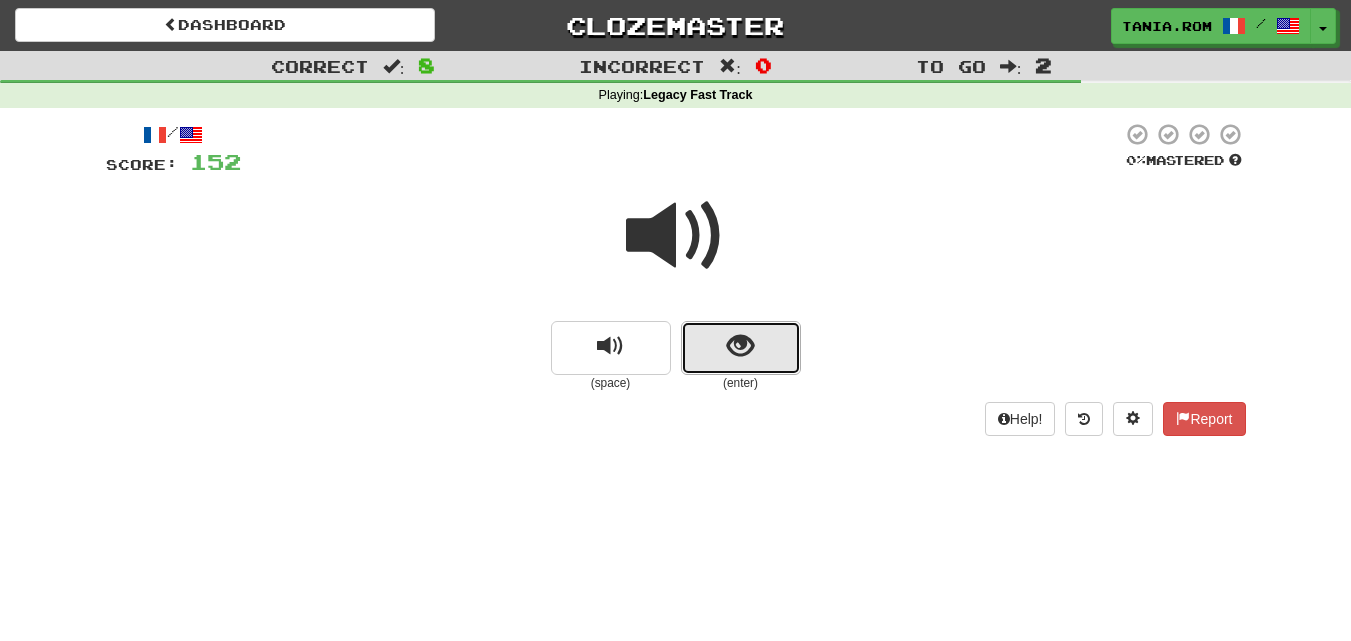click at bounding box center (741, 348) 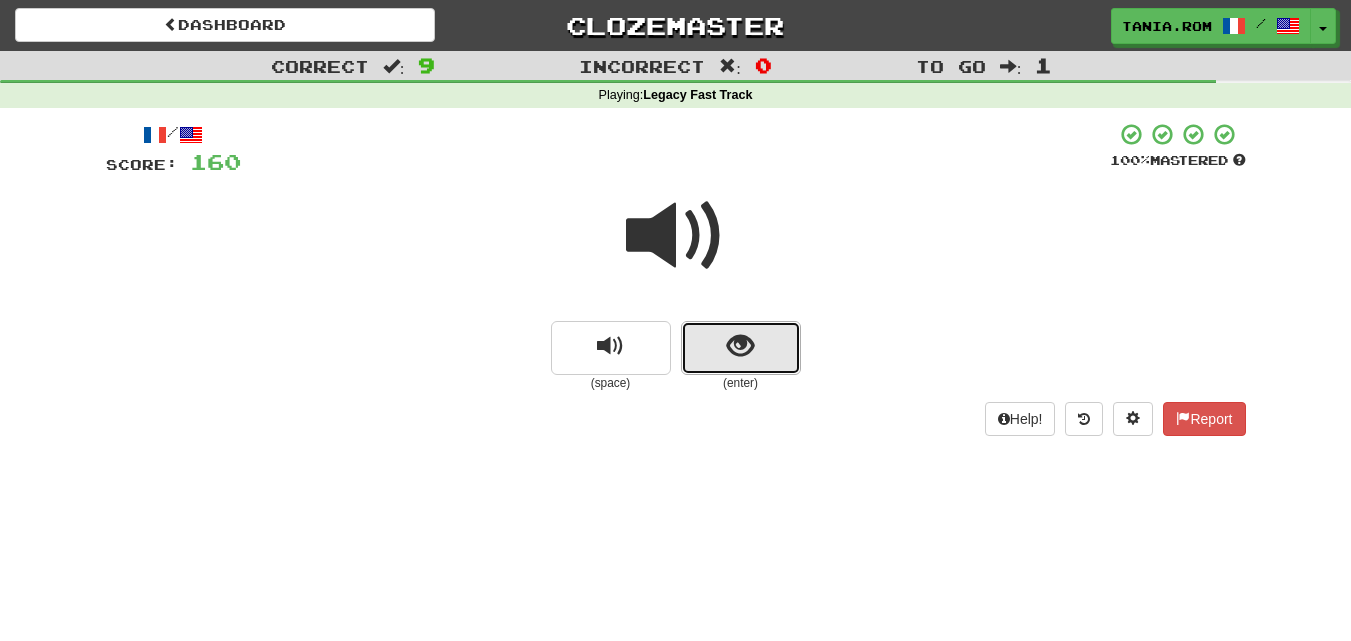 click at bounding box center (741, 348) 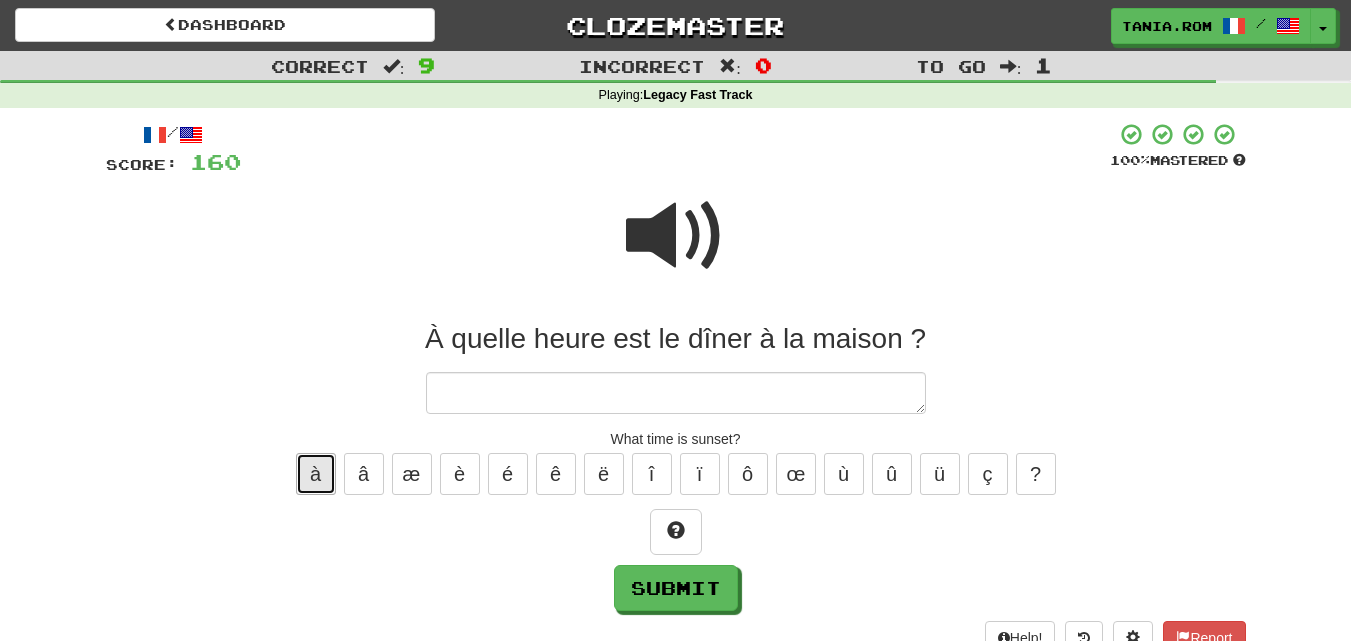 click on "à" at bounding box center (316, 474) 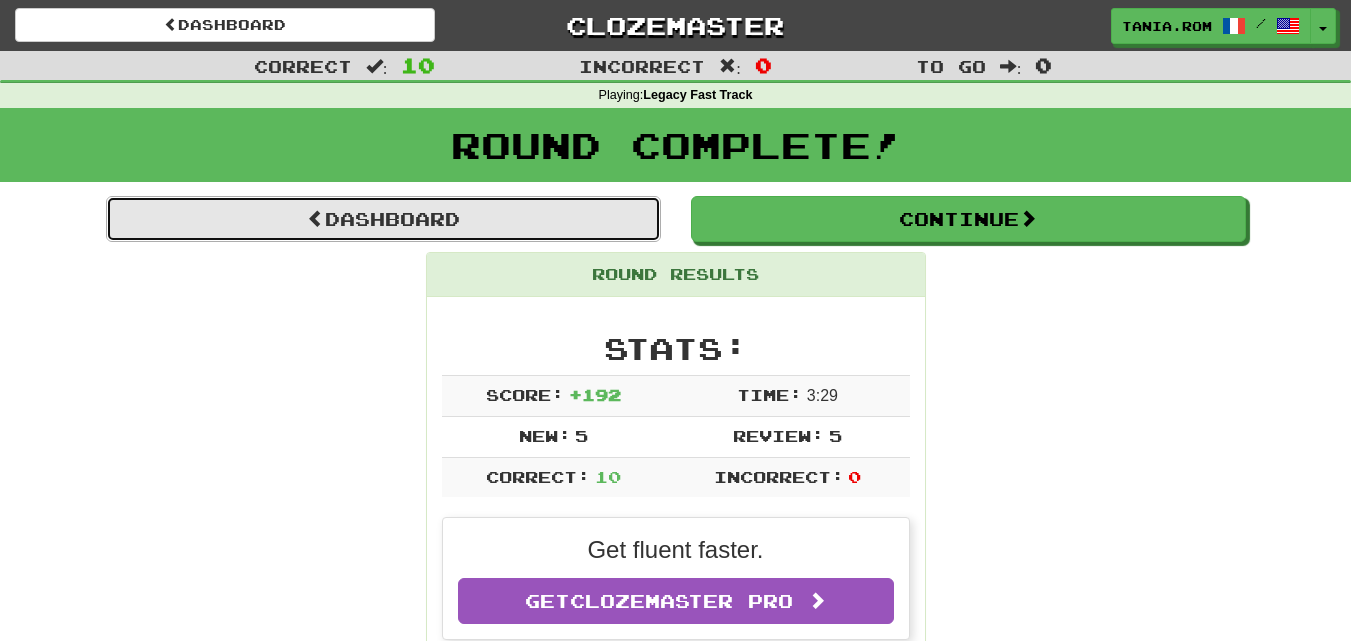 click on "Dashboard" at bounding box center [383, 219] 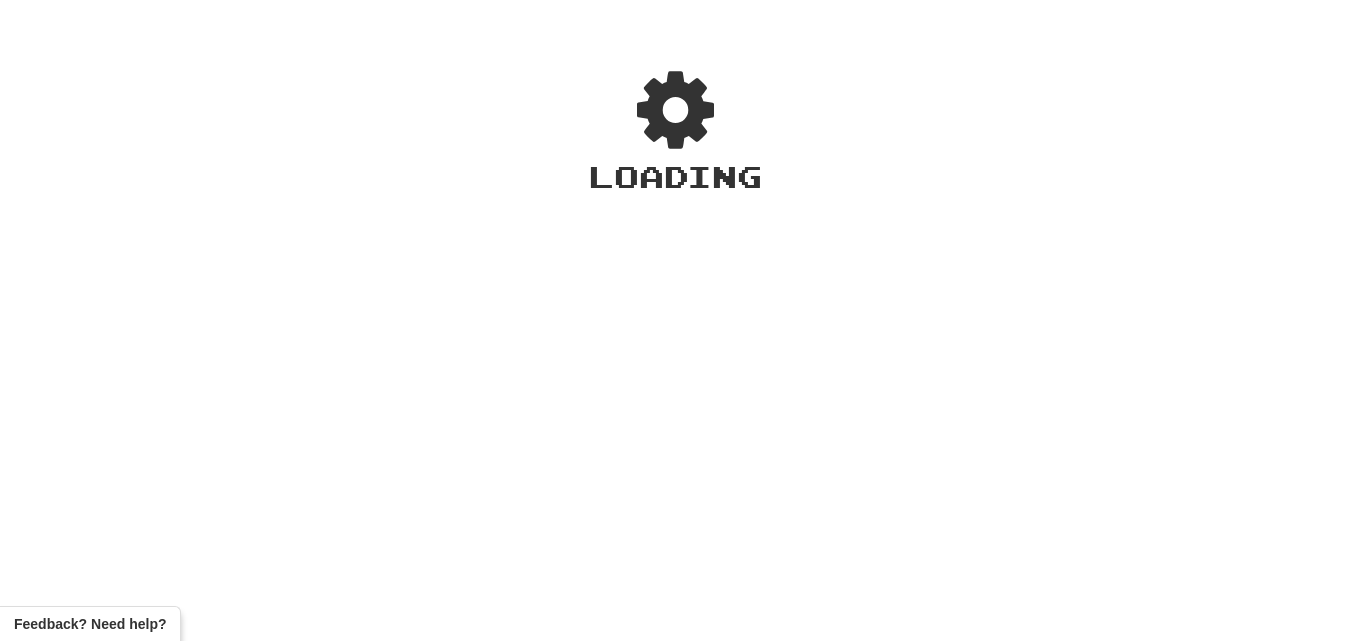 scroll, scrollTop: 0, scrollLeft: 0, axis: both 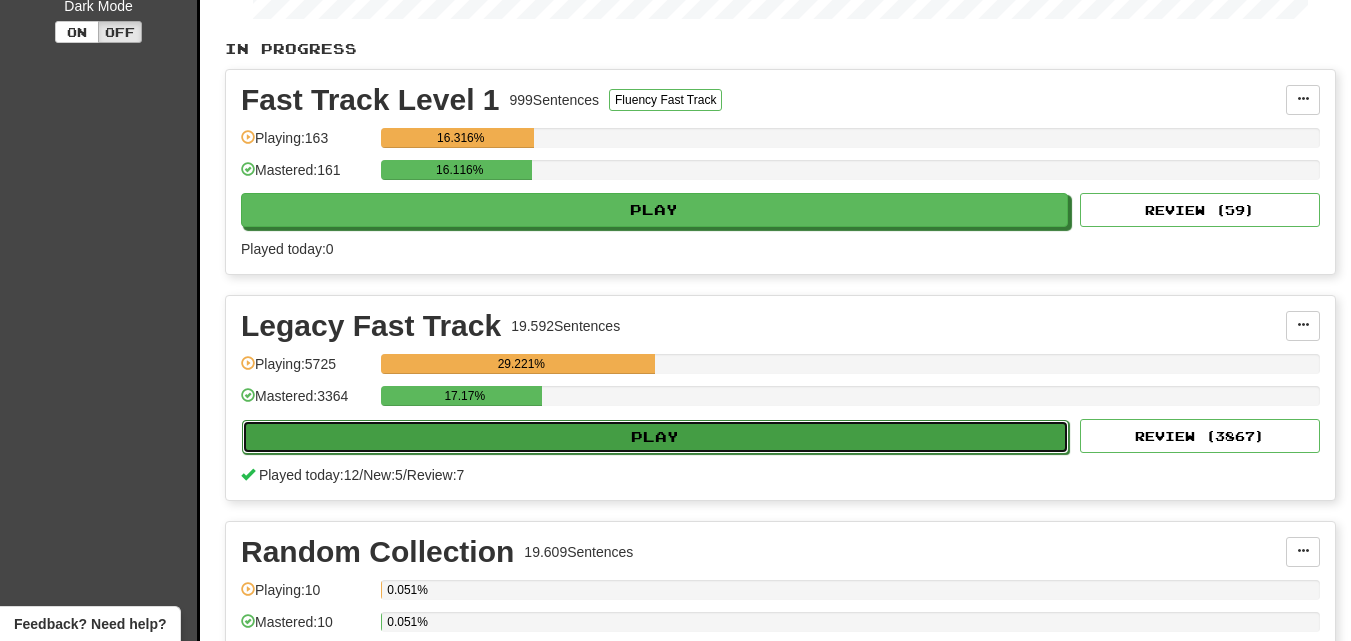 click on "Play" at bounding box center (655, 437) 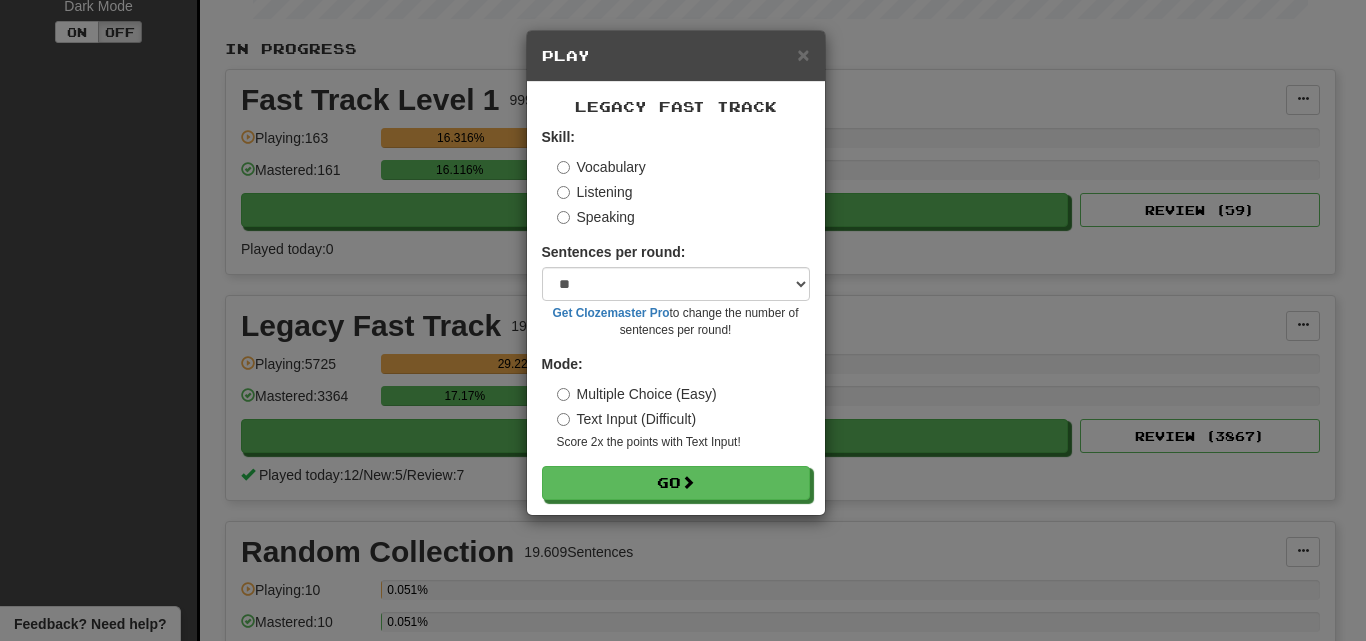 click on "Text Input (Difficult)" at bounding box center [627, 419] 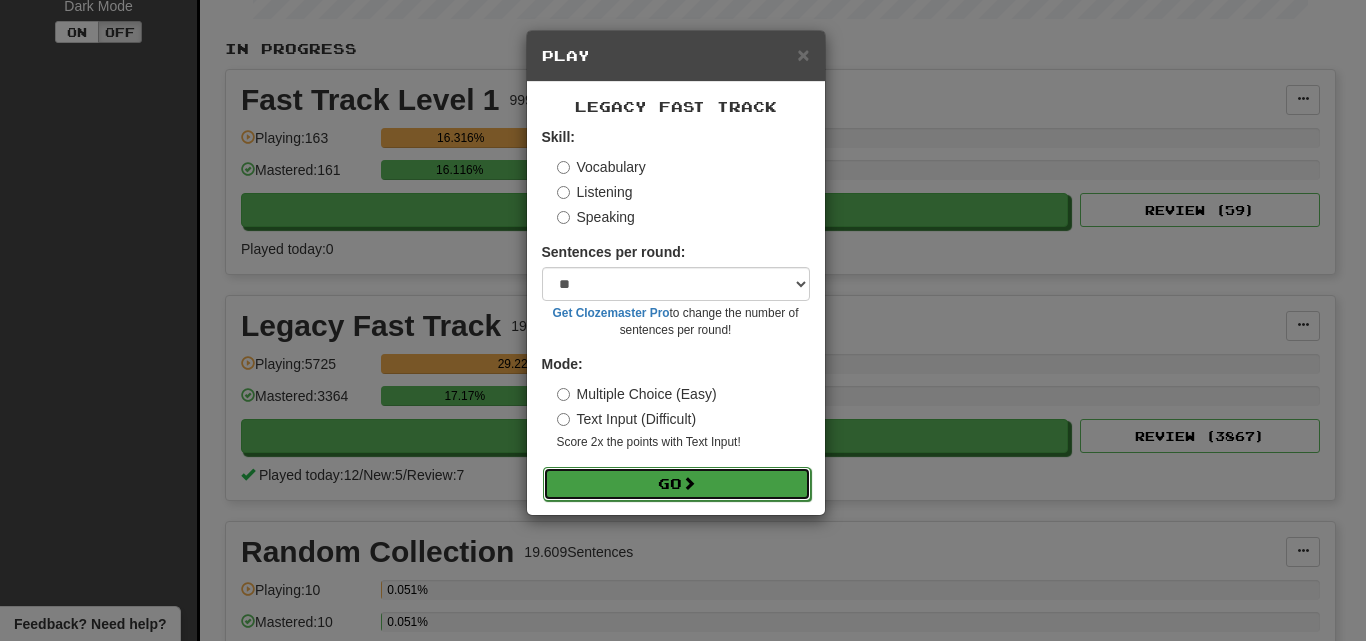 click at bounding box center (689, 483) 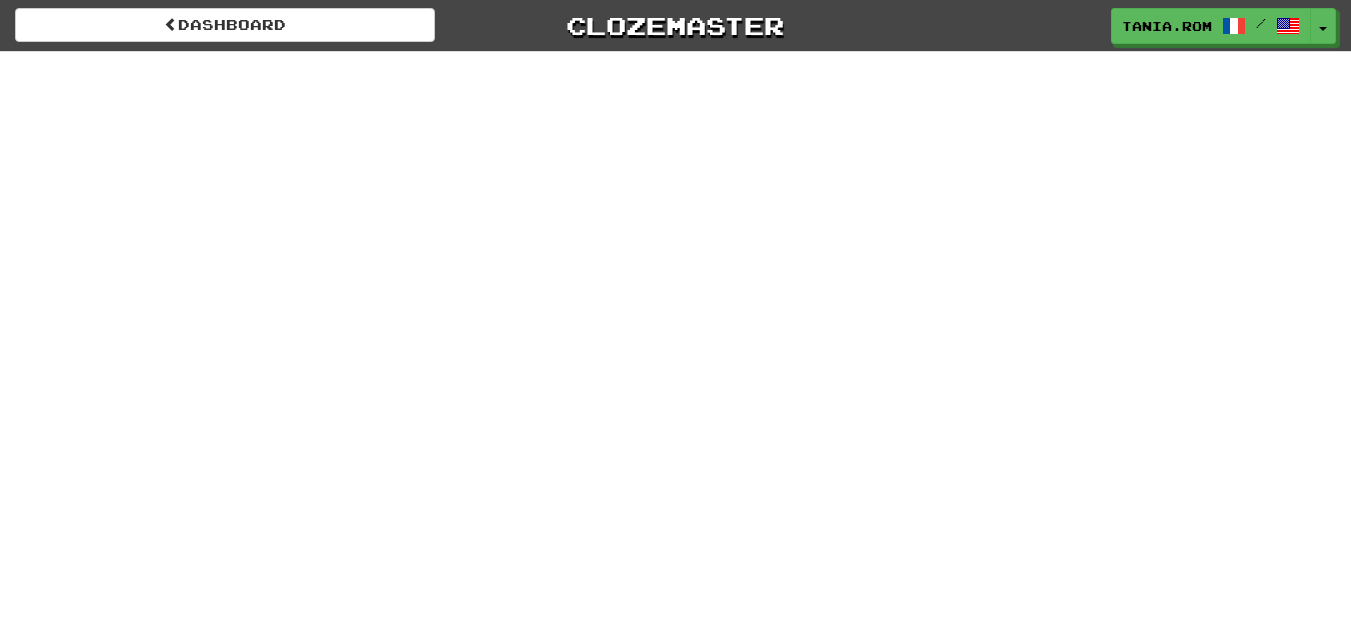 scroll, scrollTop: 0, scrollLeft: 0, axis: both 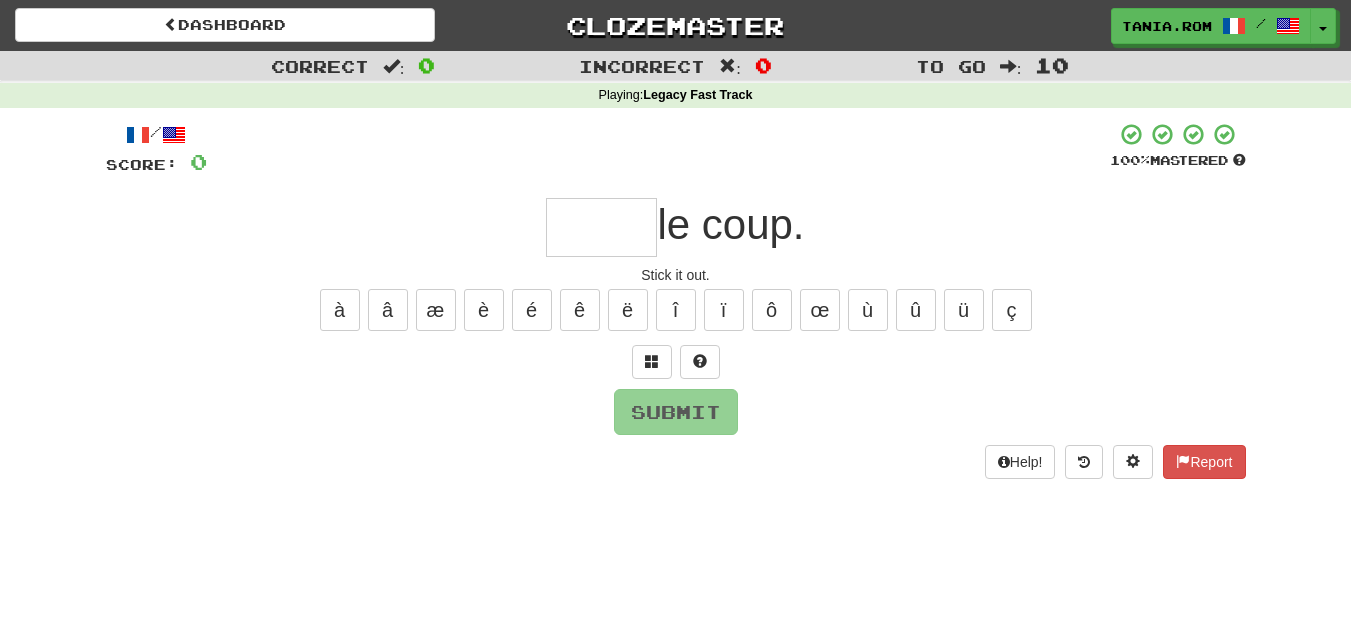 type on "*" 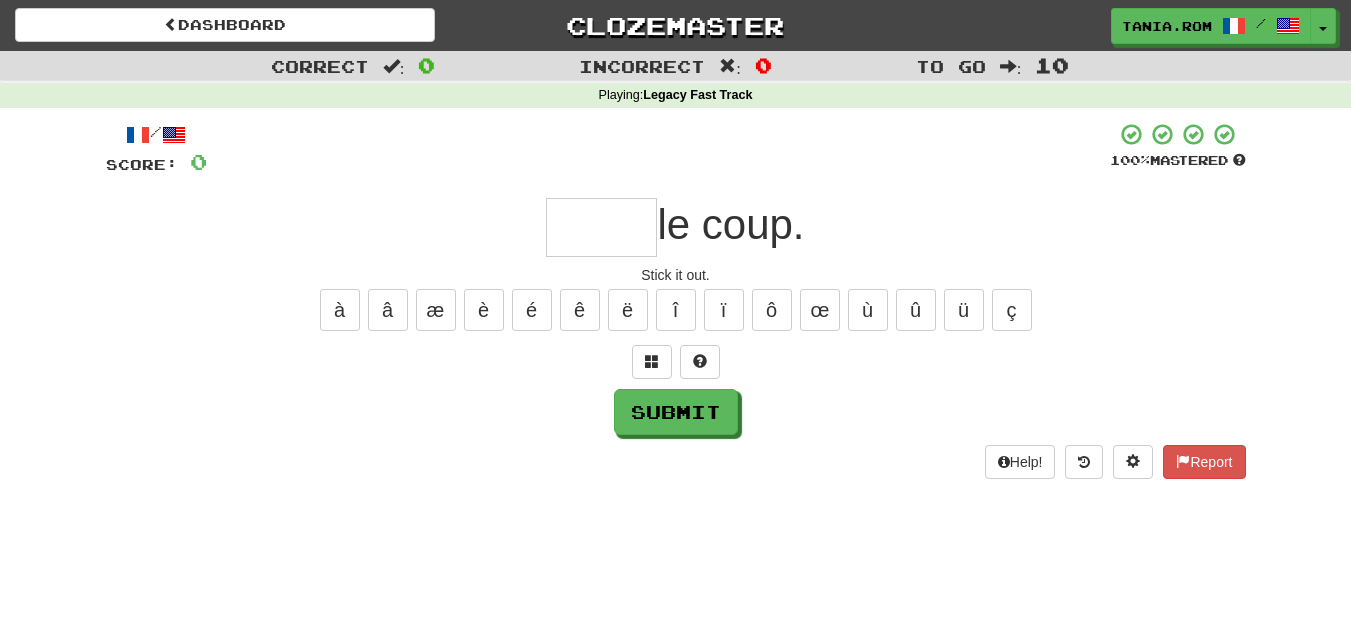 type on "*" 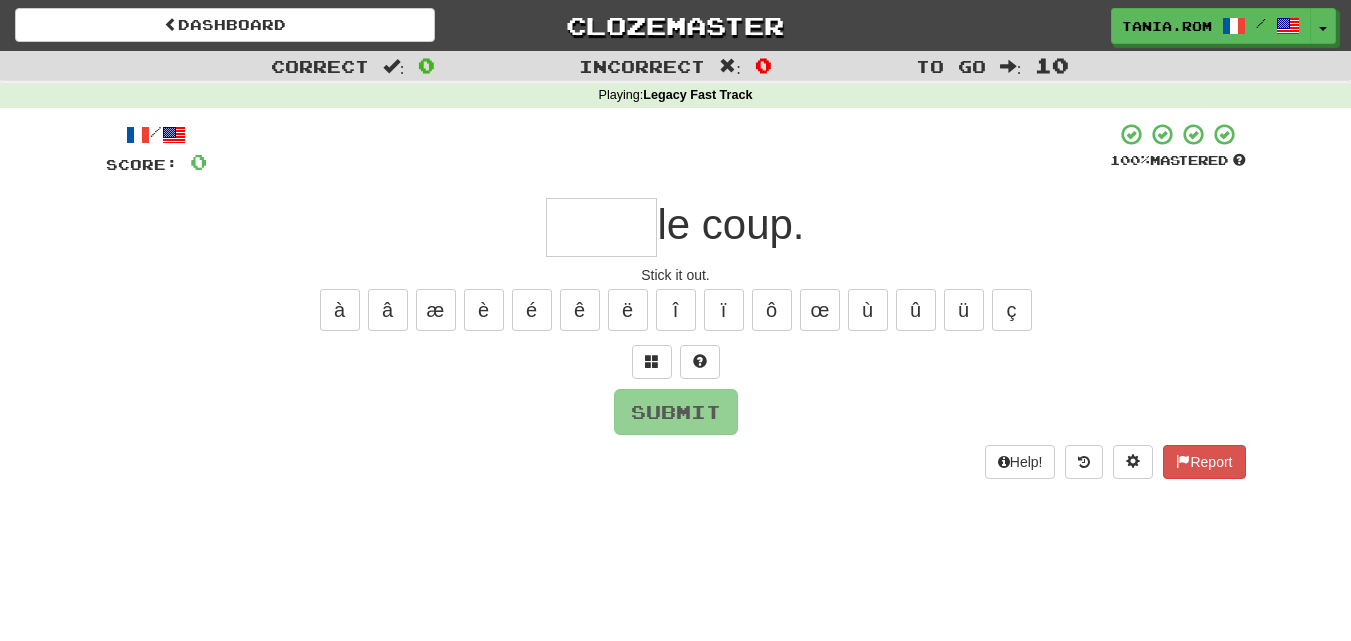 type on "*" 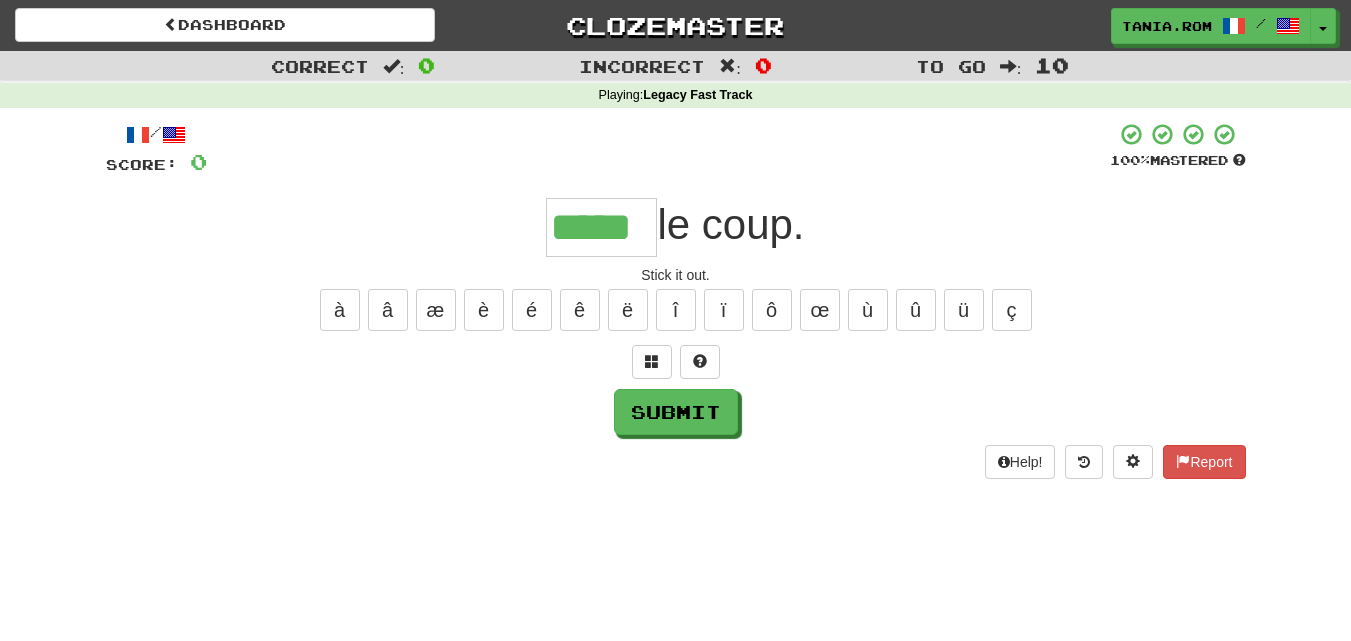 type on "*****" 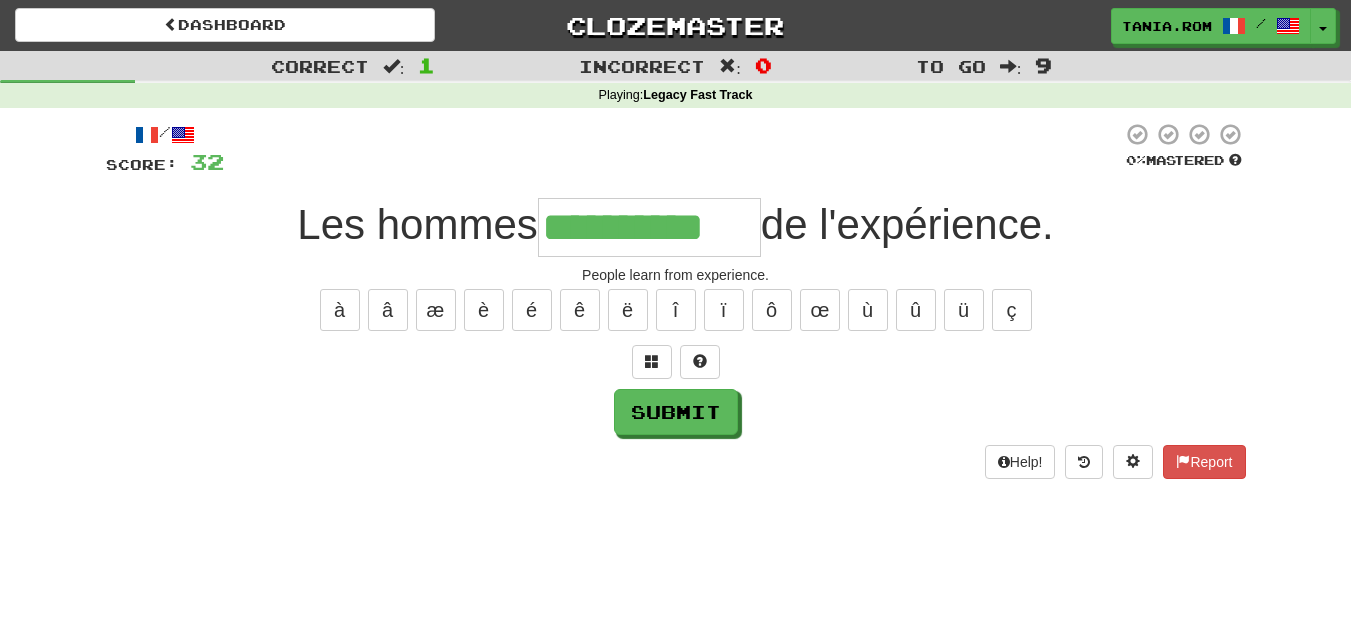 type on "**********" 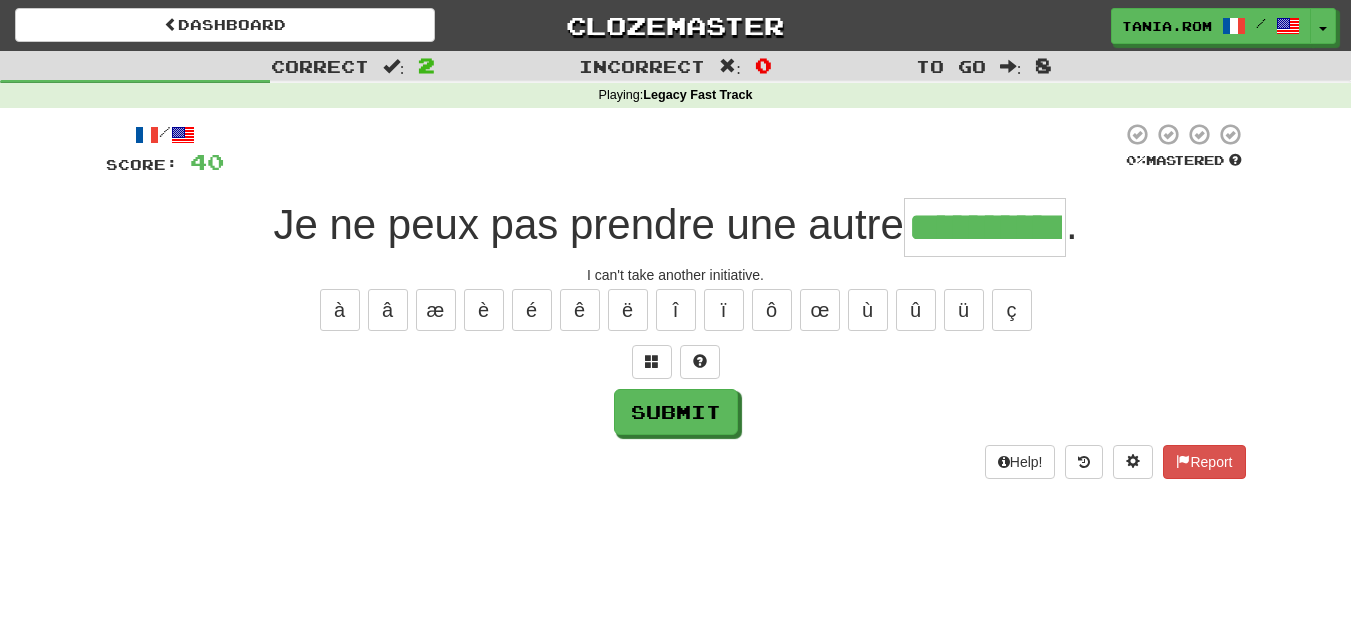type on "**********" 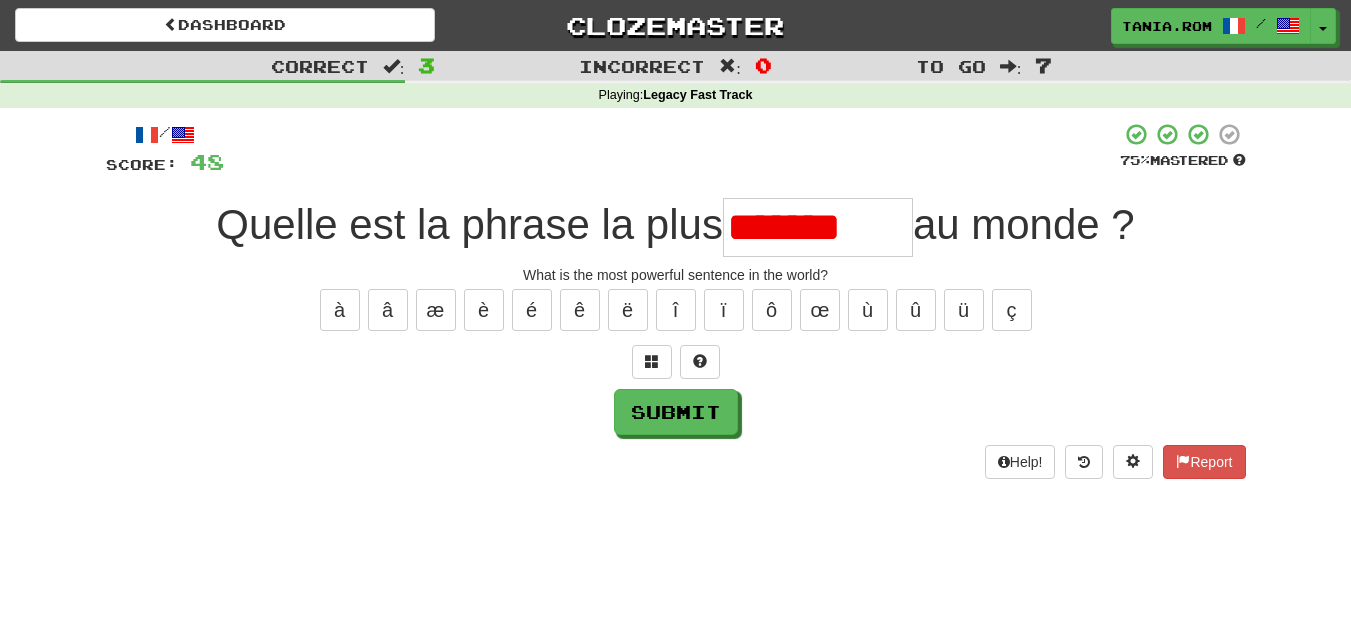 scroll, scrollTop: 0, scrollLeft: 0, axis: both 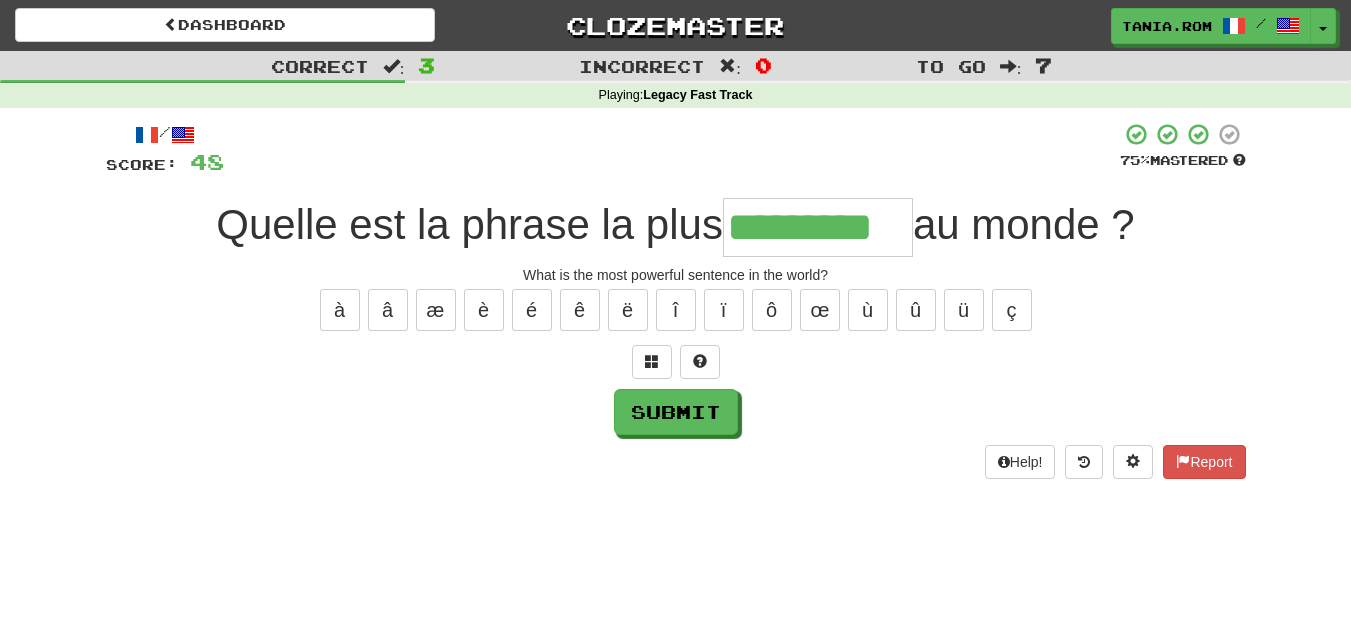 type on "*********" 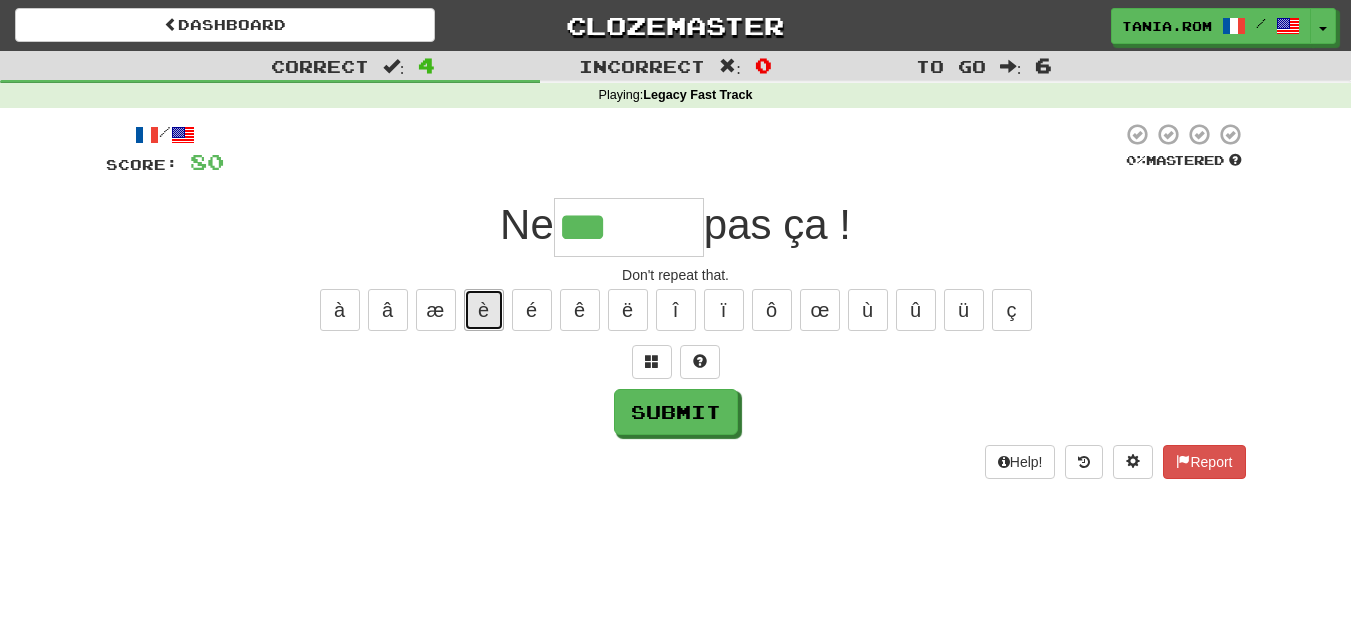click on "è" at bounding box center [484, 310] 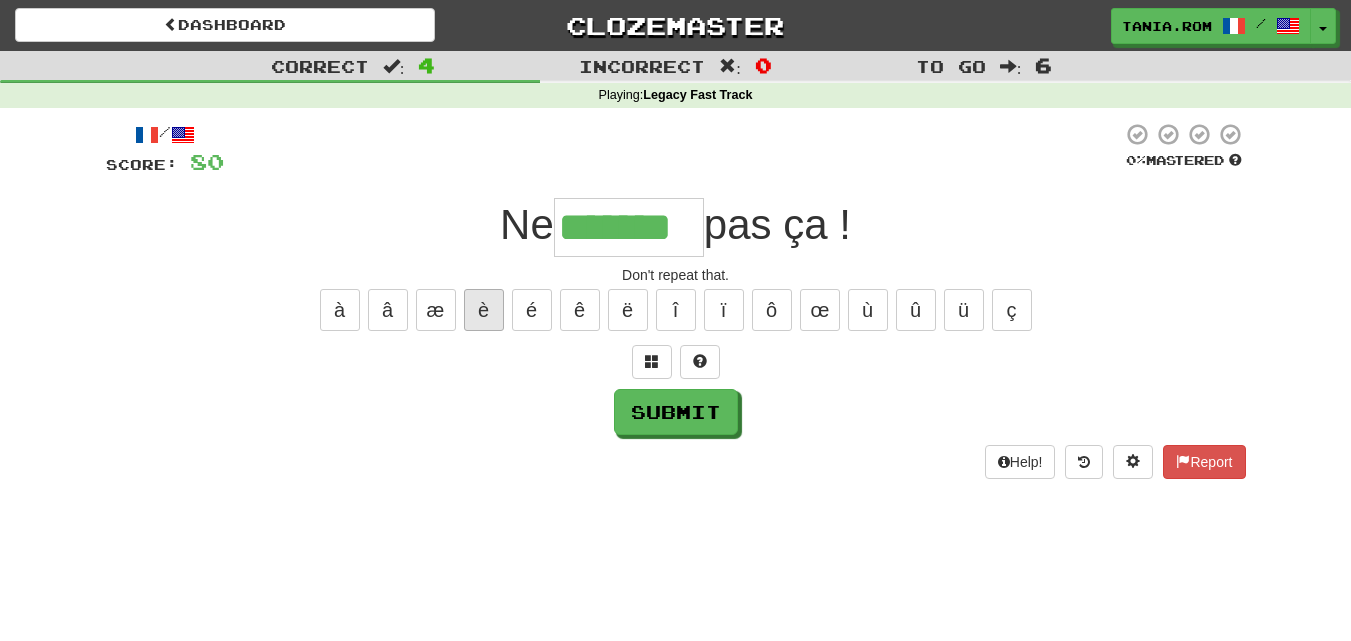 type on "*******" 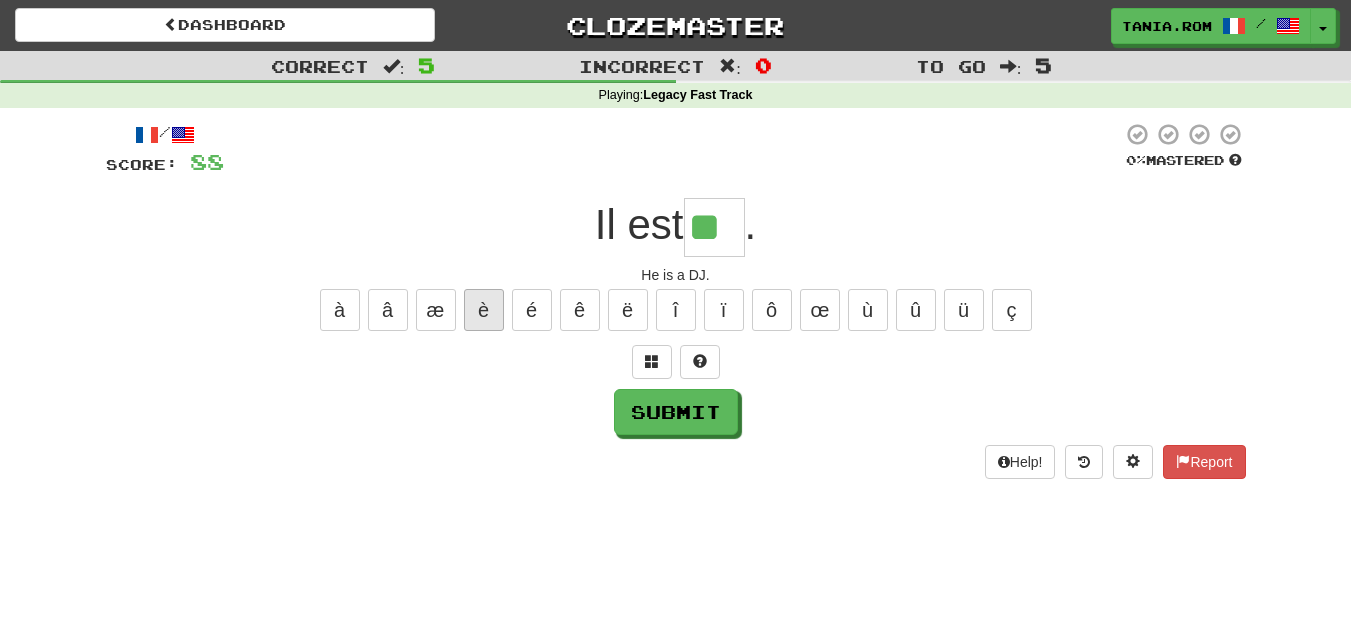type on "**" 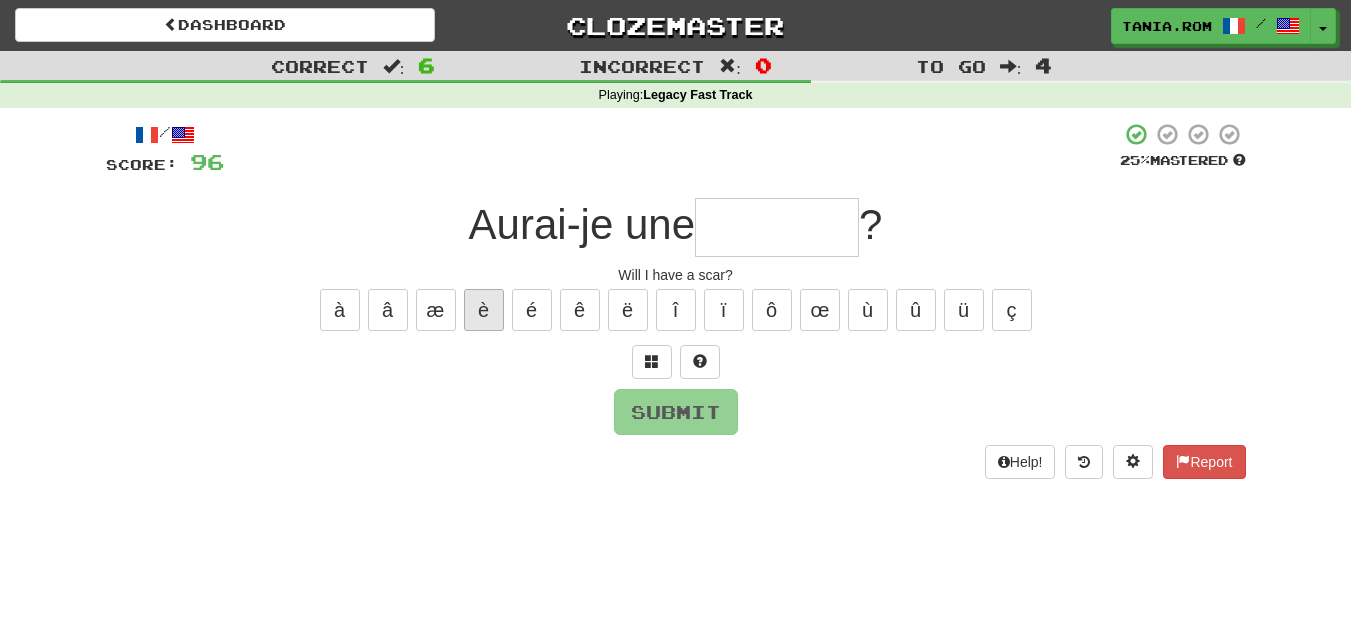 type on "*" 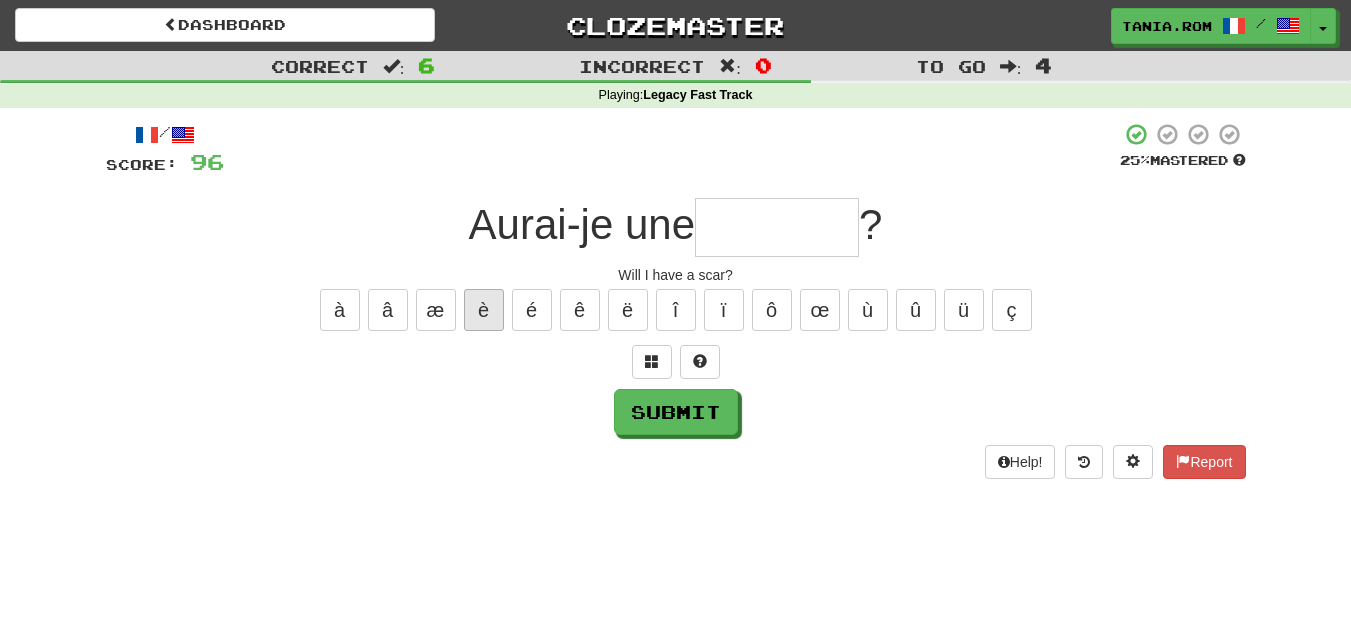 type on "*" 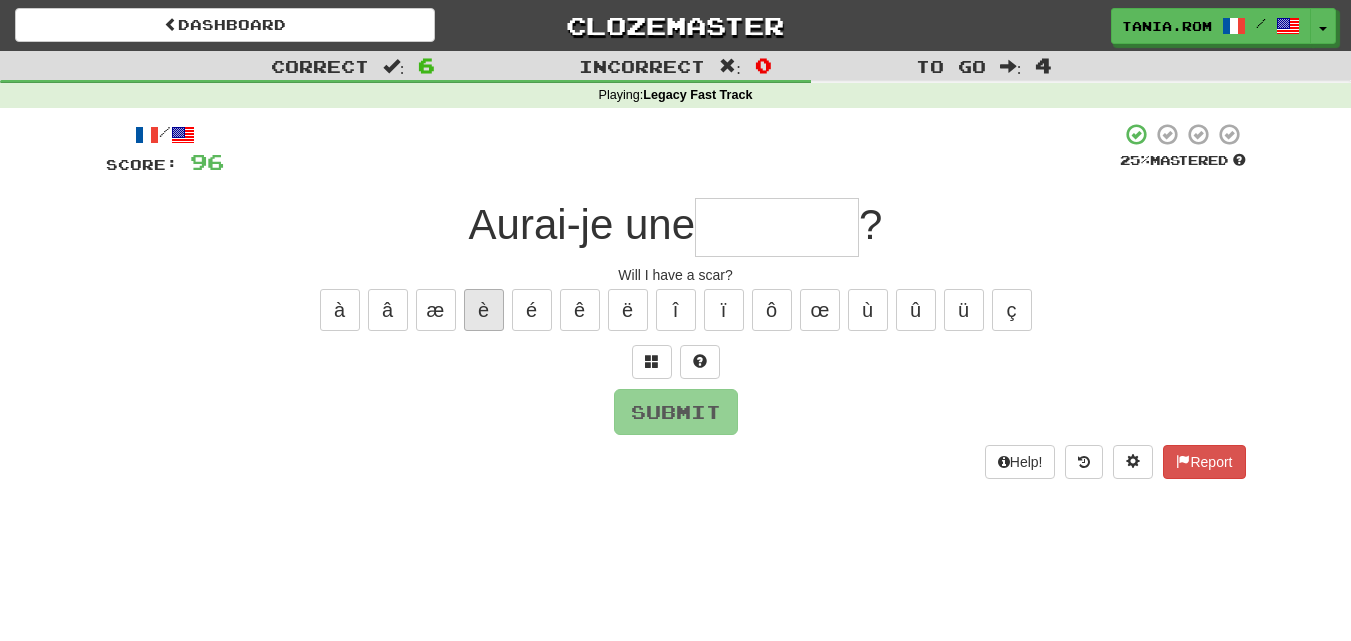 type on "*" 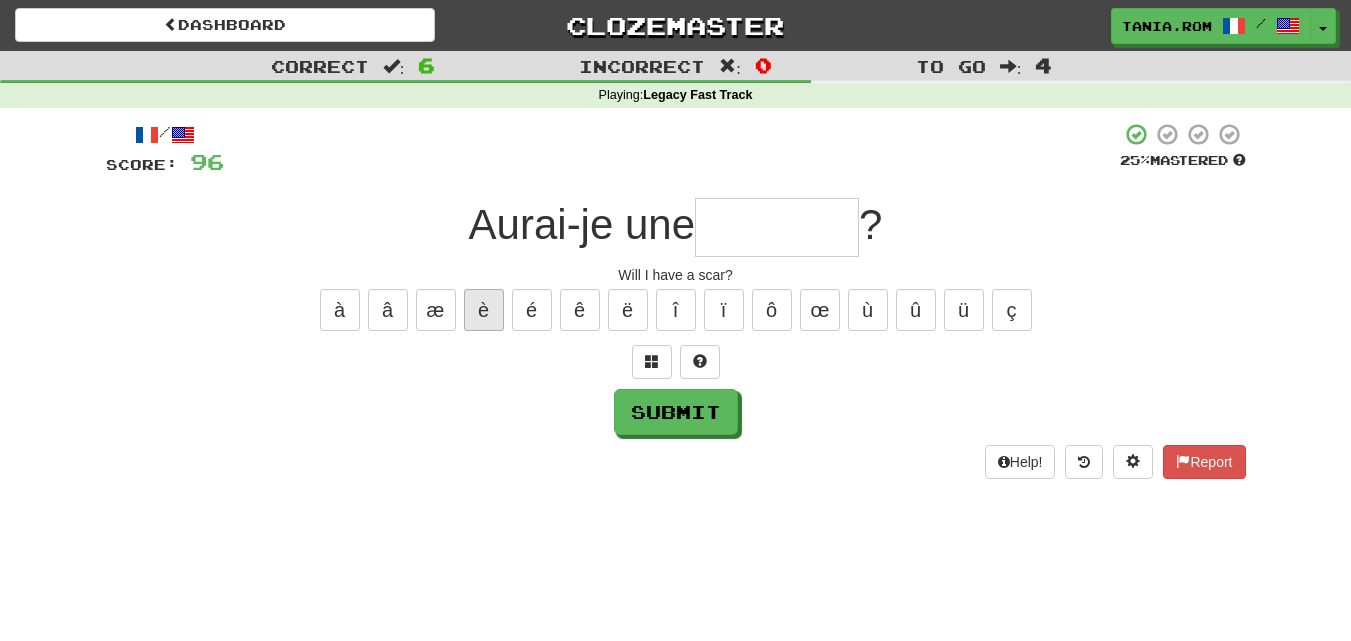 type on "*" 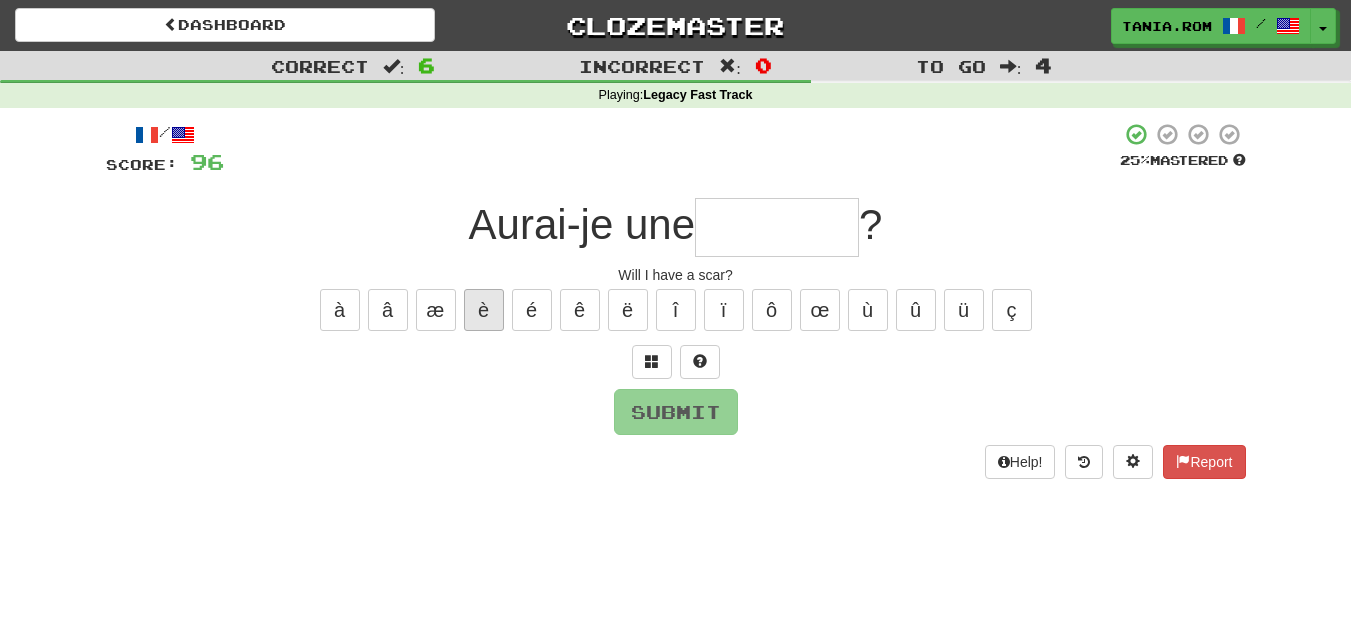 type on "*" 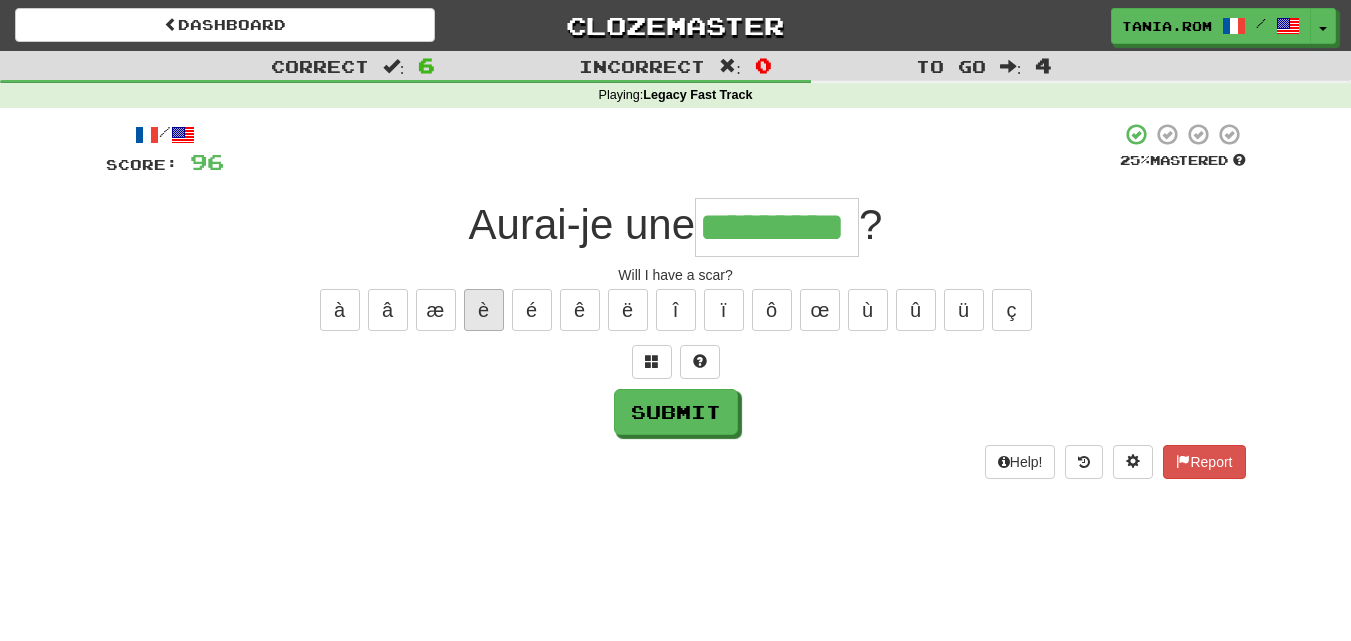 type on "*********" 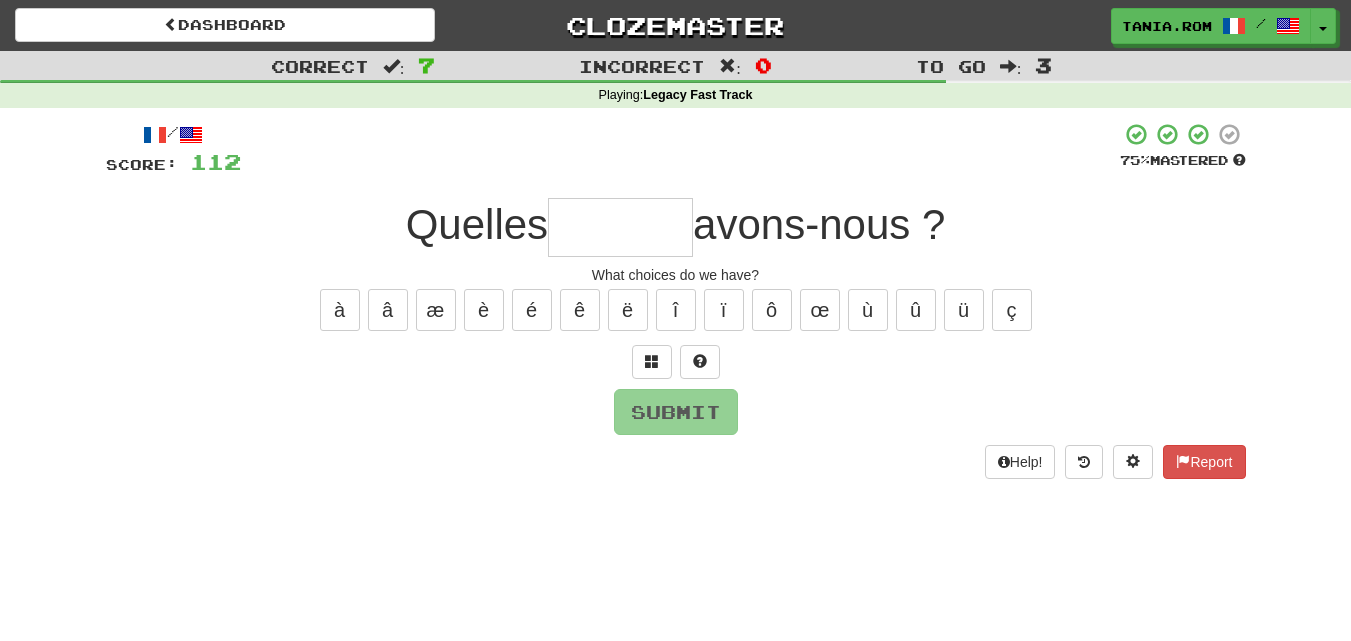 type on "*" 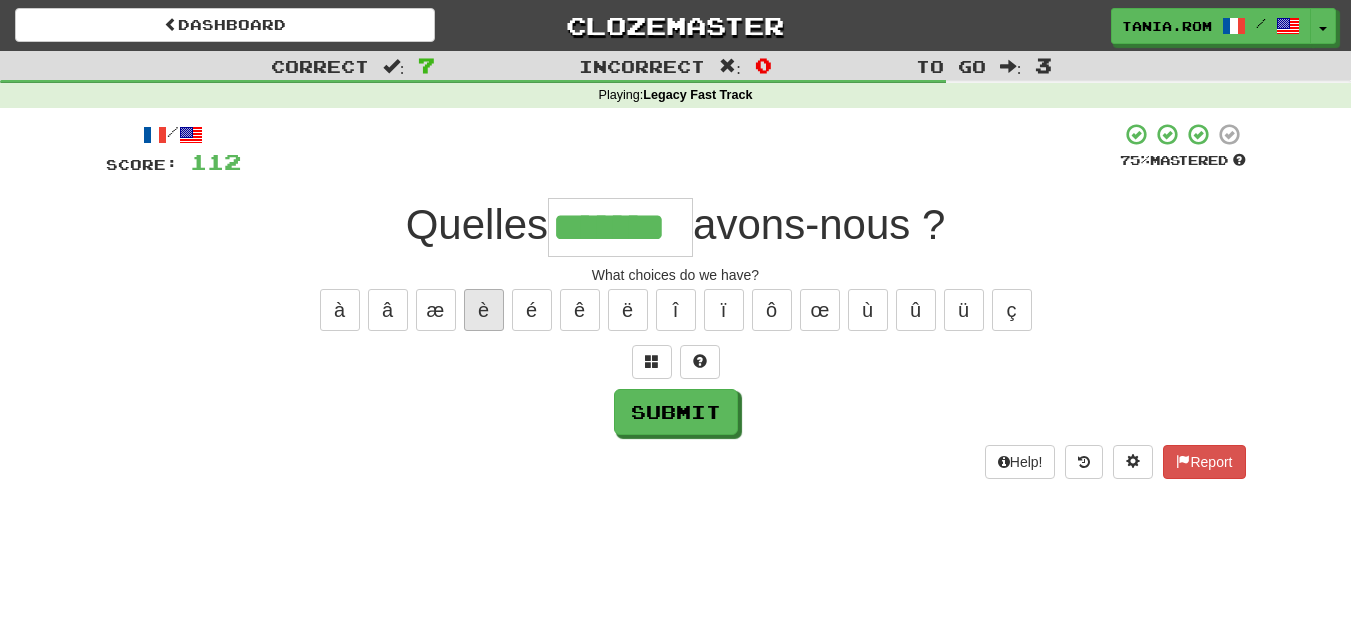 type on "*******" 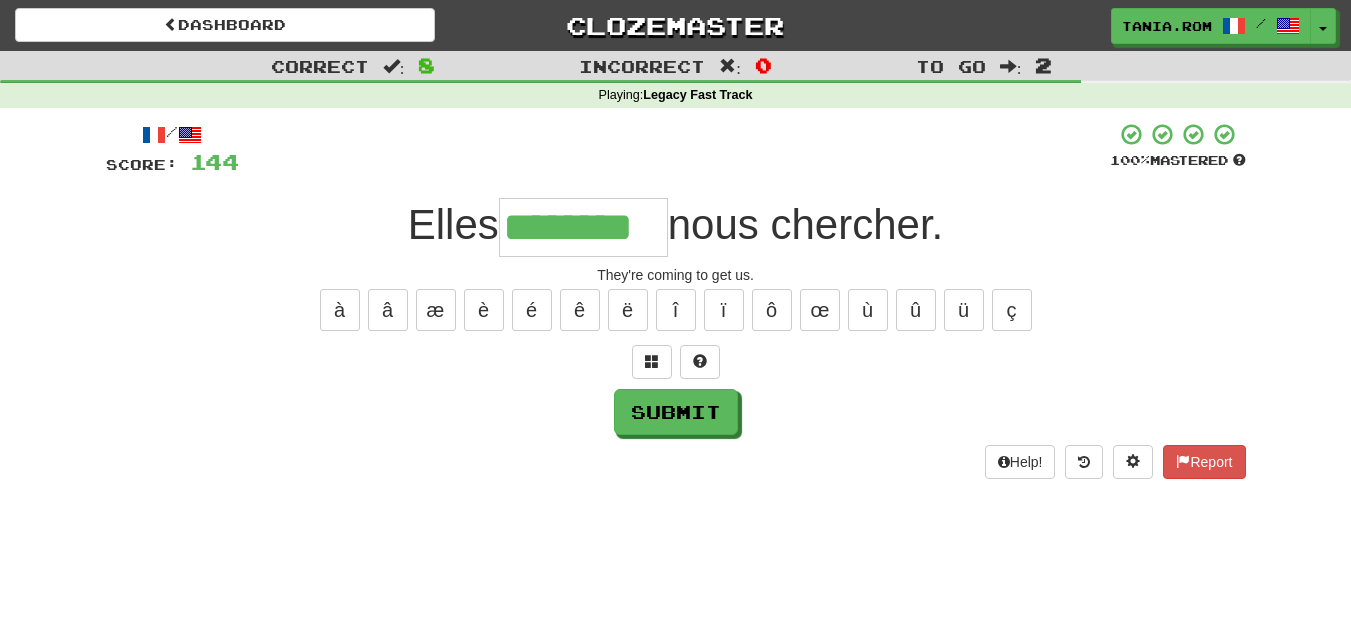 type on "********" 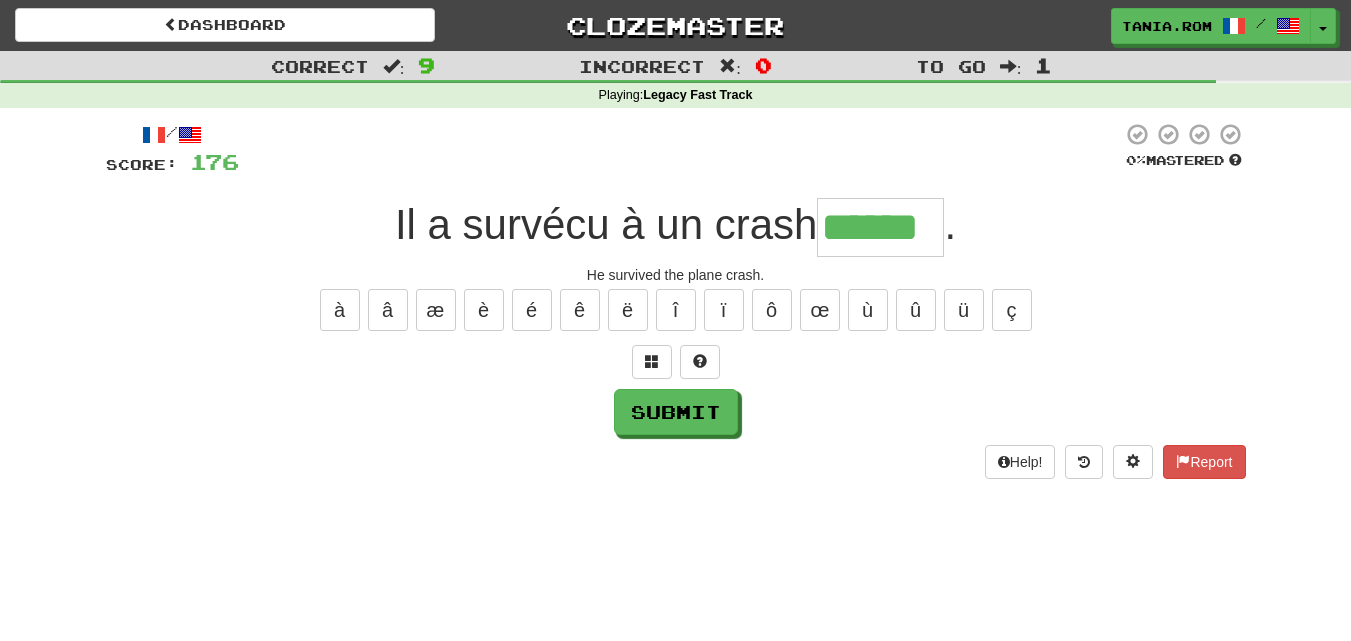 type on "******" 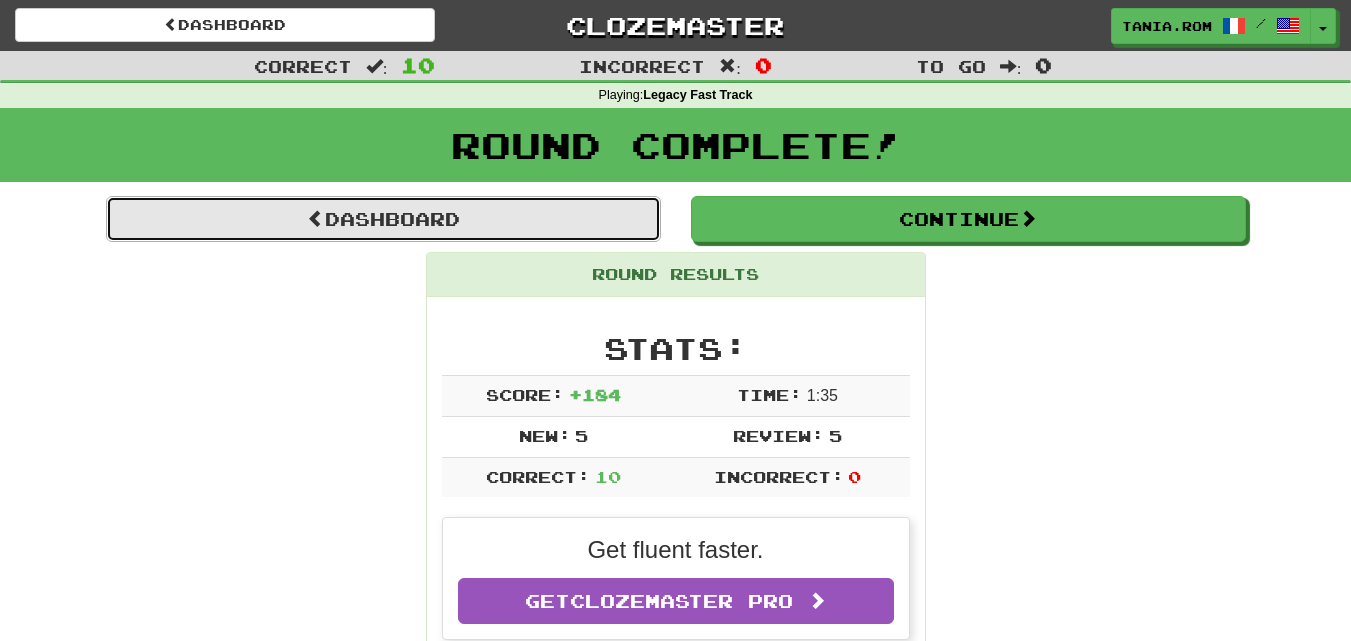 click on "Dashboard" at bounding box center [383, 219] 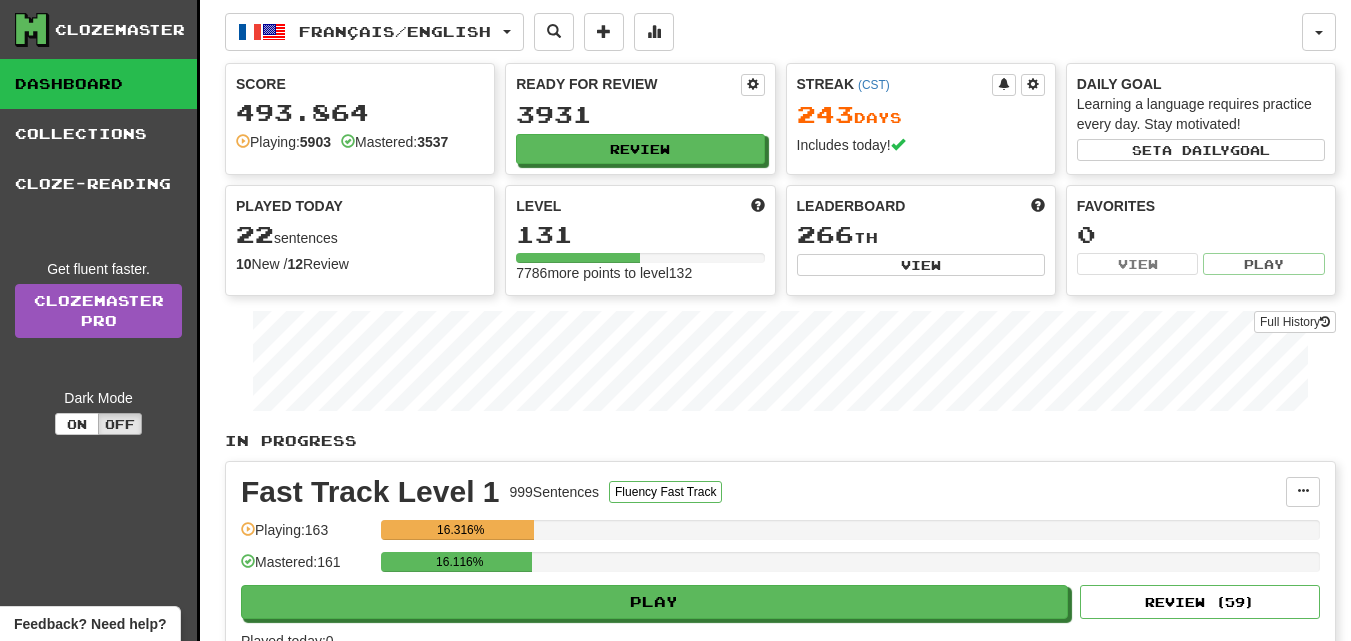 scroll, scrollTop: 0, scrollLeft: 0, axis: both 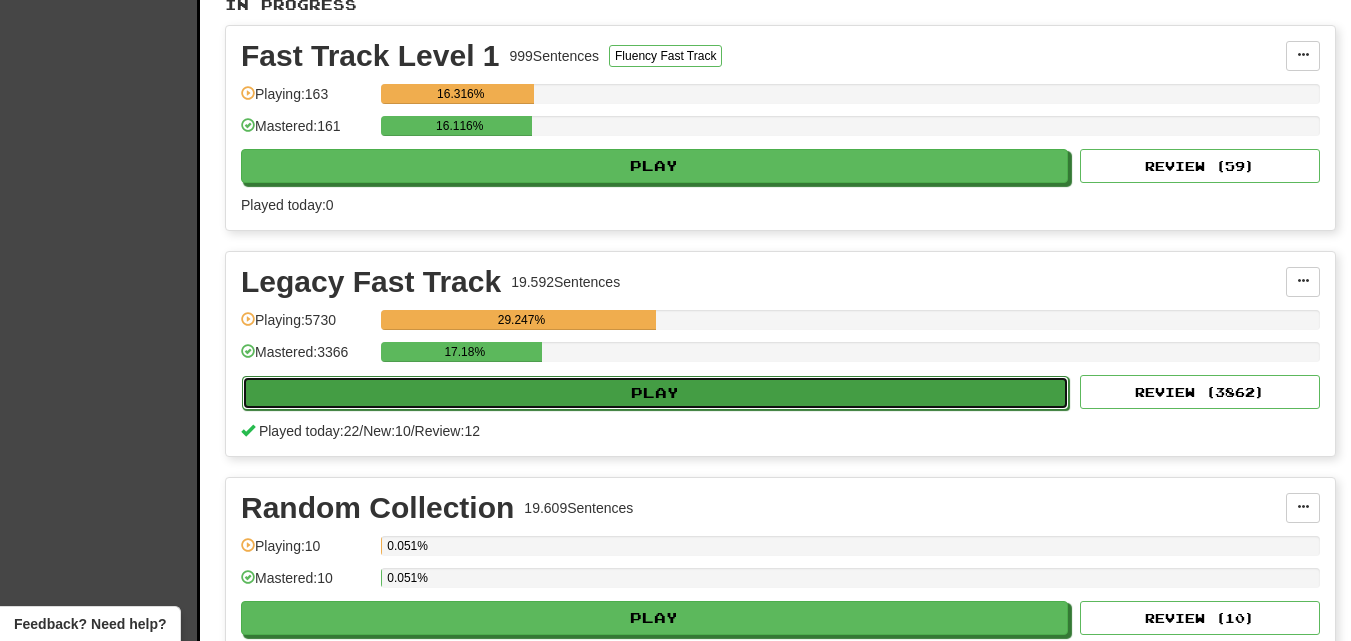 click on "Play" at bounding box center (655, 393) 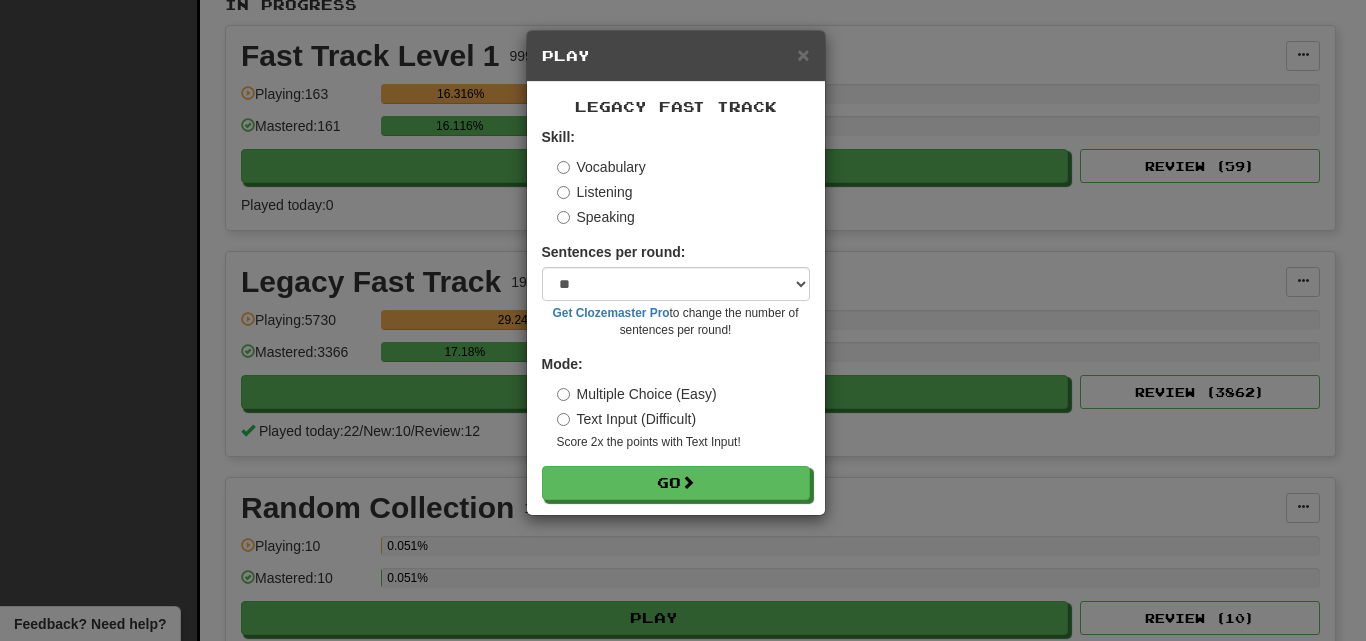 click on "Speaking" at bounding box center [596, 217] 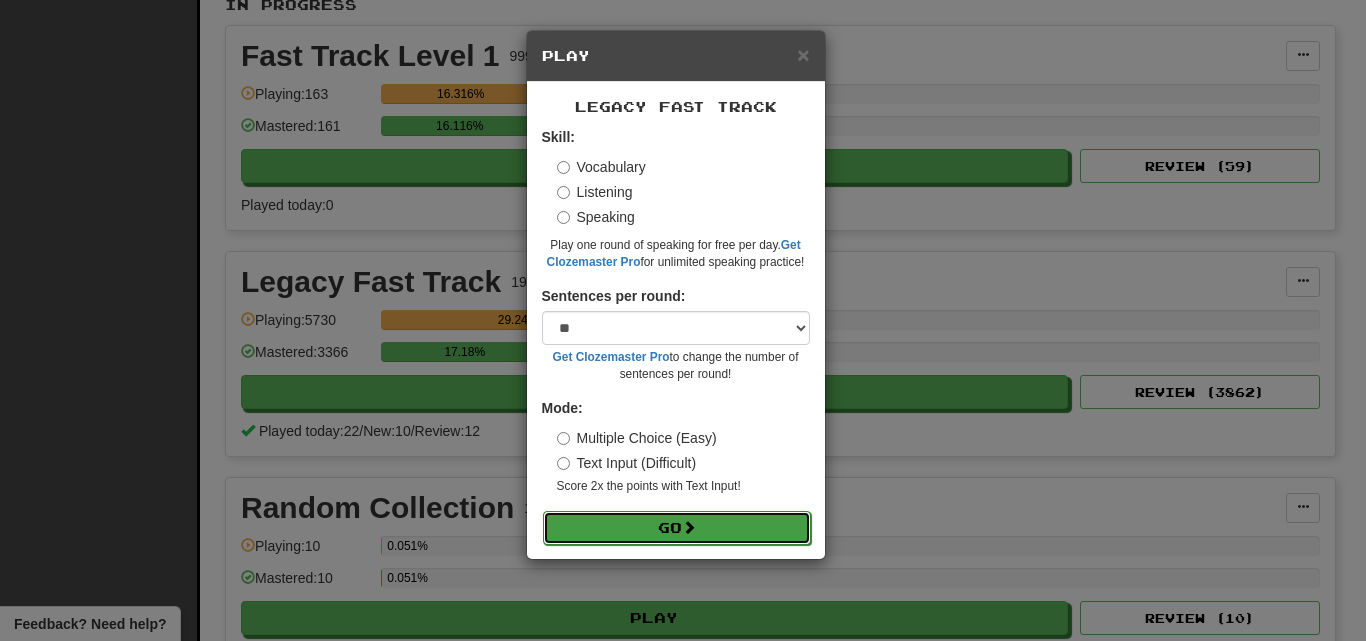 click on "Go" at bounding box center (677, 528) 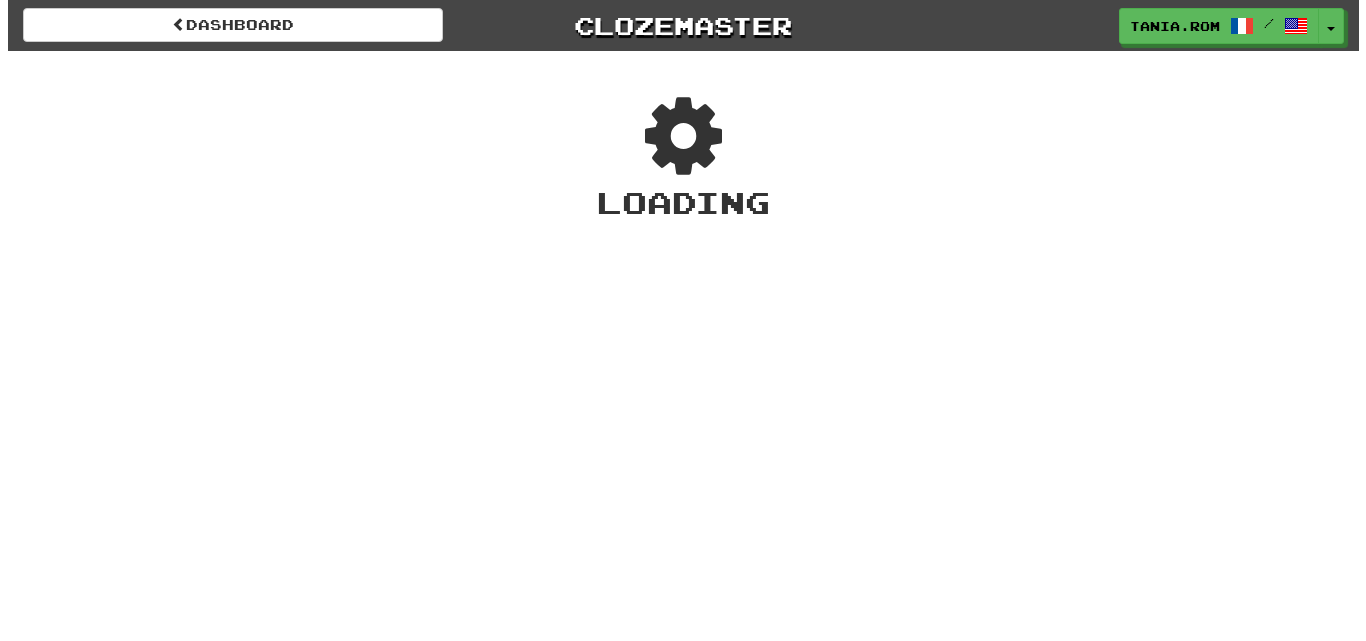 scroll, scrollTop: 0, scrollLeft: 0, axis: both 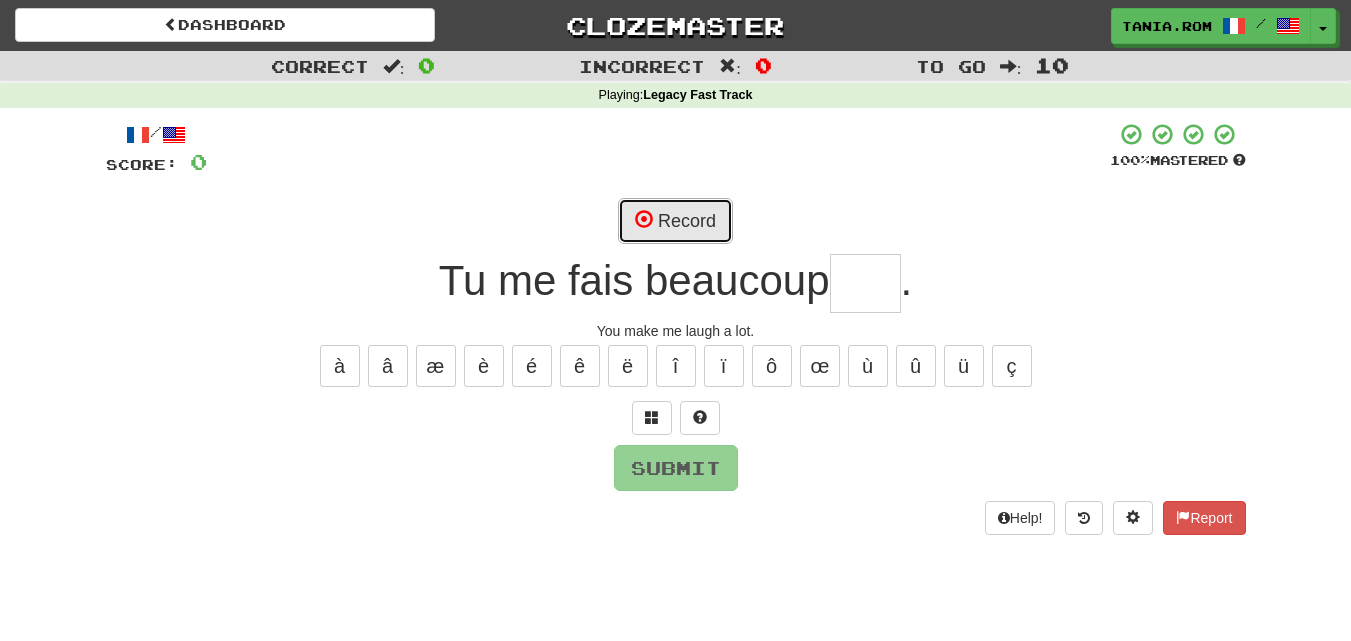click on "Record" at bounding box center (675, 221) 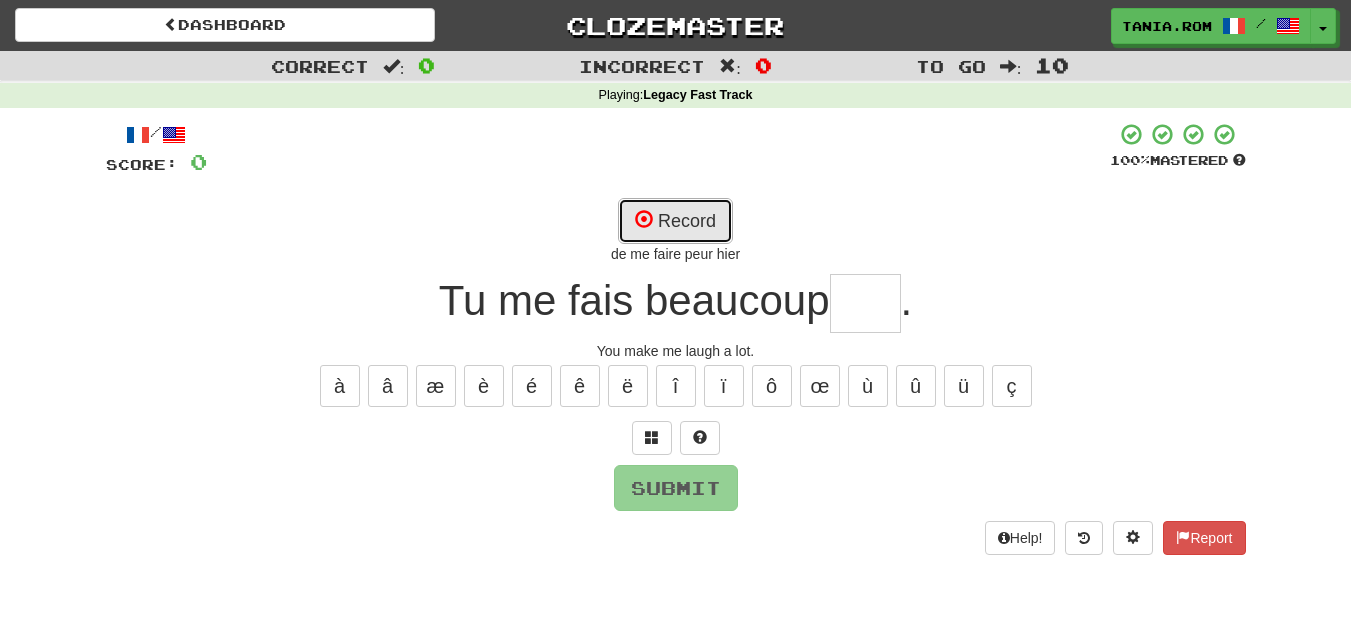 click on "Record" at bounding box center [675, 221] 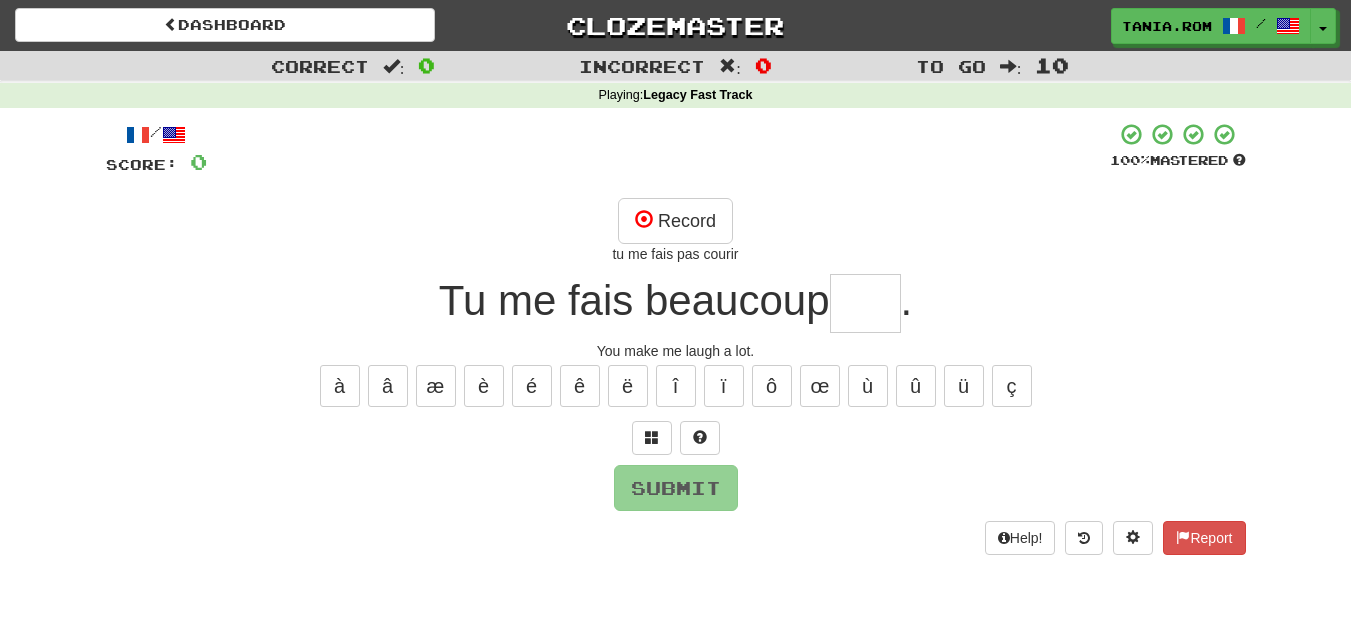 click at bounding box center [865, 303] 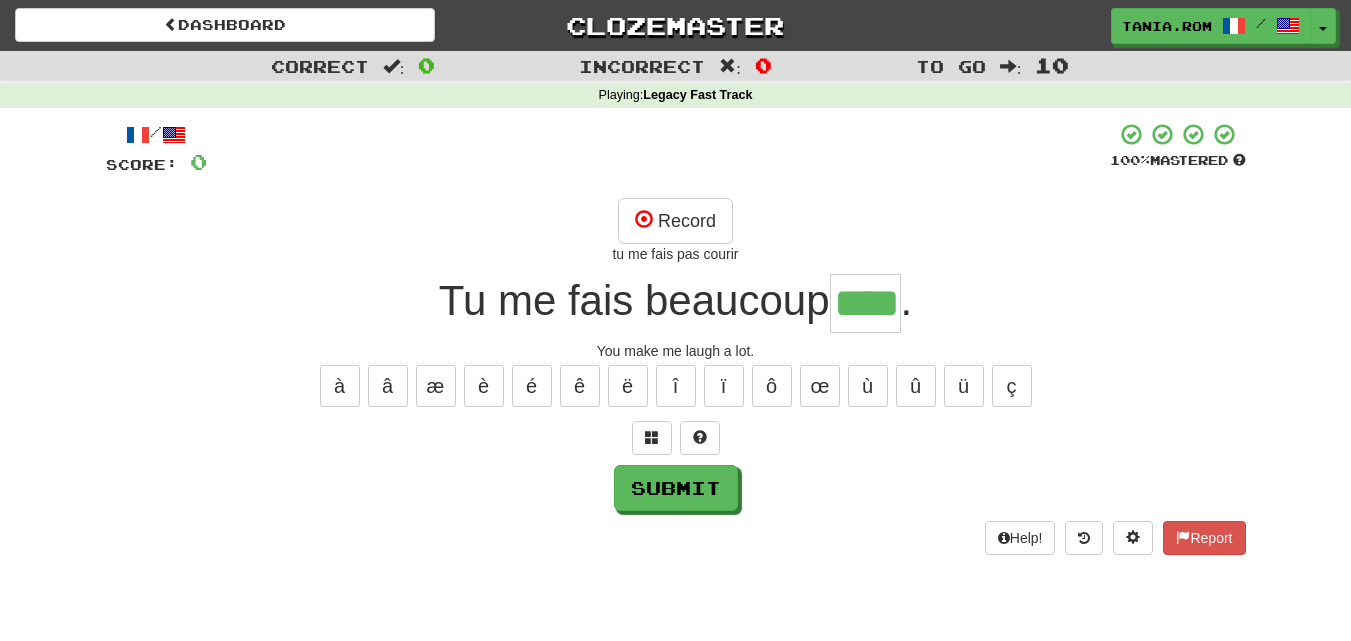 type on "****" 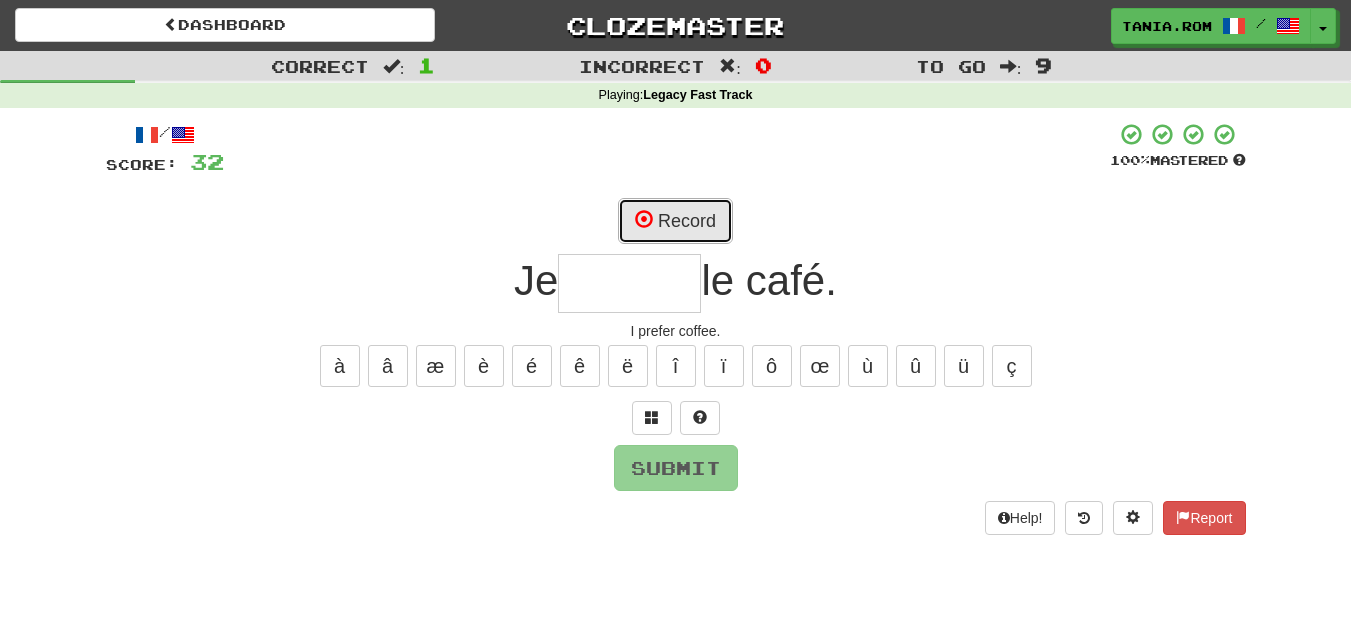 click on "Record" at bounding box center [675, 221] 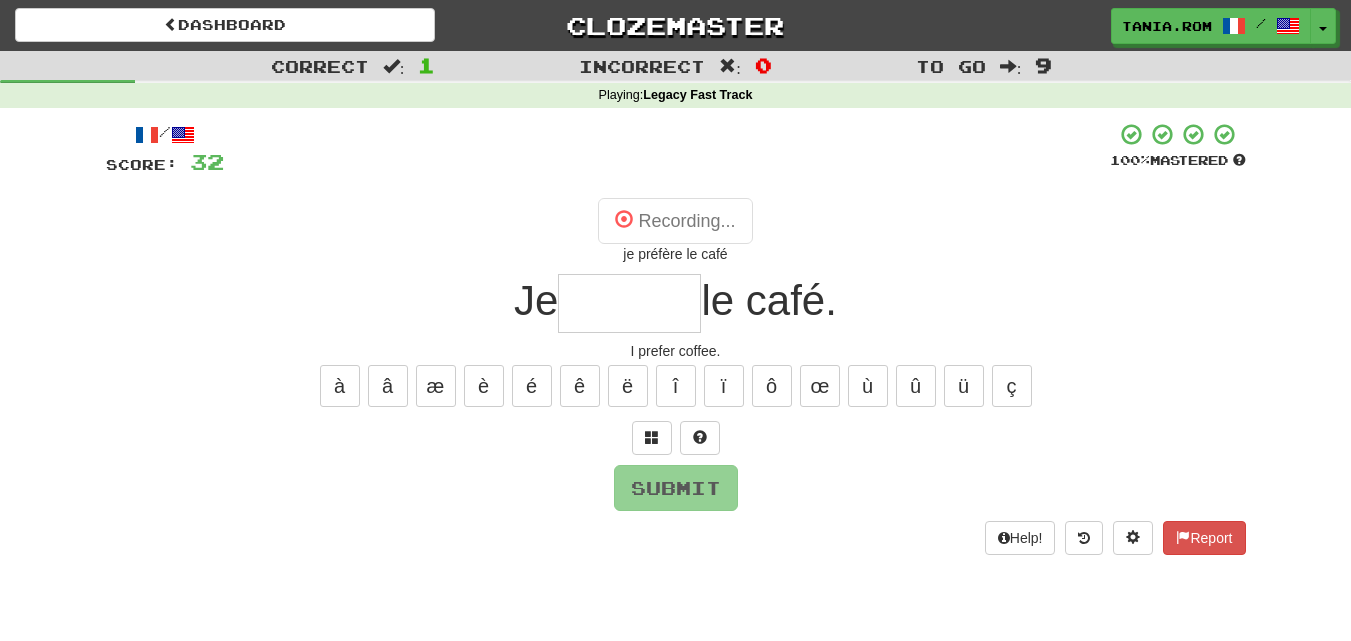 type on "*******" 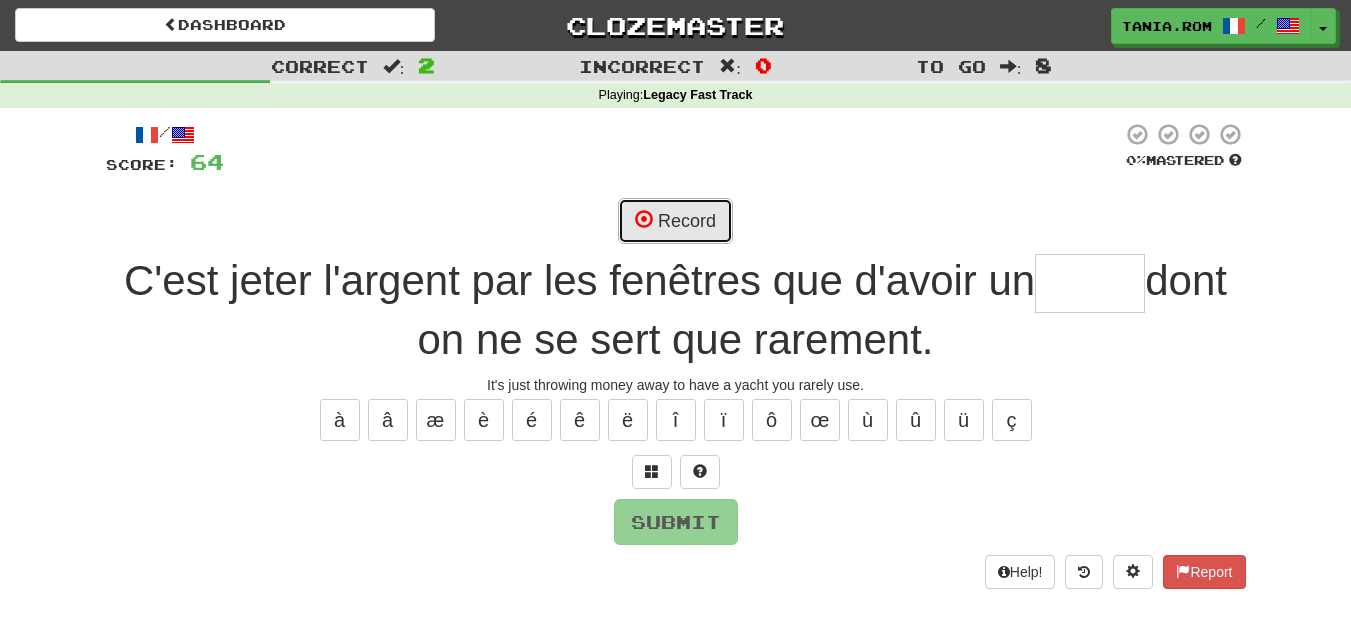 click on "Record" at bounding box center (675, 221) 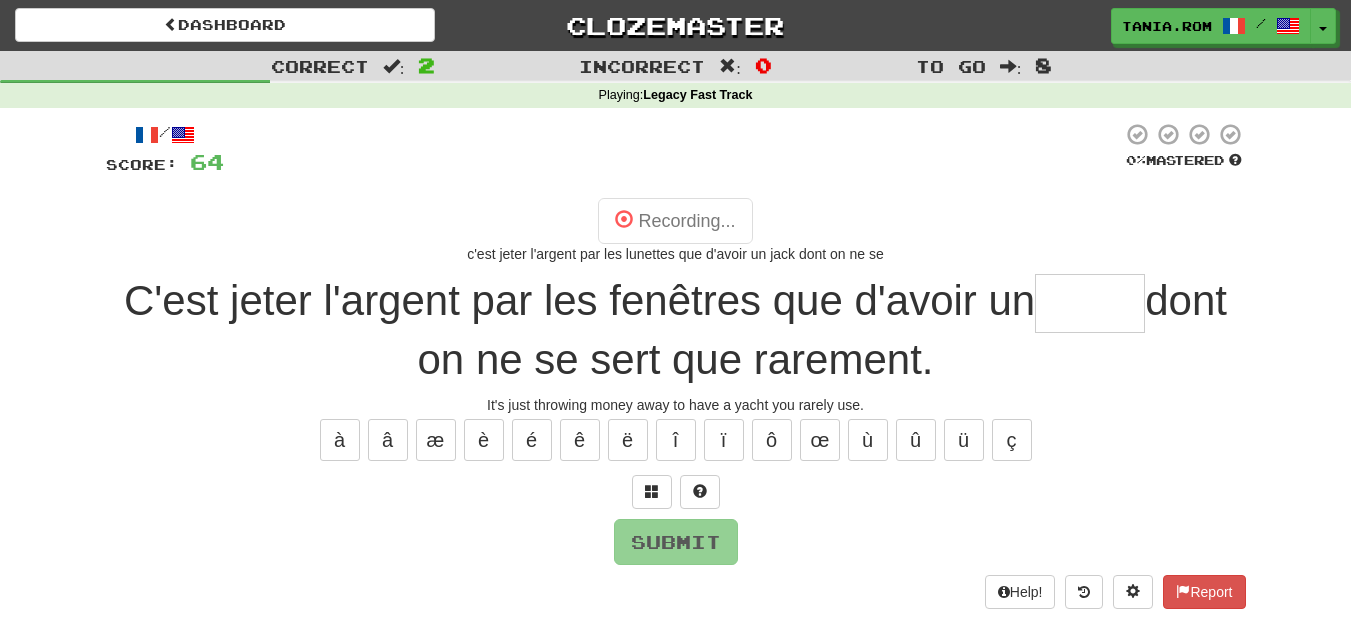 click at bounding box center [1090, 303] 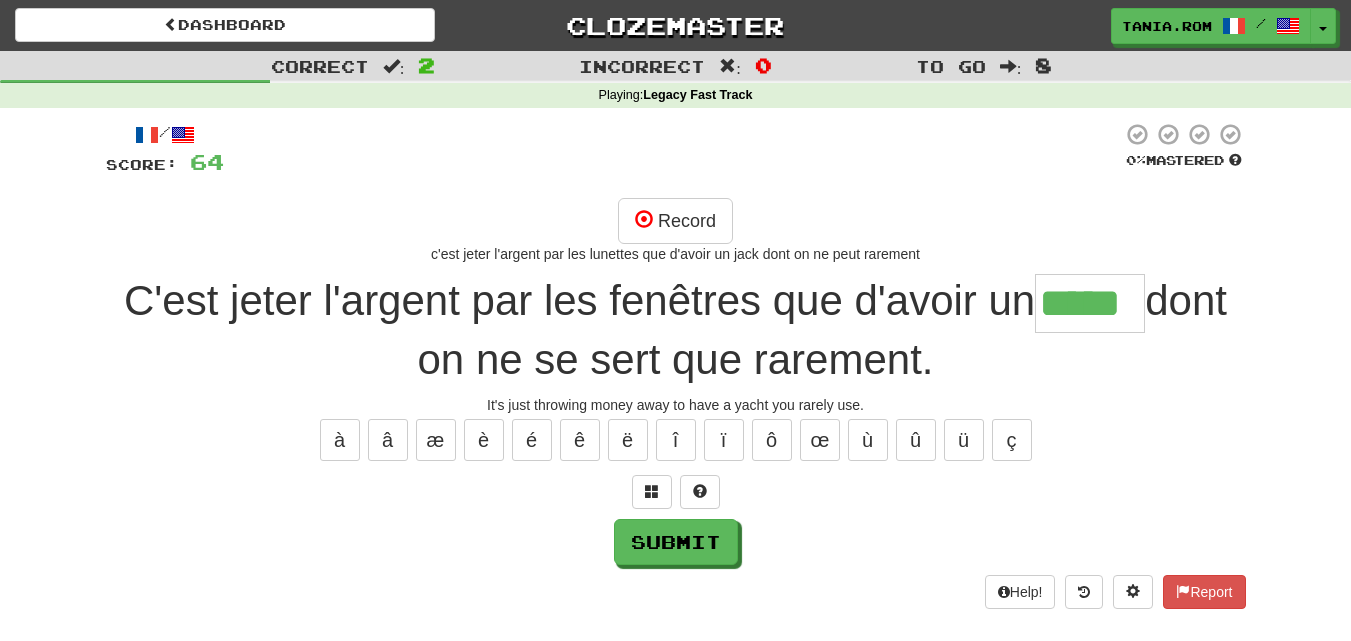 type on "*****" 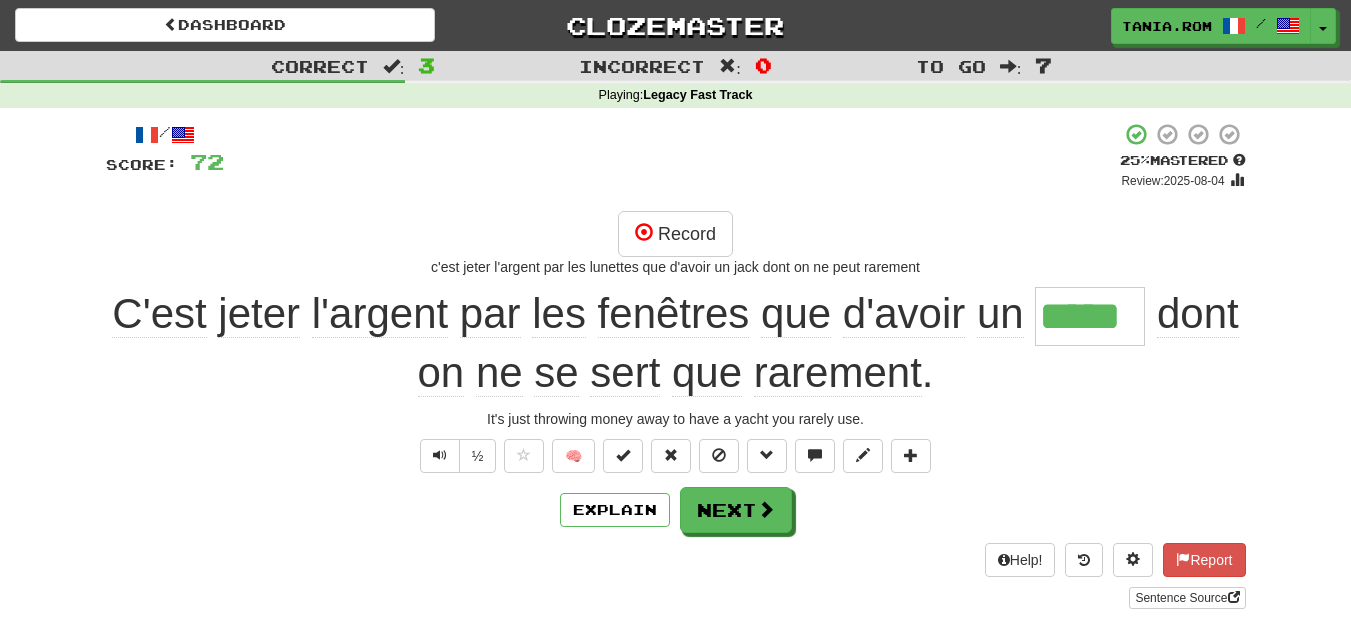 click on "*****" at bounding box center (1090, 316) 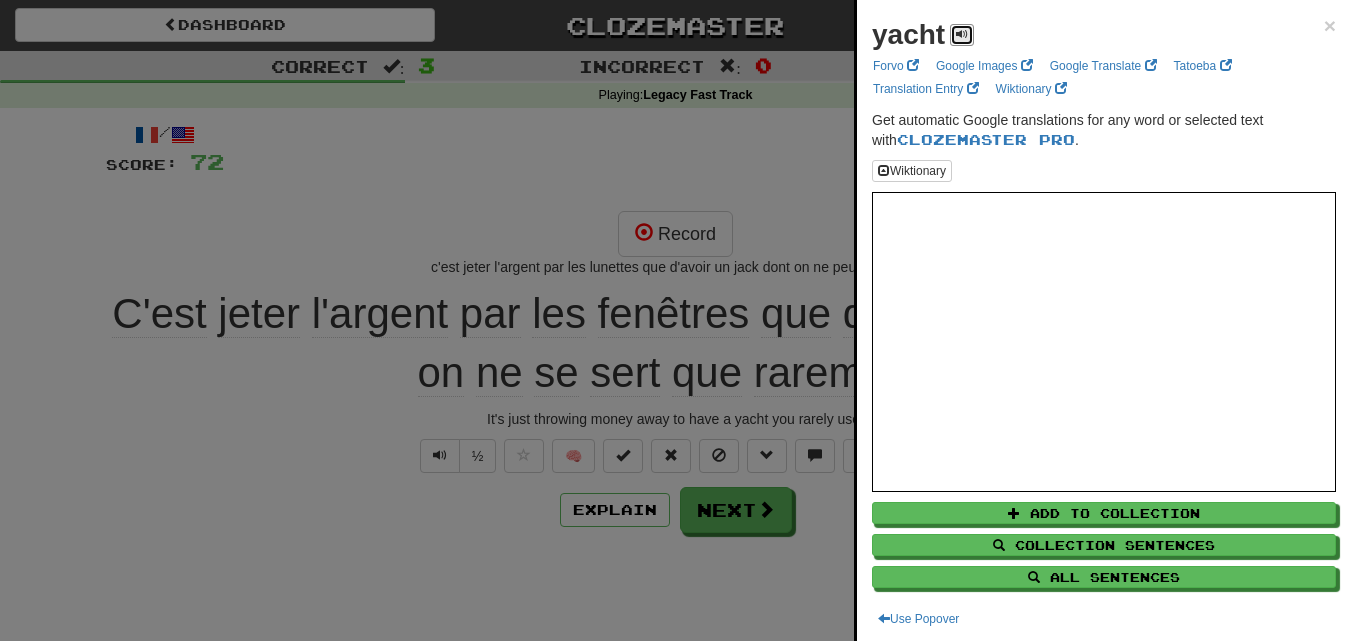 click at bounding box center [962, 34] 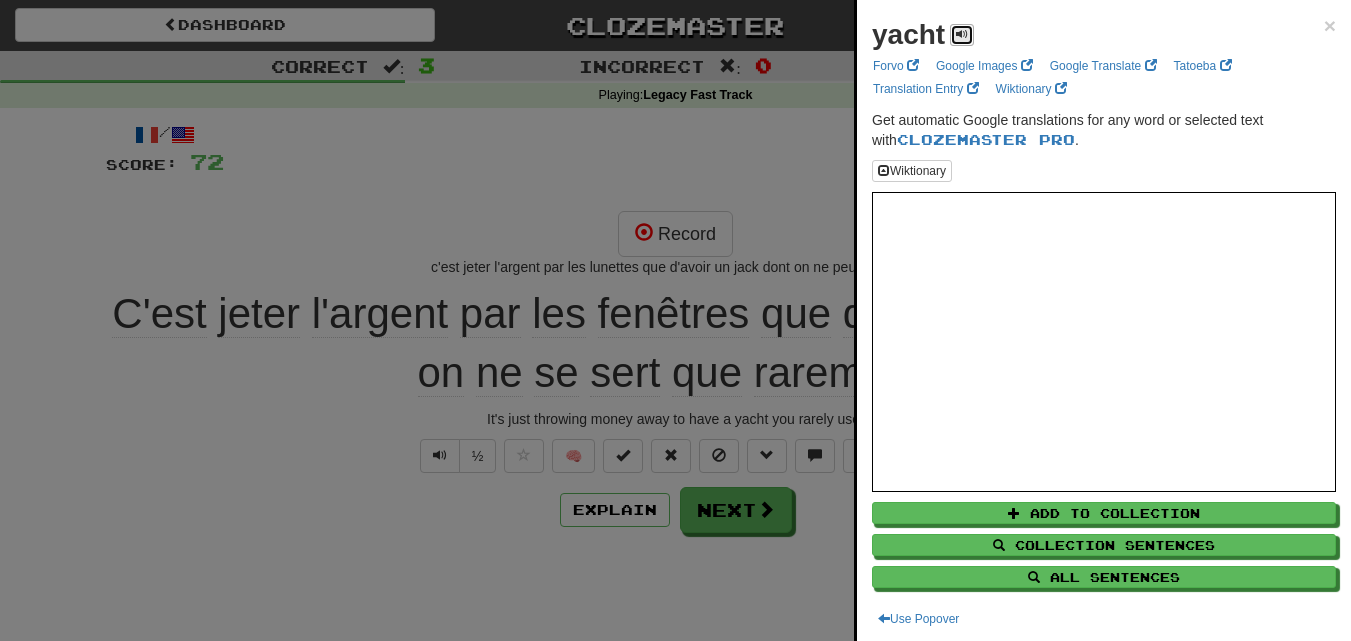 click at bounding box center [962, 35] 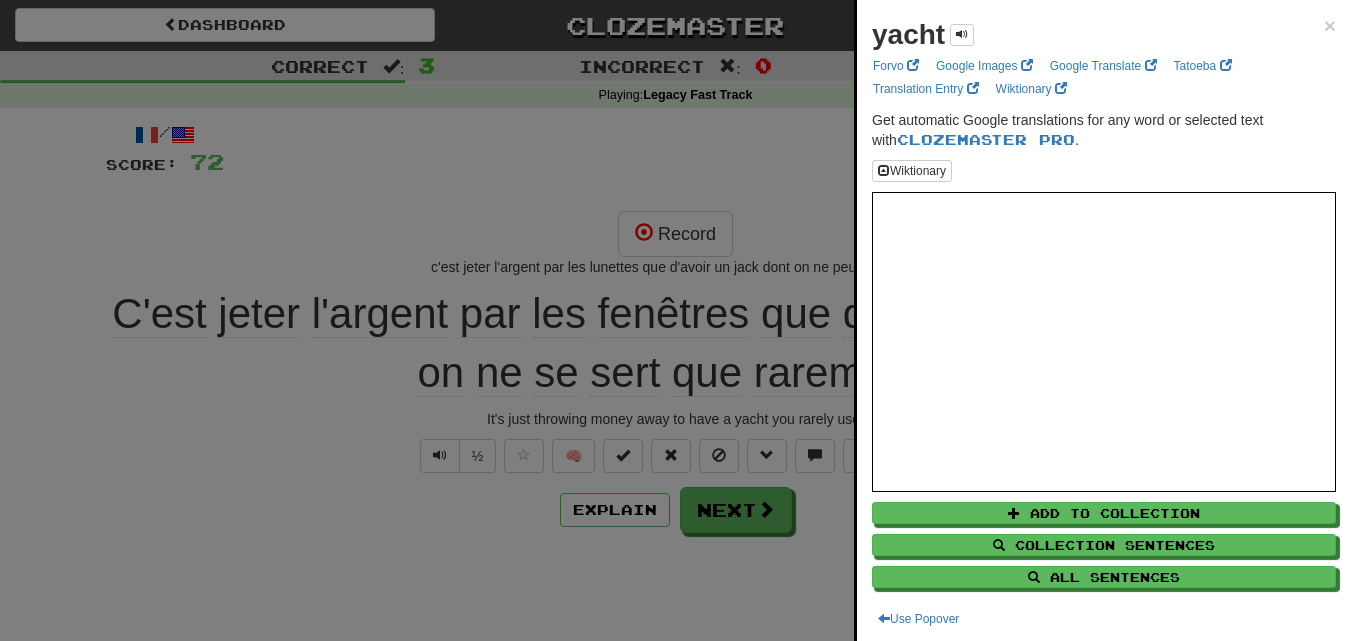 click at bounding box center (675, 320) 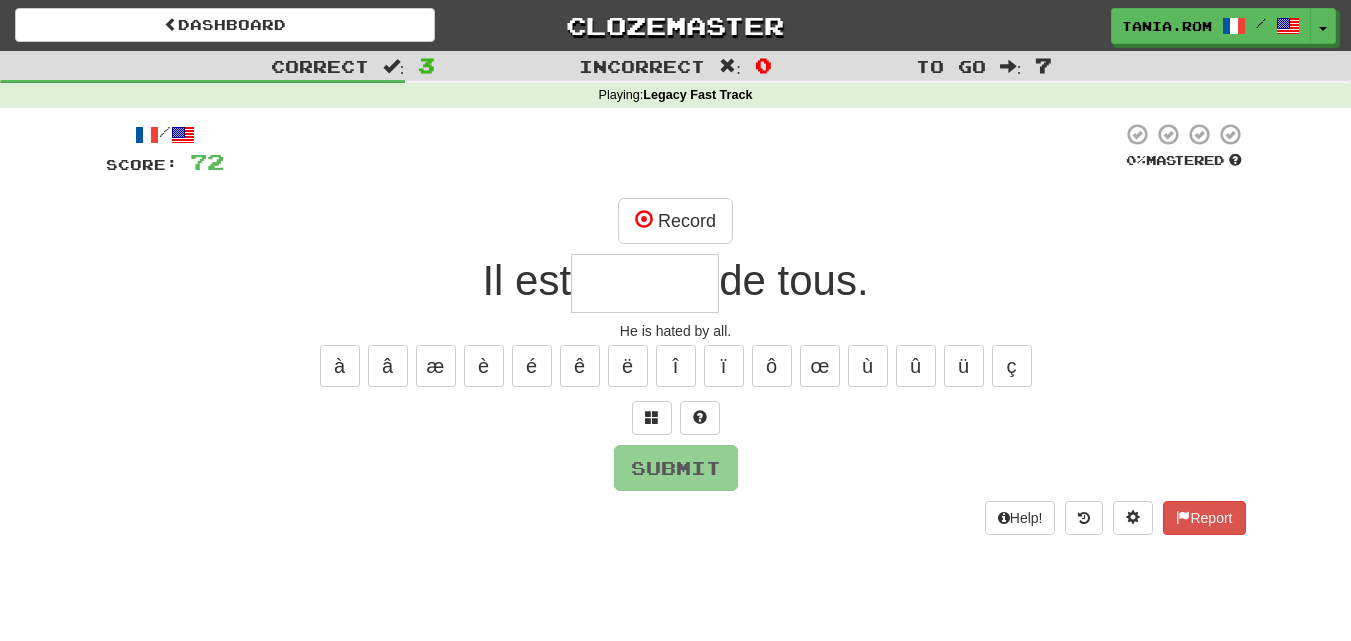 type on "*" 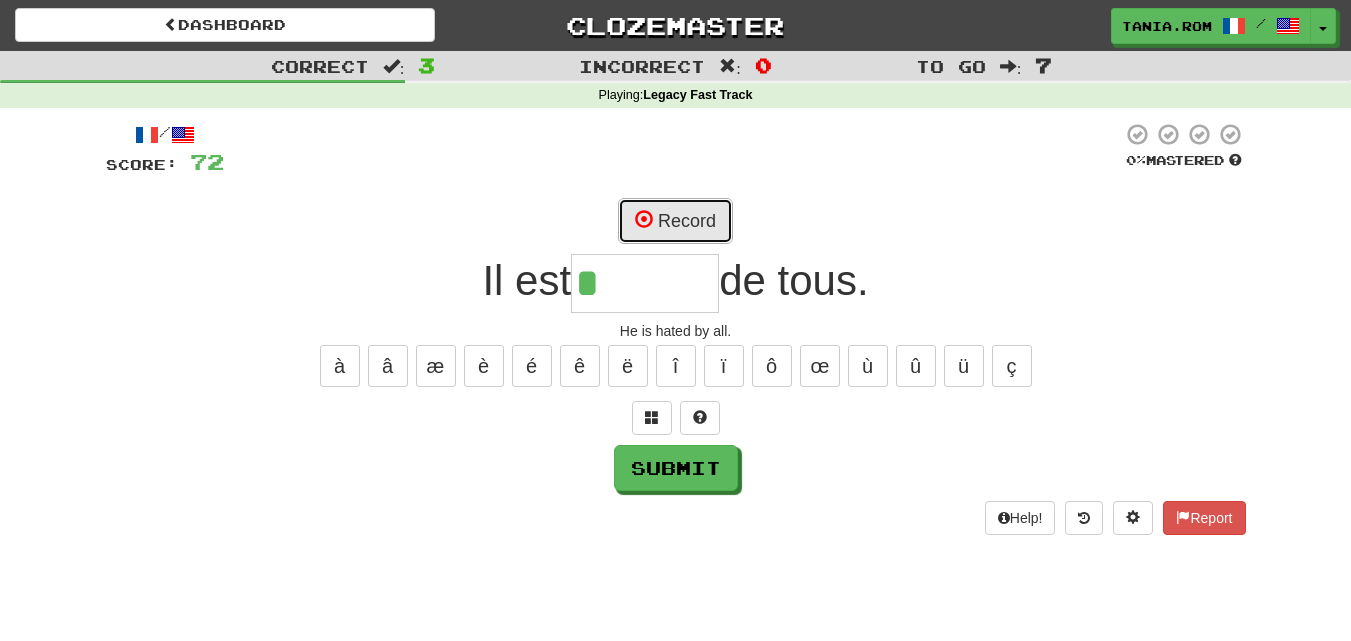 click on "Record" at bounding box center [675, 221] 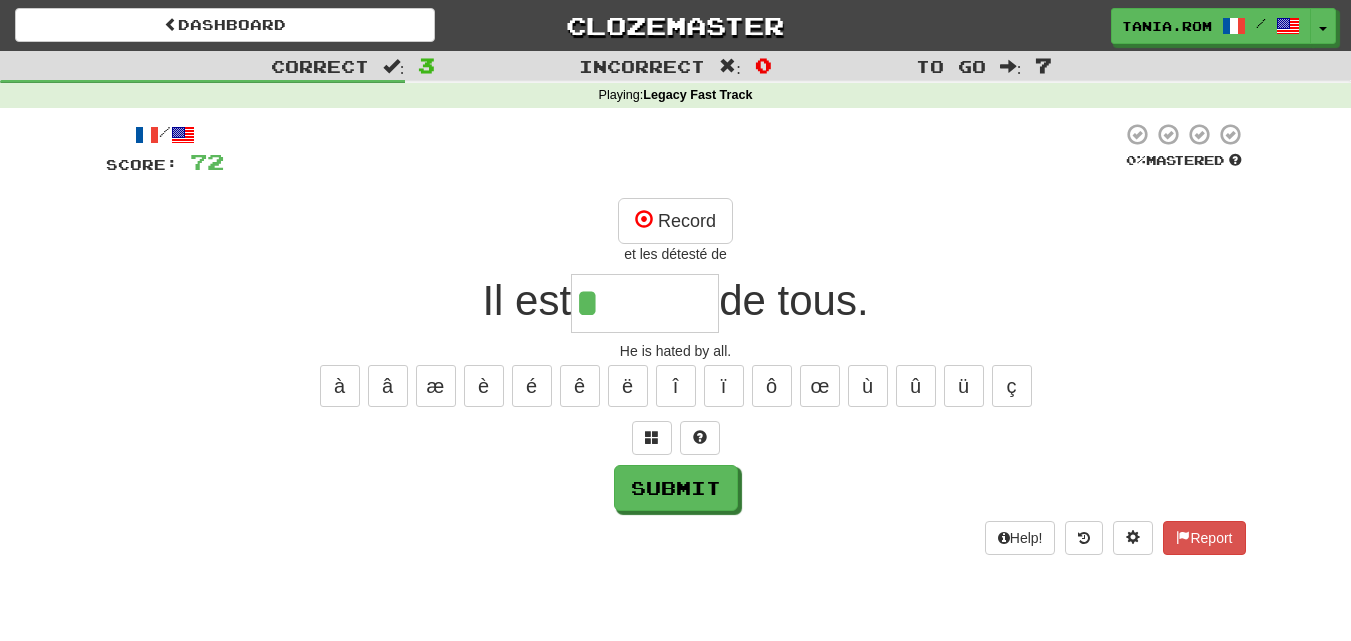 click on "*" at bounding box center (645, 303) 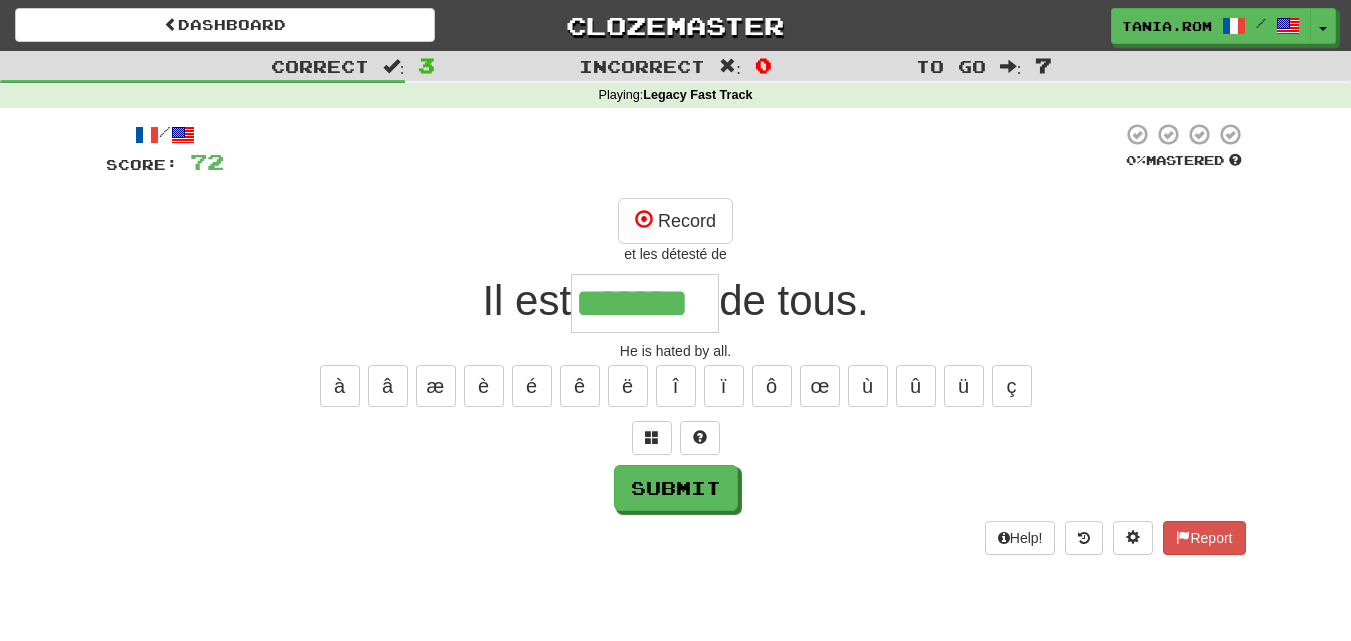 type on "*******" 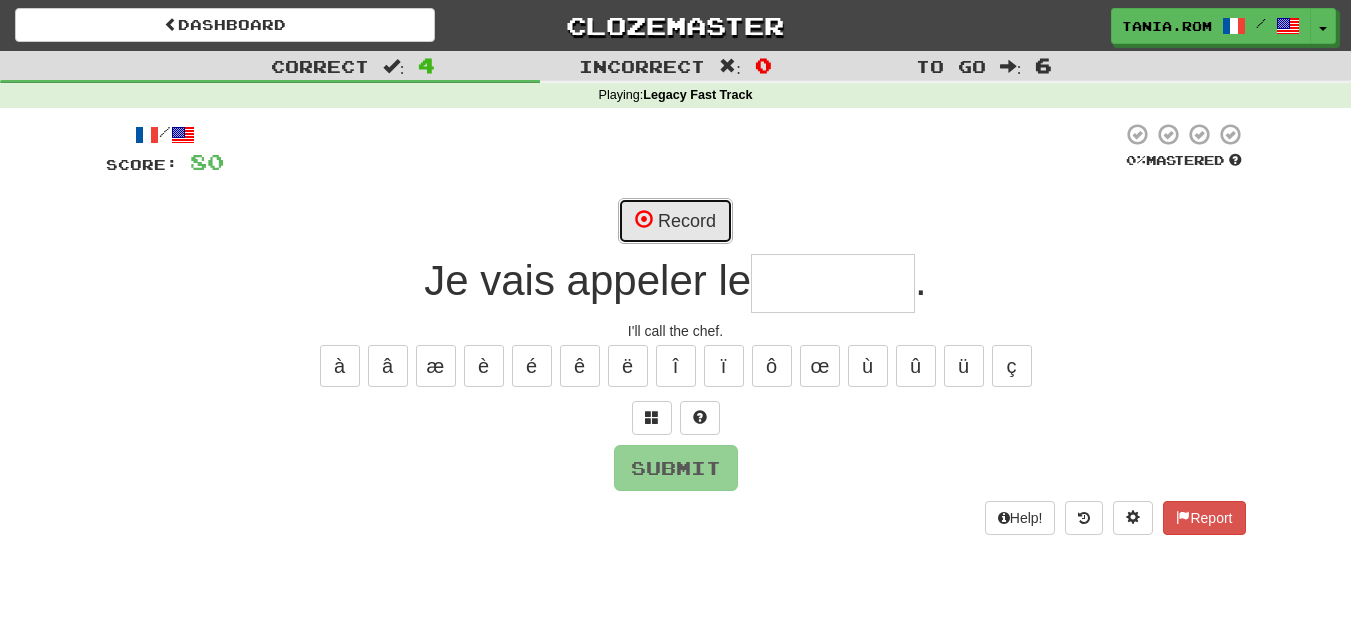 click on "Record" at bounding box center [675, 221] 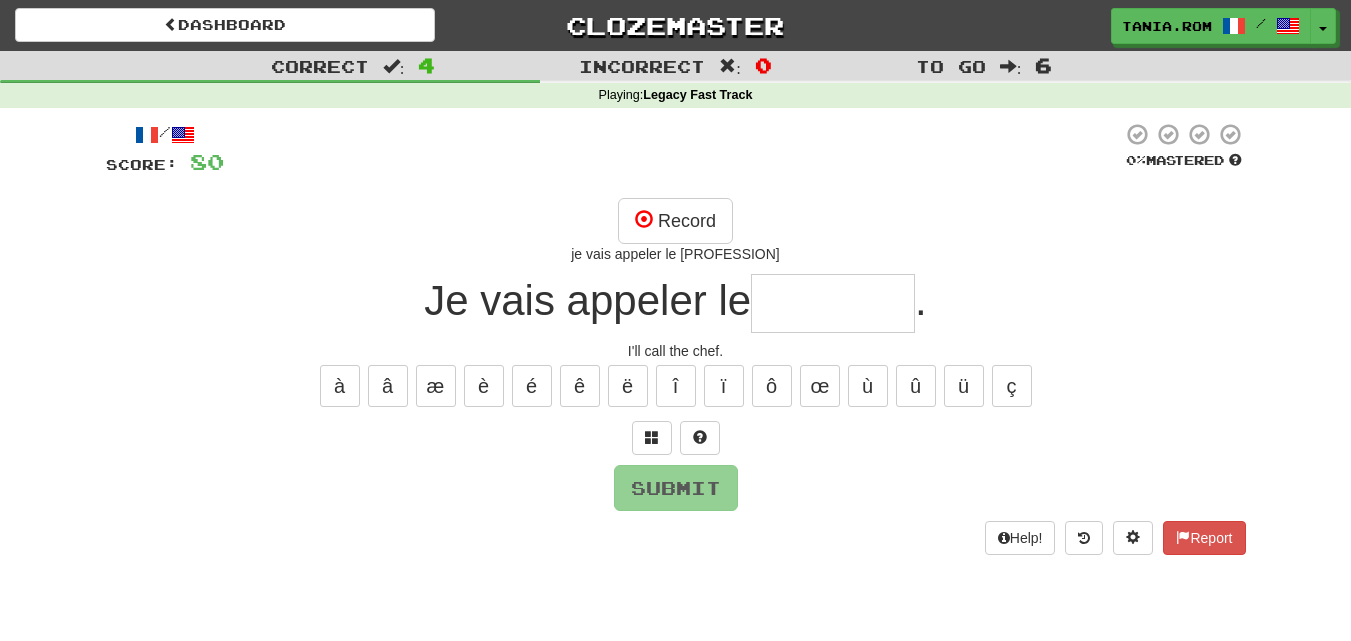 click at bounding box center (833, 303) 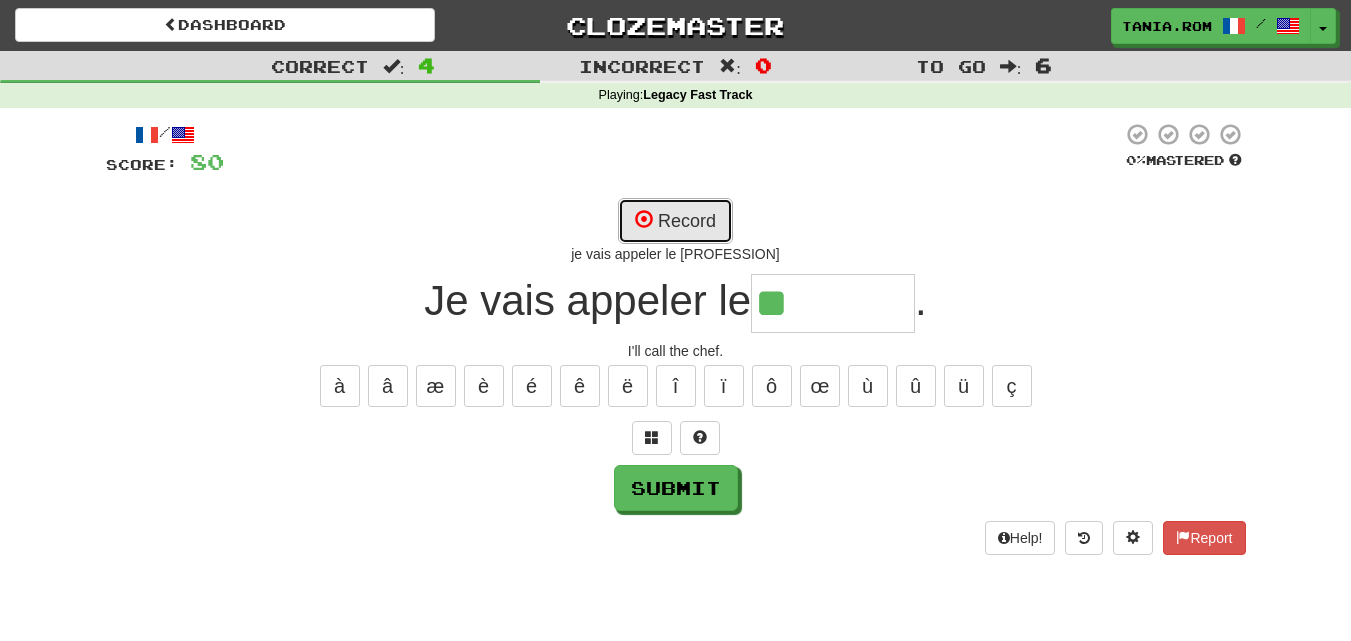 click on "Record" at bounding box center [675, 221] 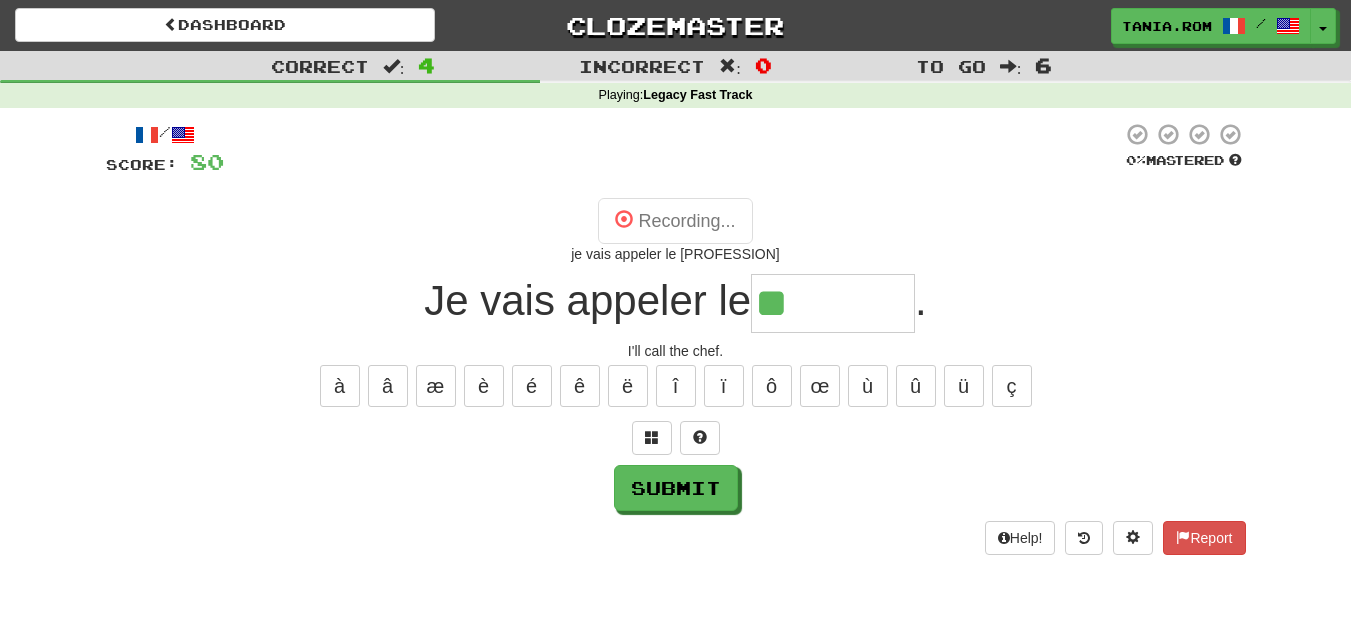 type on "*********" 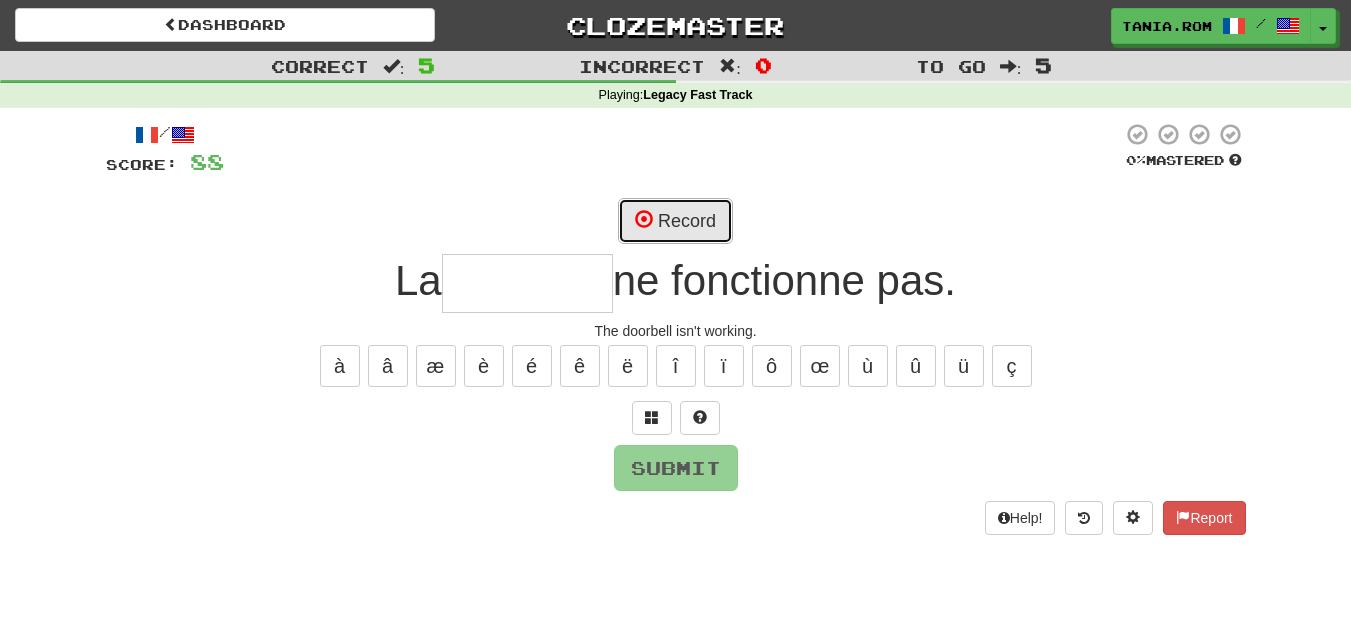 click on "Record" at bounding box center (675, 221) 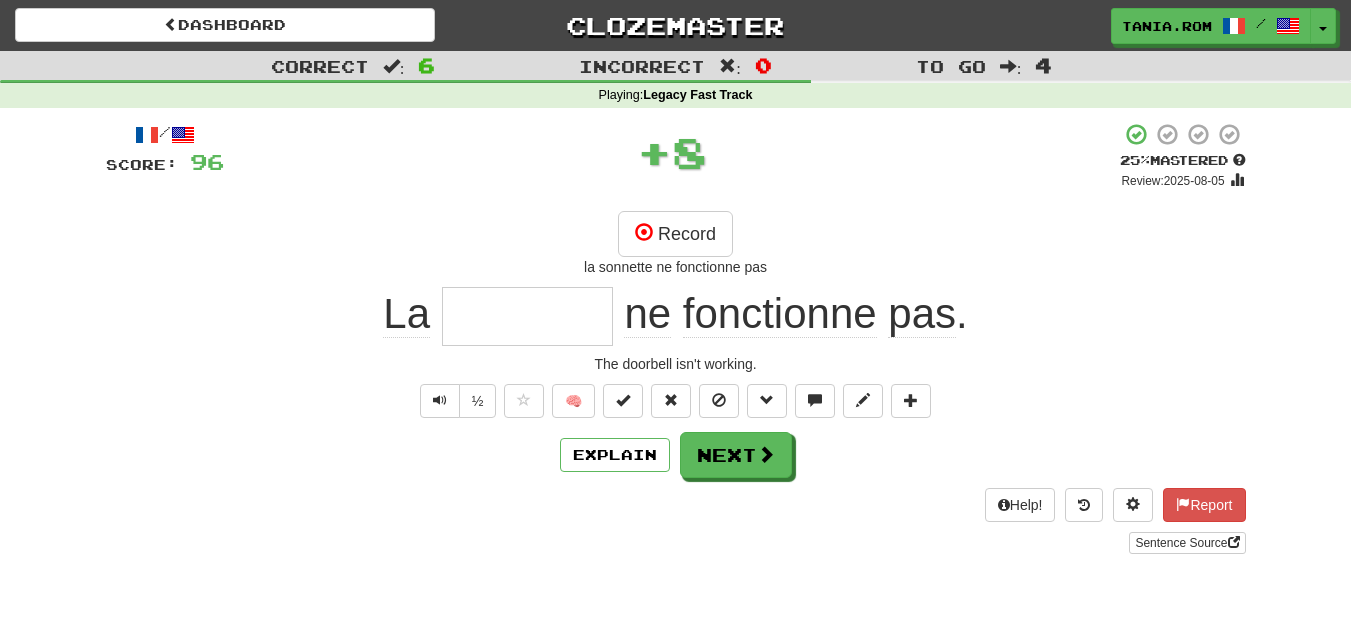 type on "********" 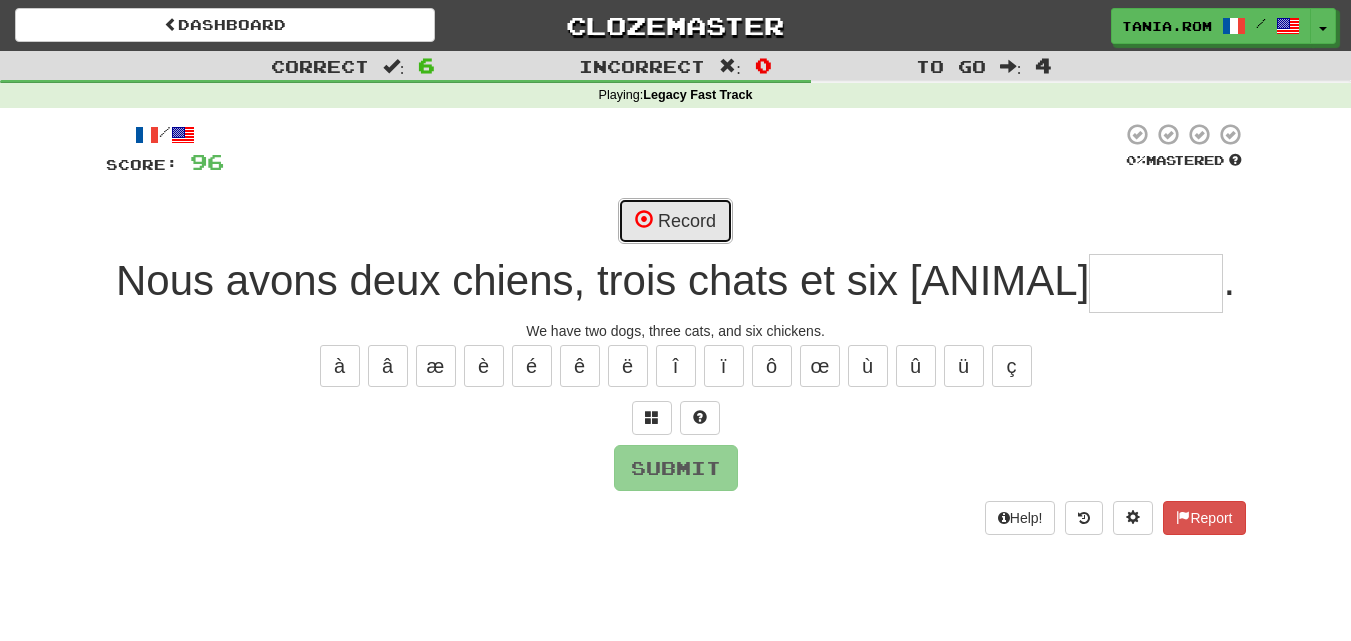click on "Record" at bounding box center (675, 221) 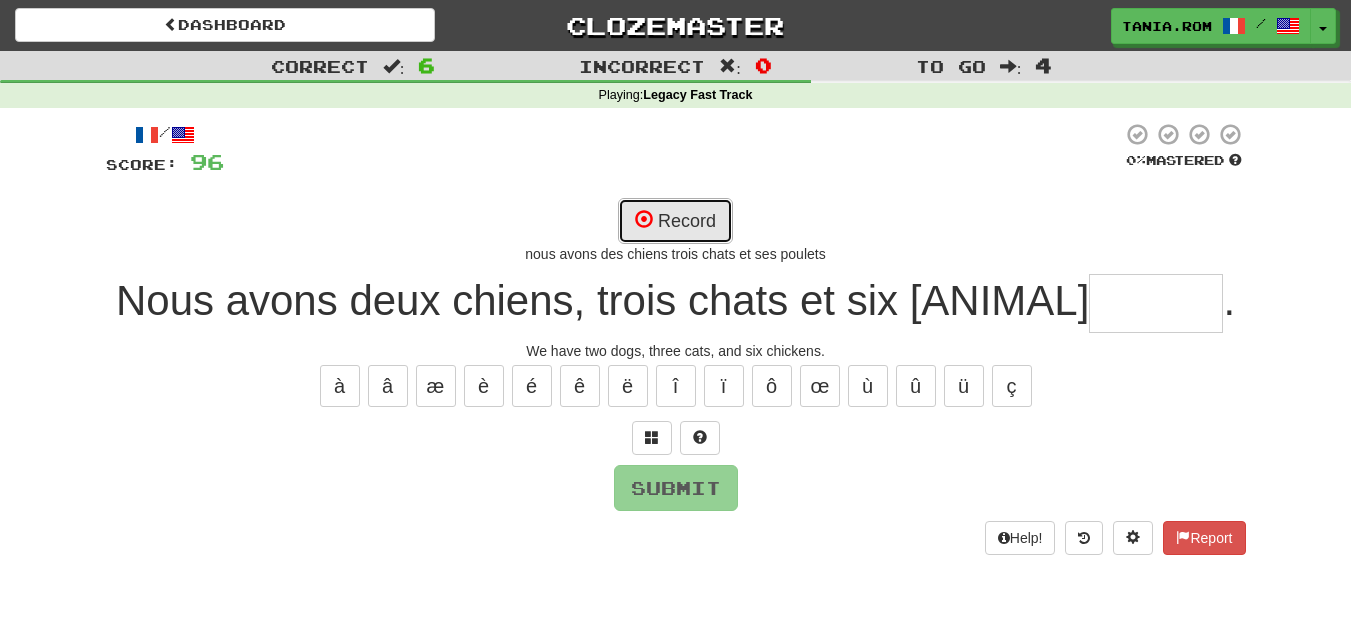 click on "Record" at bounding box center (675, 221) 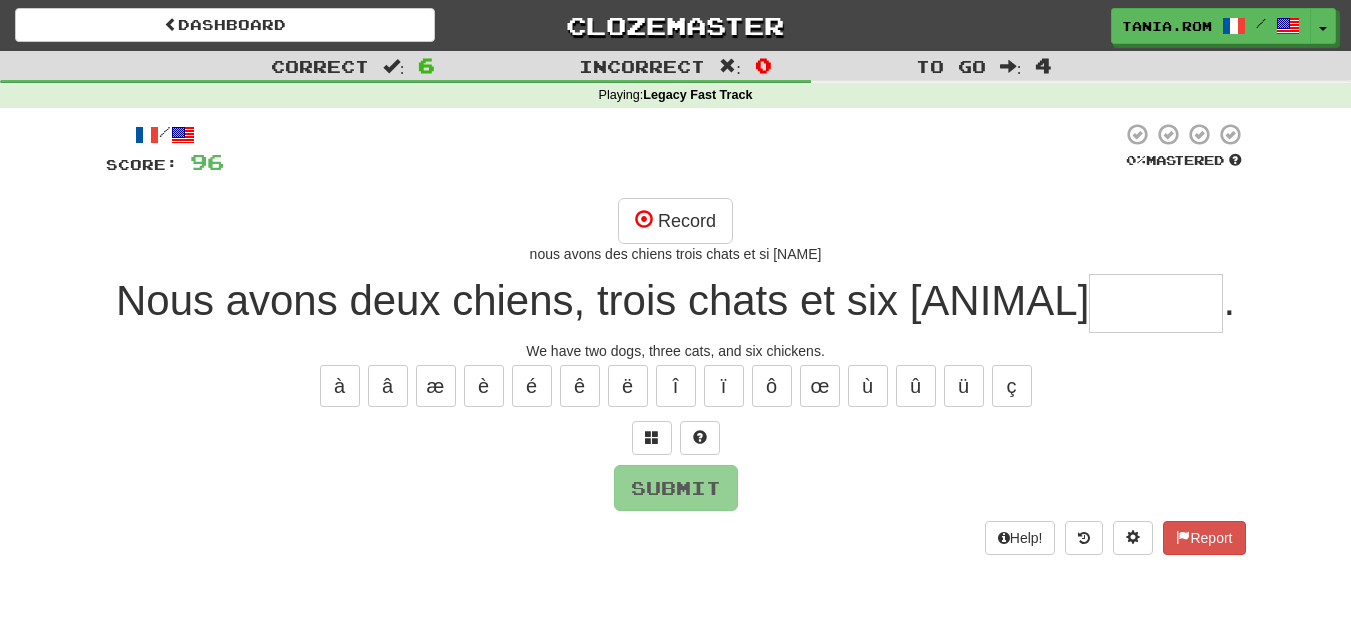 click at bounding box center (1156, 303) 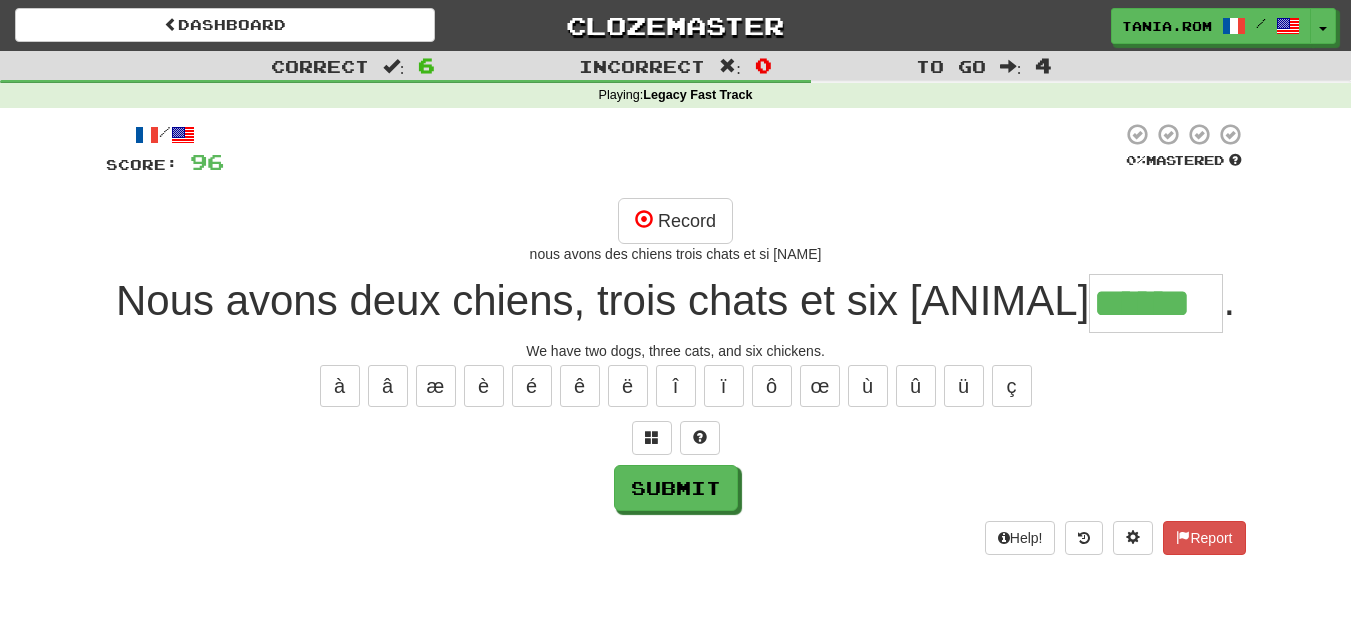 type on "******" 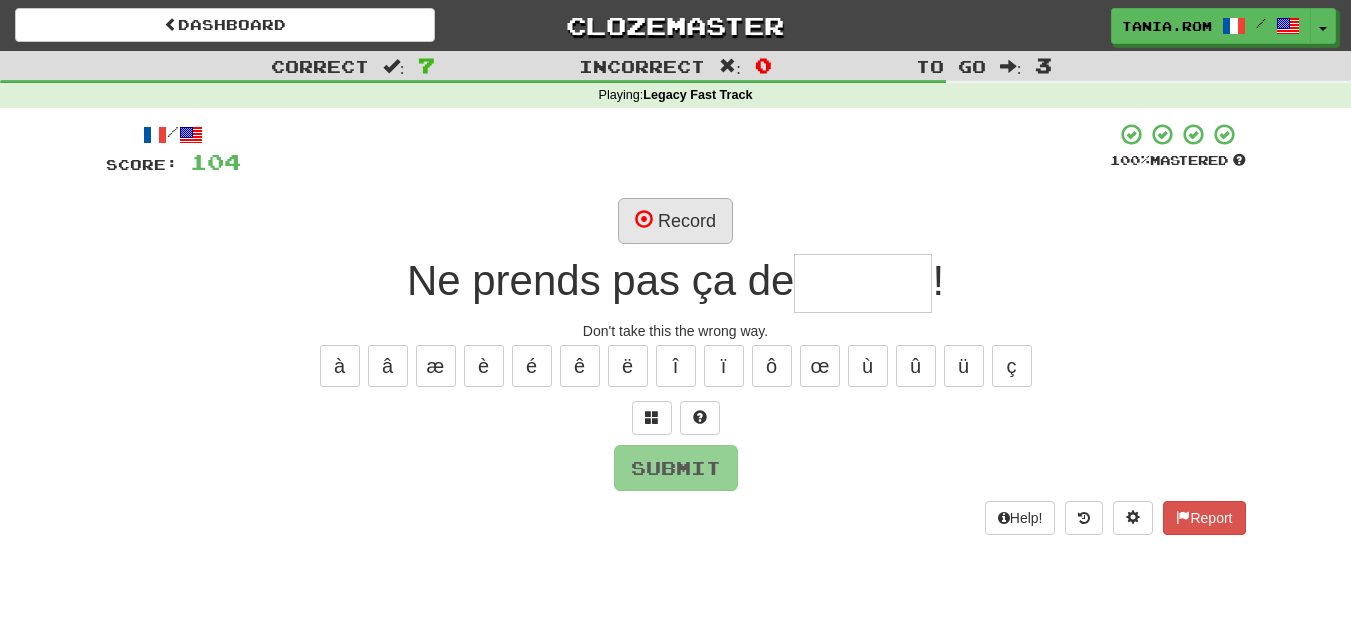 type on "*" 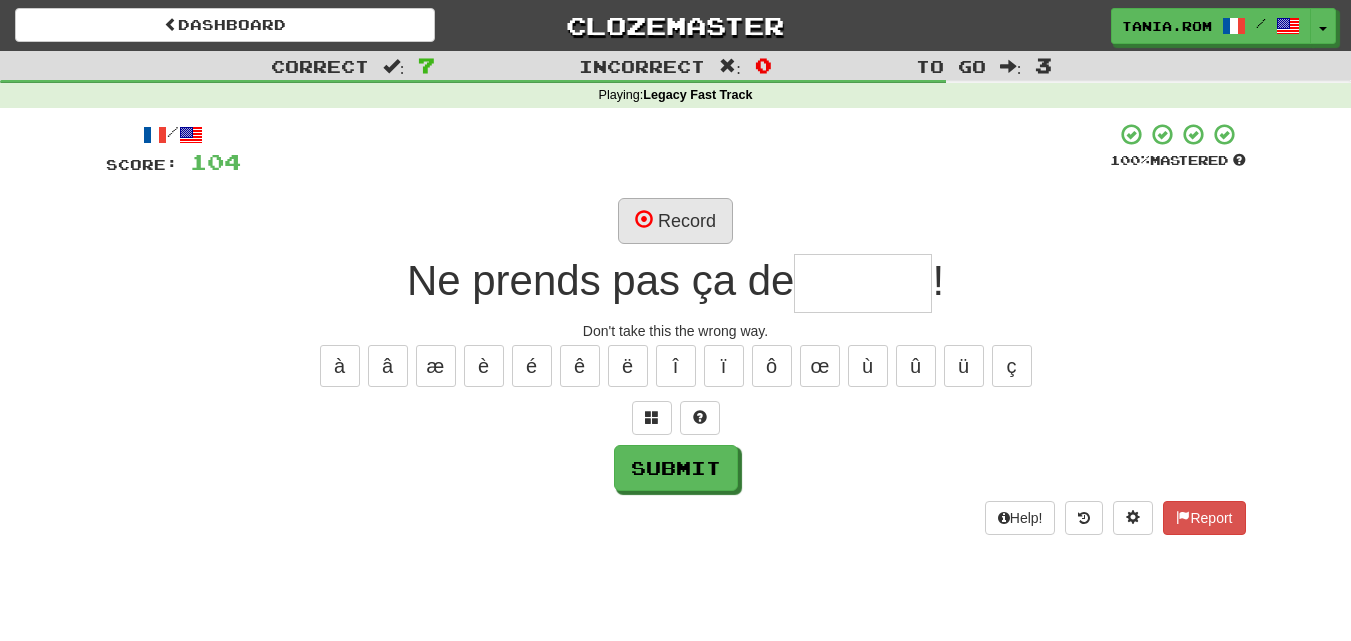 type on "*" 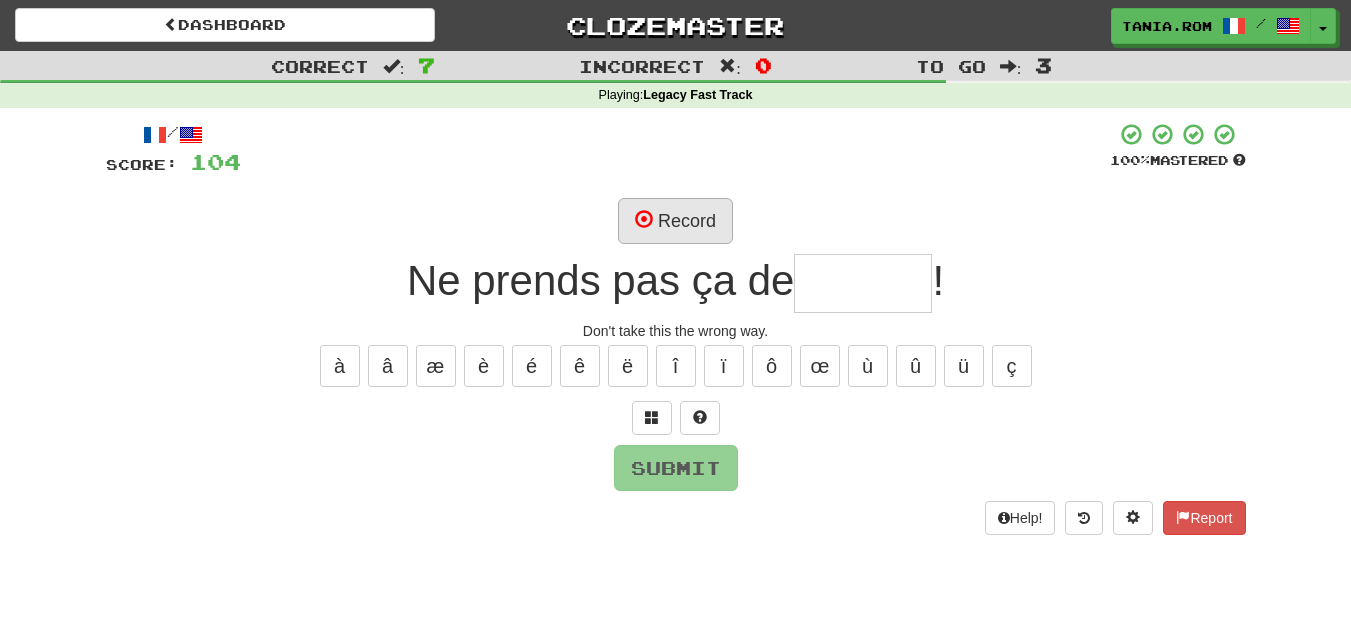 type on "*" 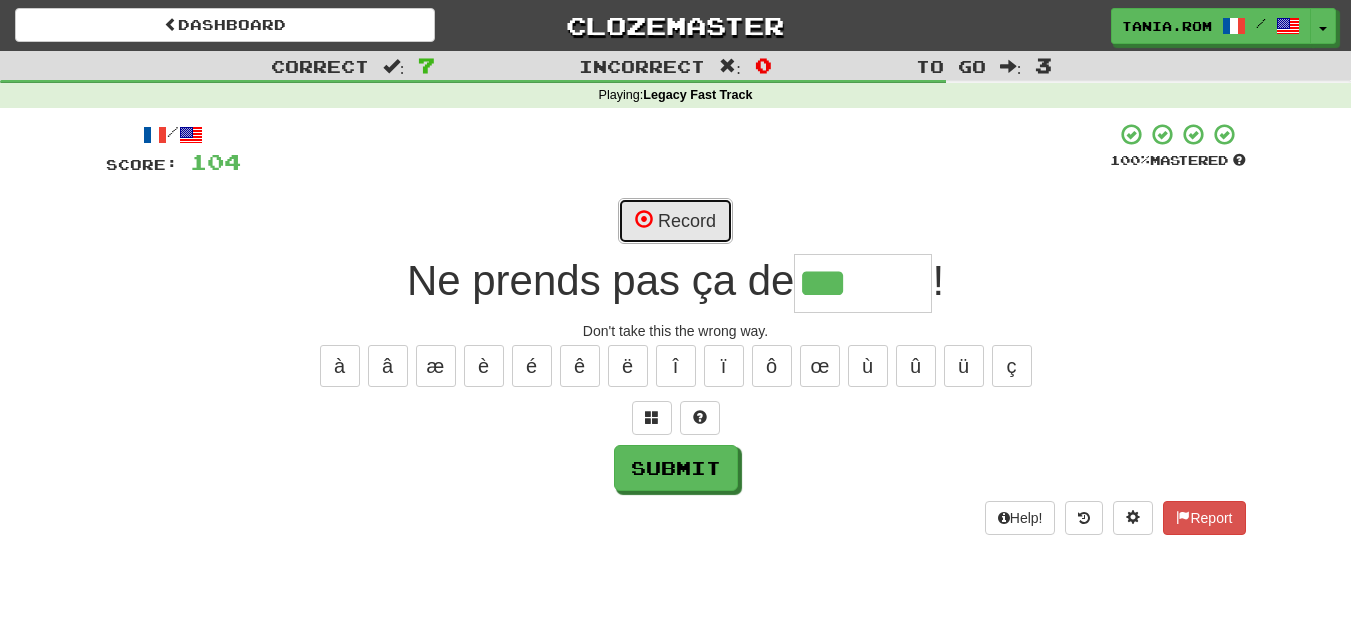click on "Record" at bounding box center [675, 221] 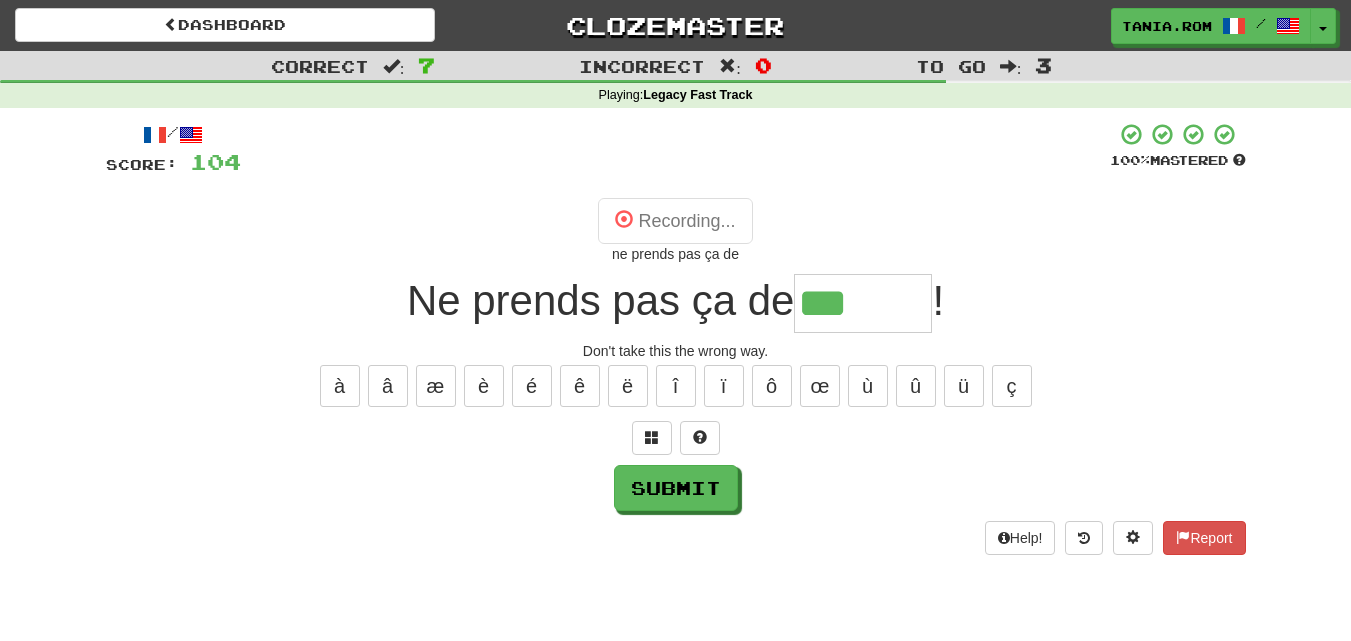 type on "*******" 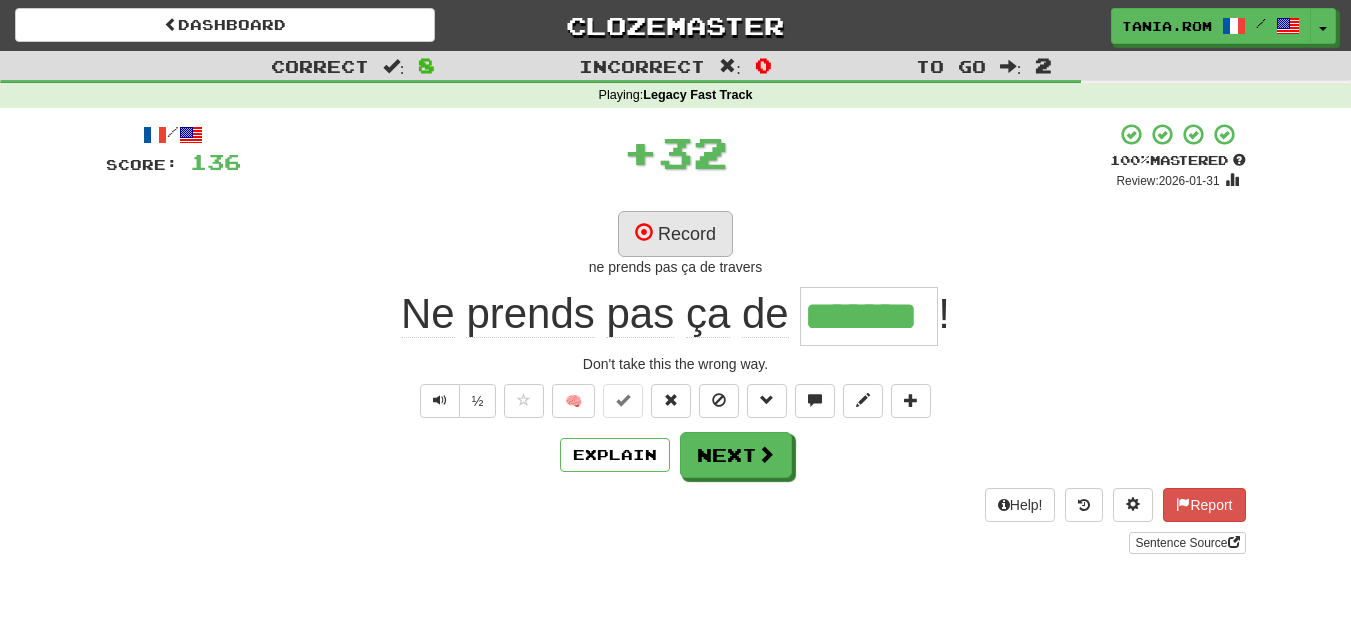 type 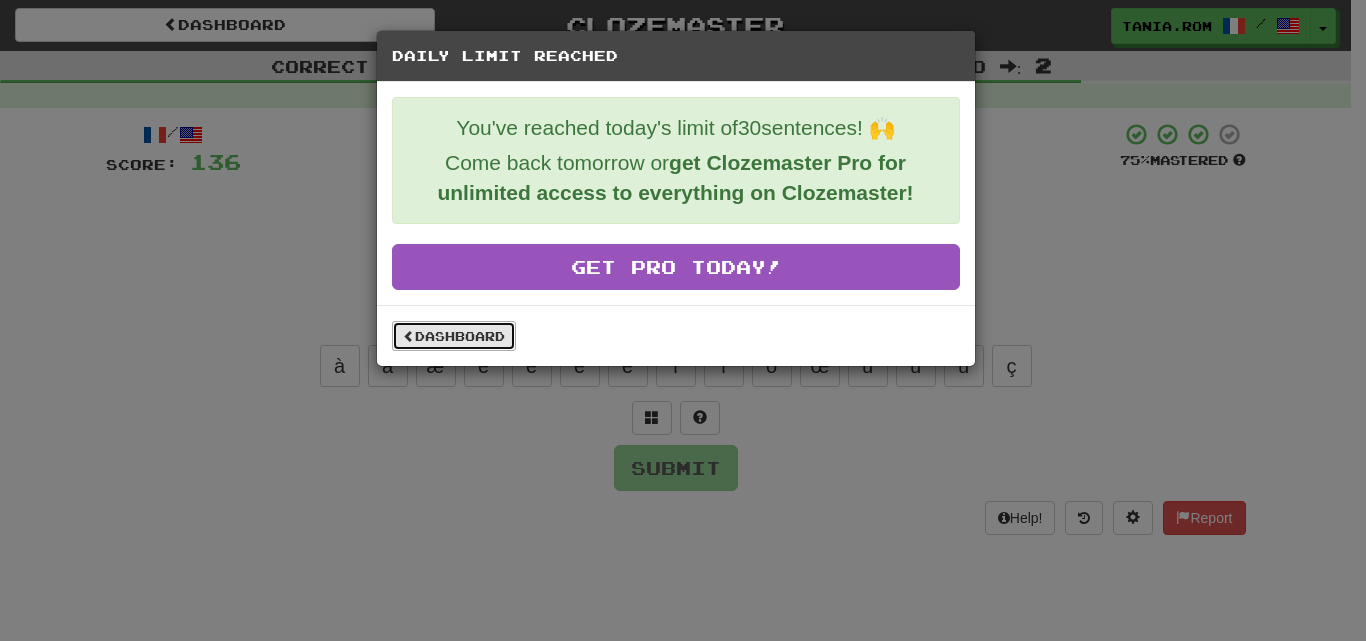 click on "Dashboard" at bounding box center (454, 336) 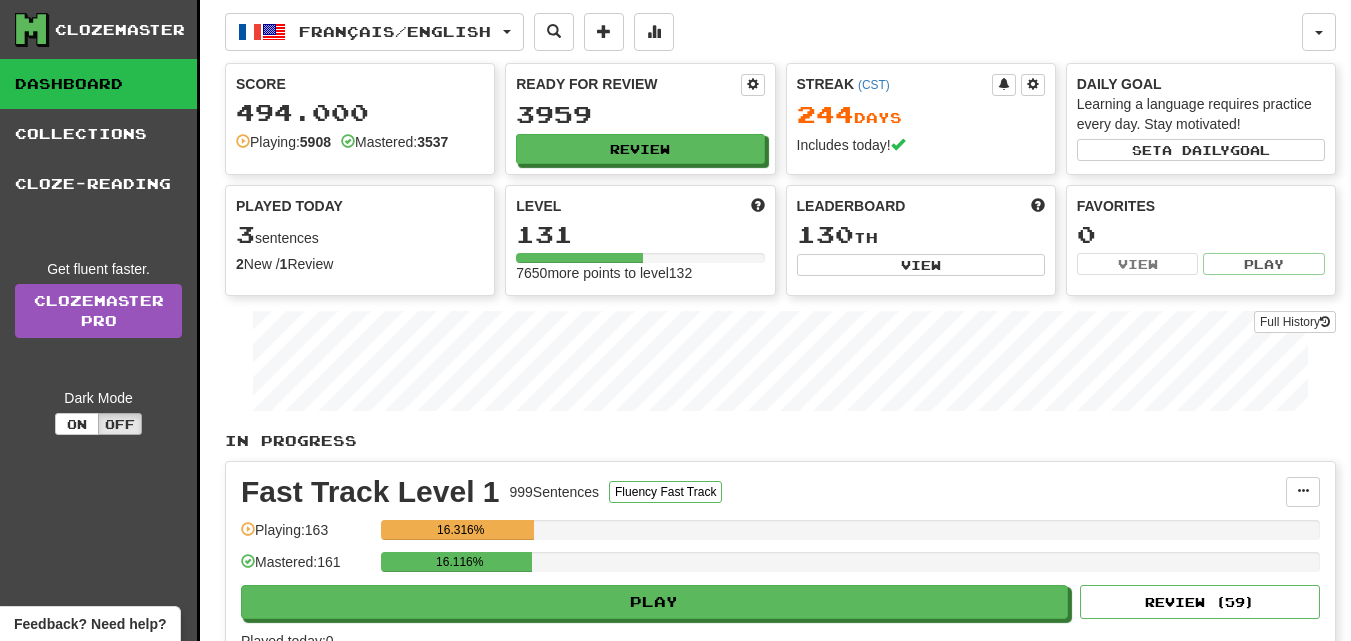 scroll, scrollTop: 0, scrollLeft: 0, axis: both 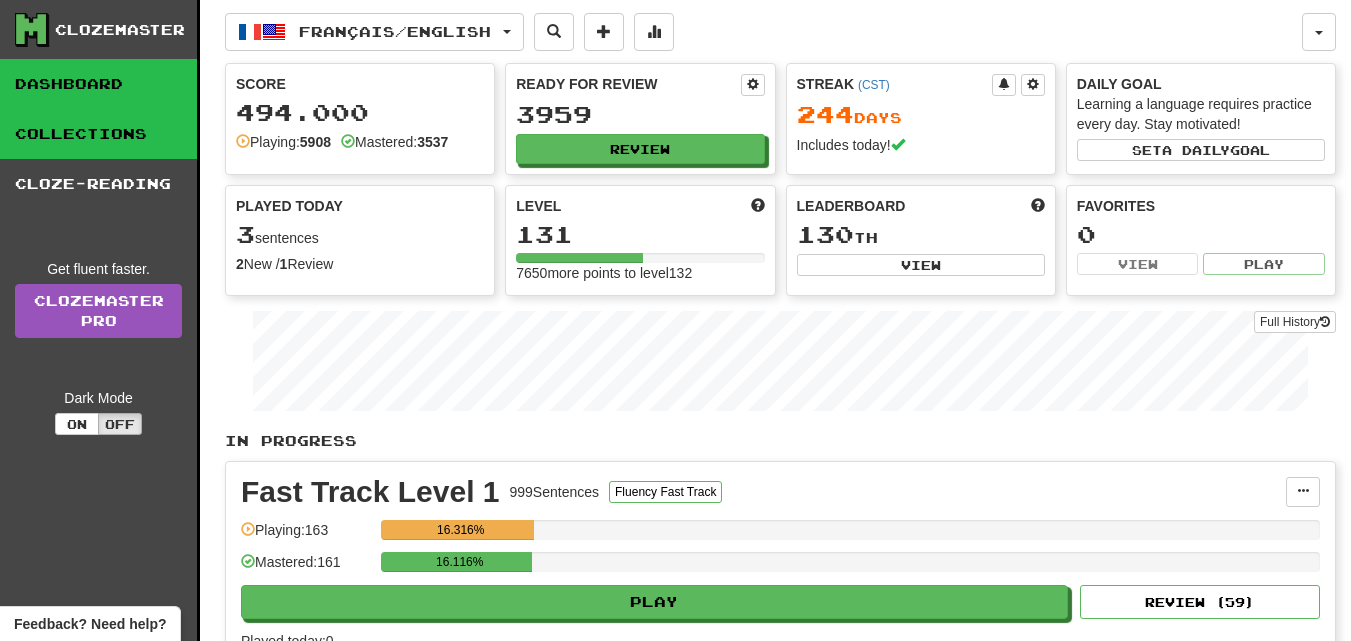click on "Collections" at bounding box center (98, 134) 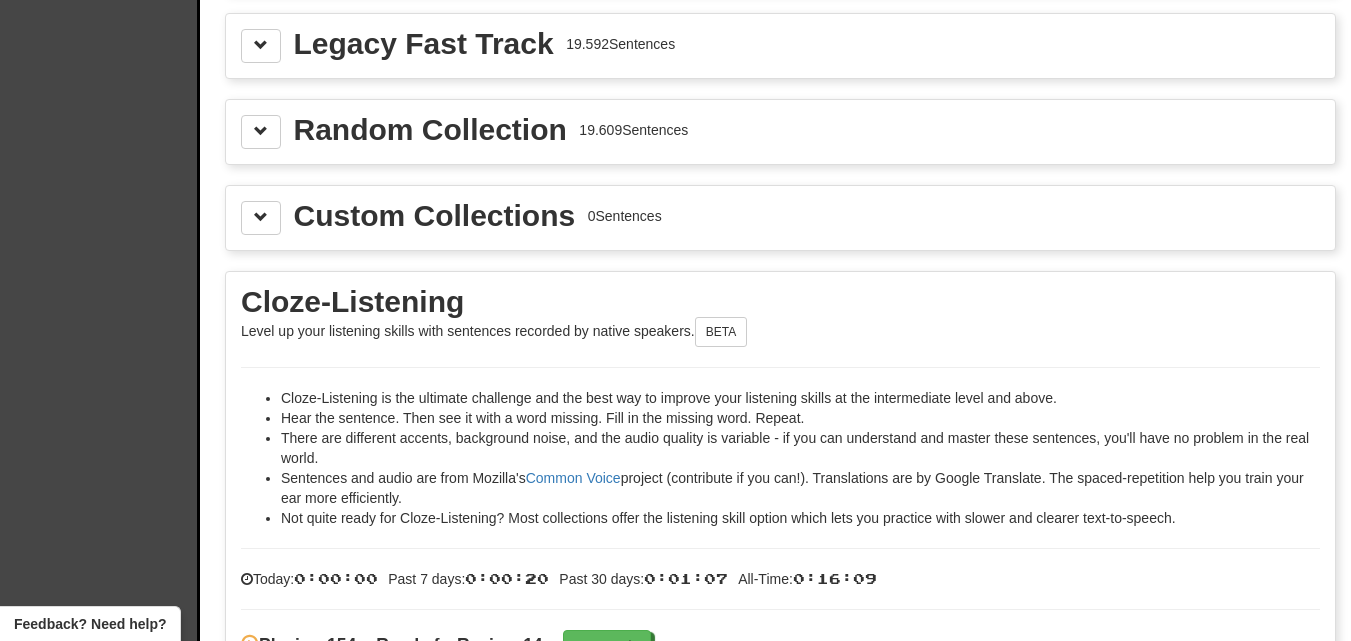 scroll, scrollTop: 2976, scrollLeft: 0, axis: vertical 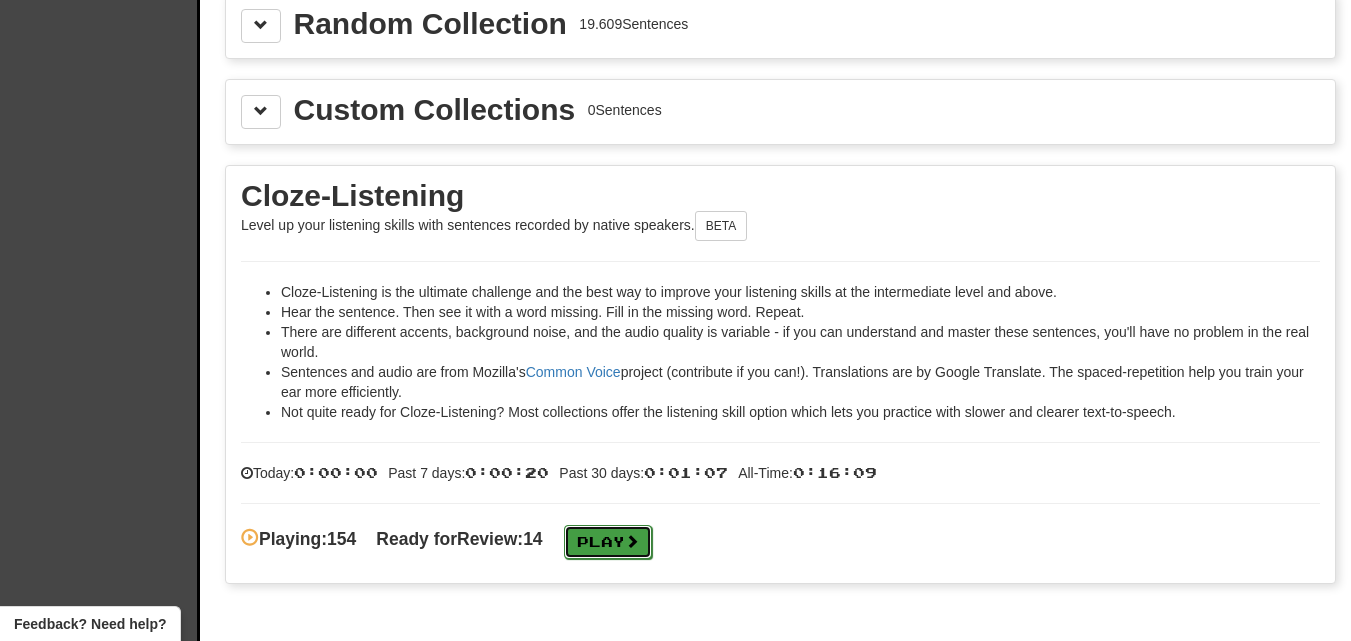click on "Play" at bounding box center [608, 542] 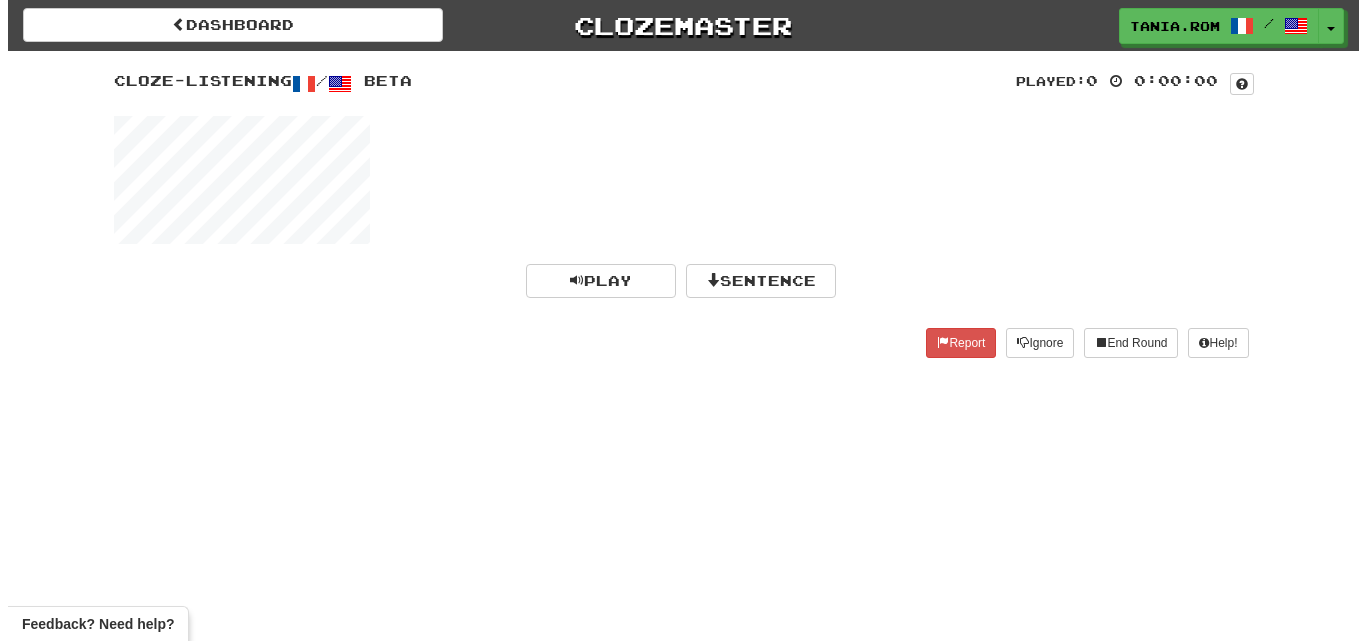 scroll, scrollTop: 0, scrollLeft: 0, axis: both 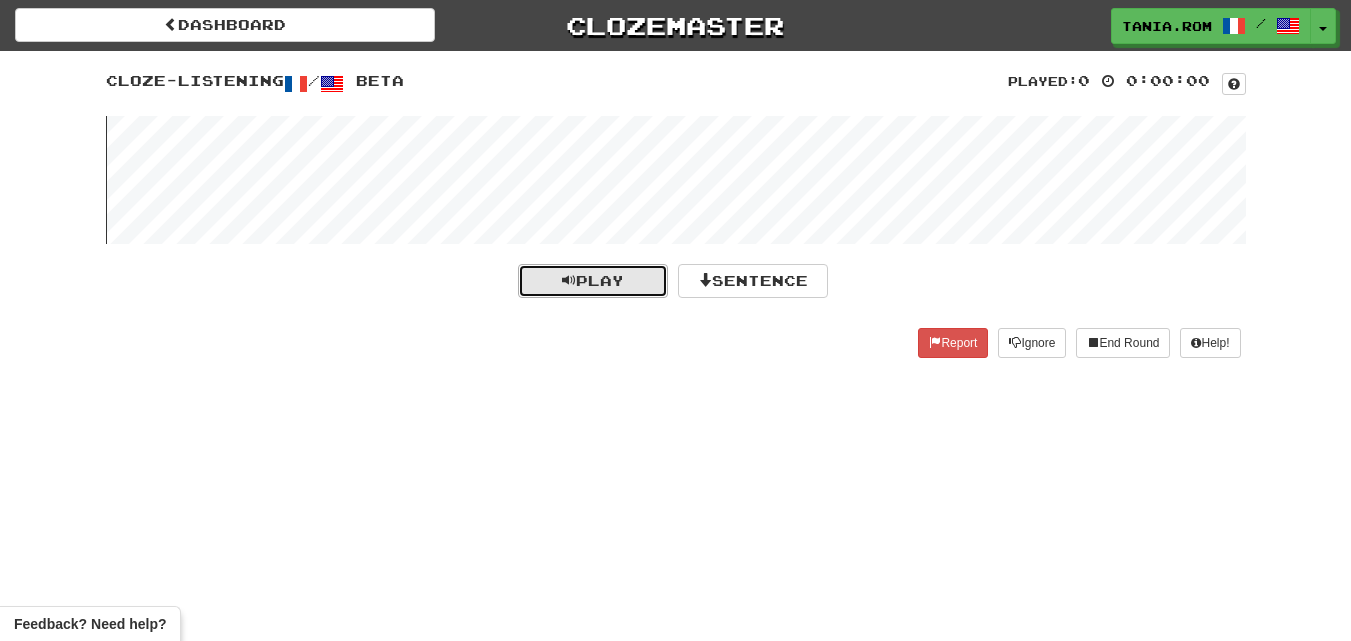 click at bounding box center (569, 280) 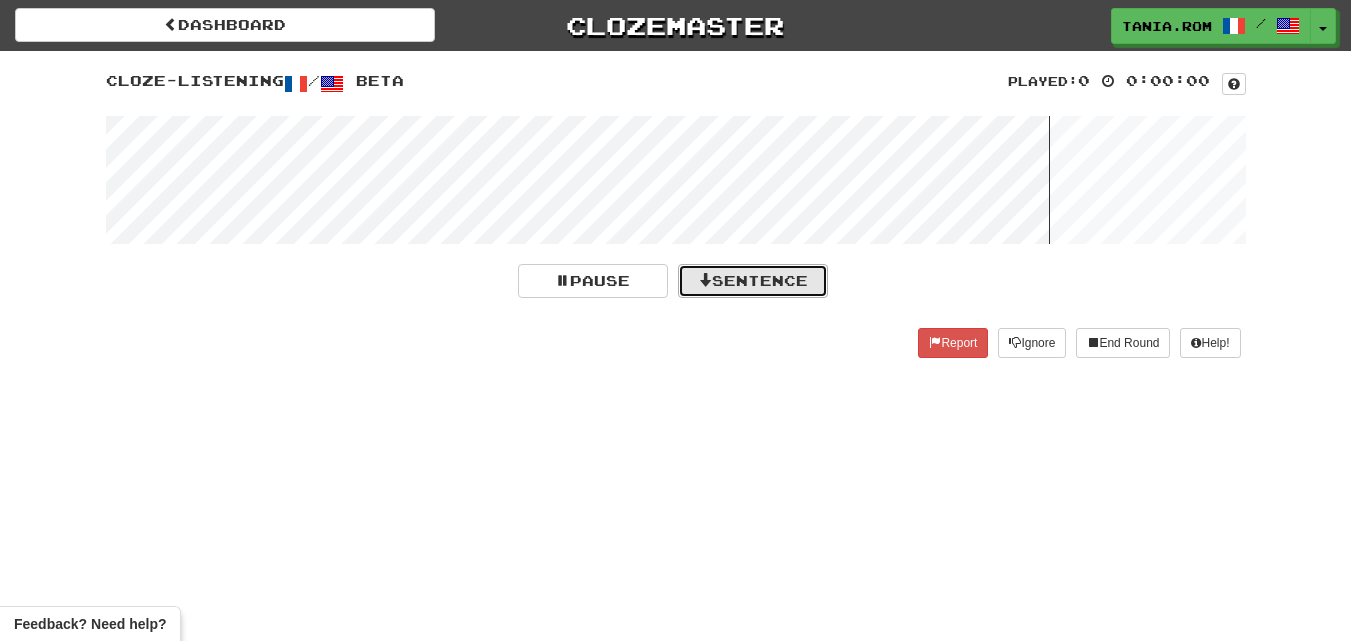 click on "Sentence" at bounding box center [753, 281] 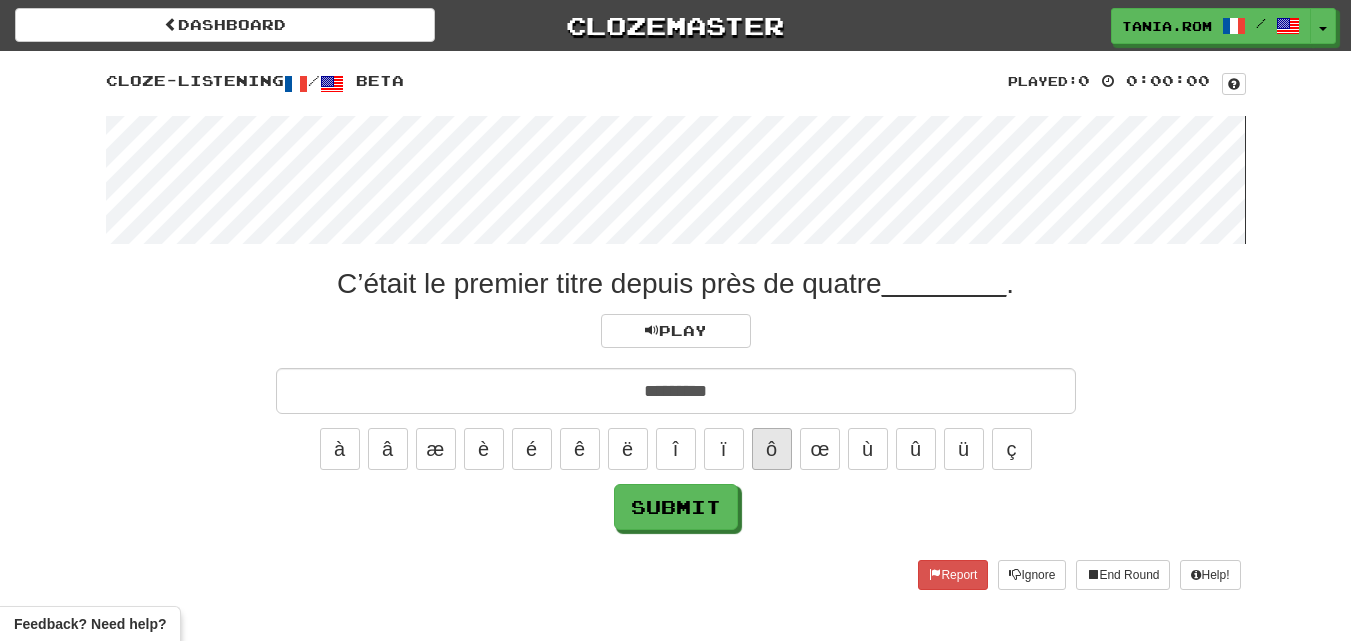 type on "*********" 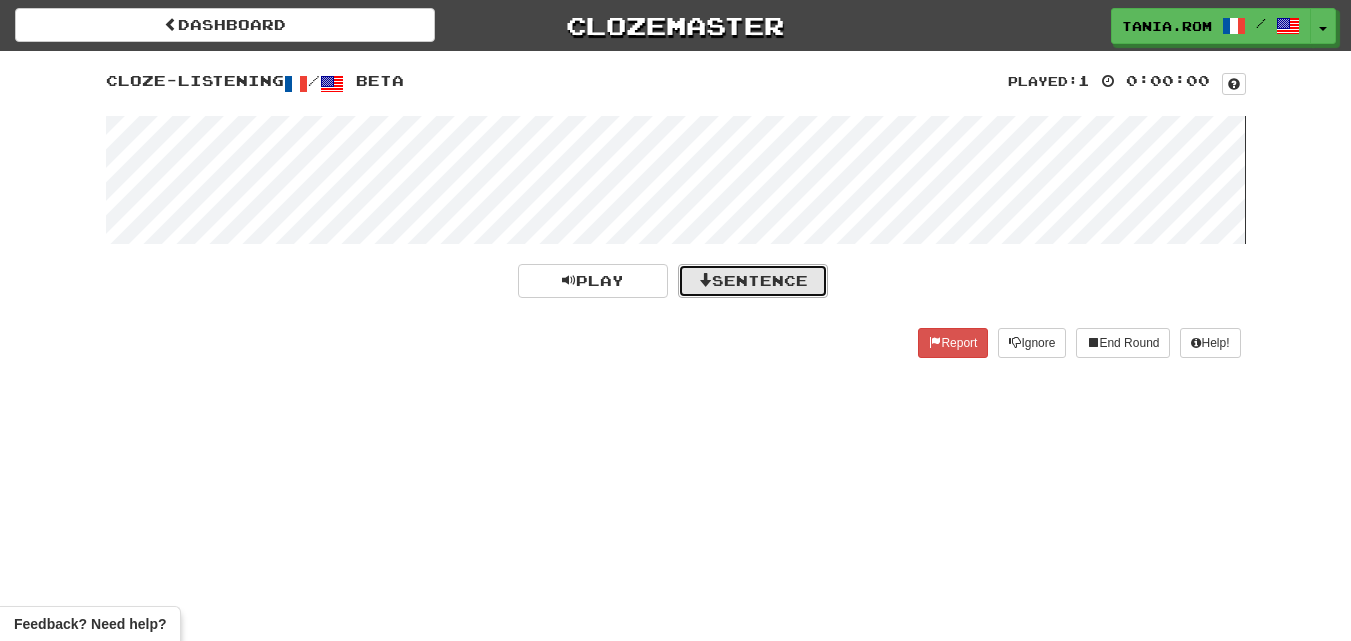 click on "Sentence" at bounding box center (753, 281) 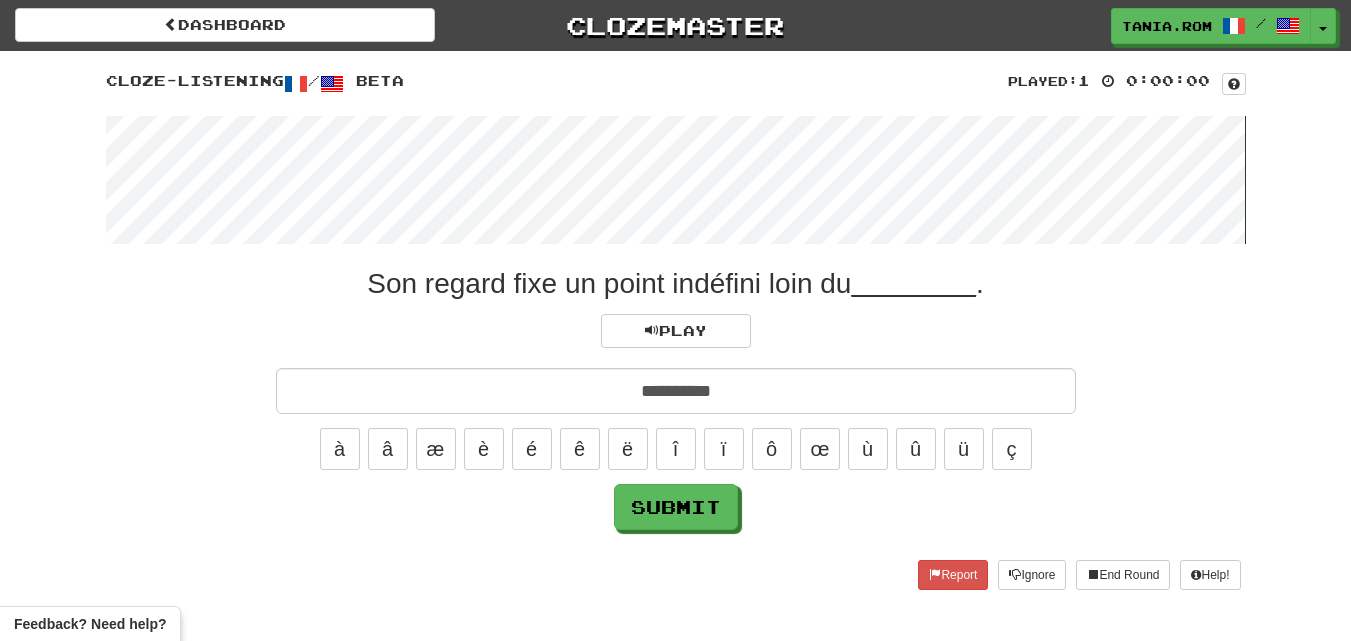 click on "**********" at bounding box center [676, 391] 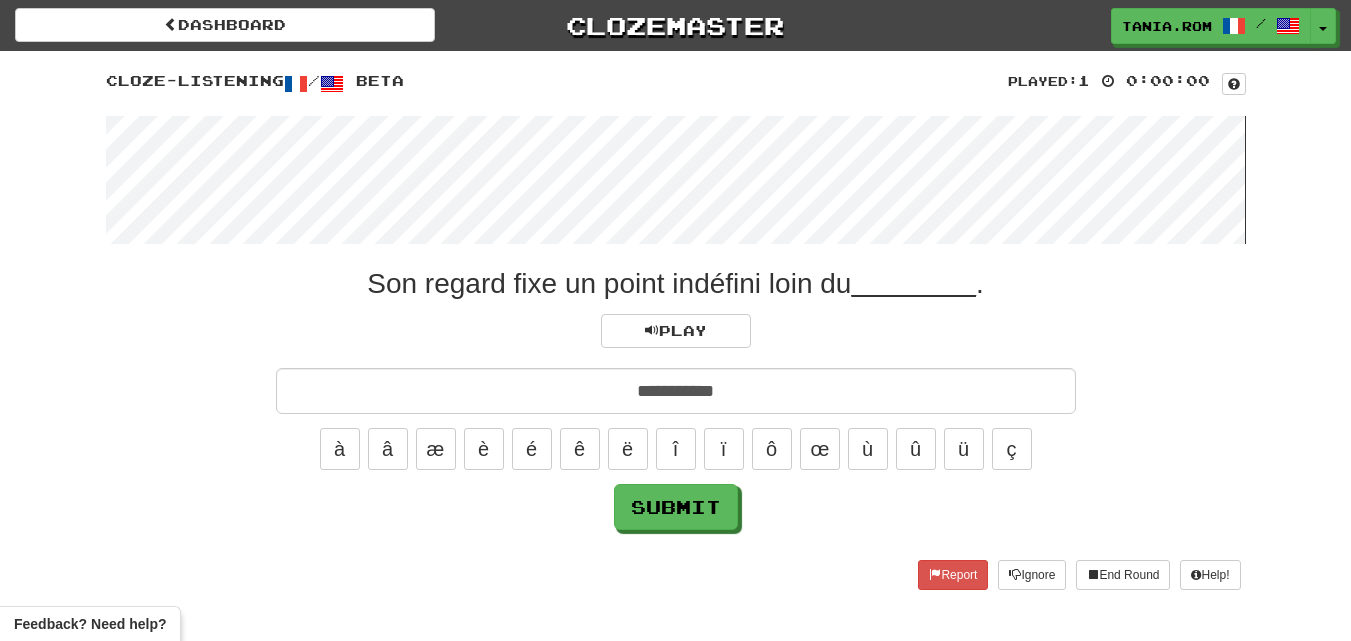type on "**********" 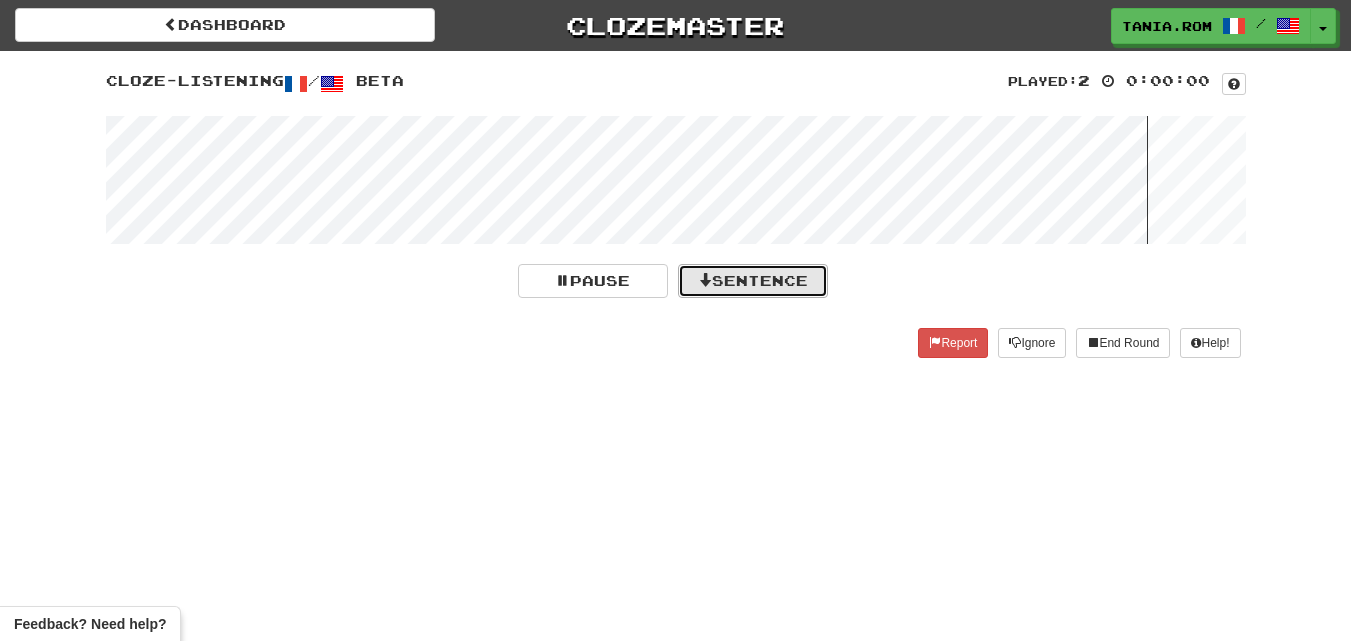 click on "Sentence" at bounding box center [753, 281] 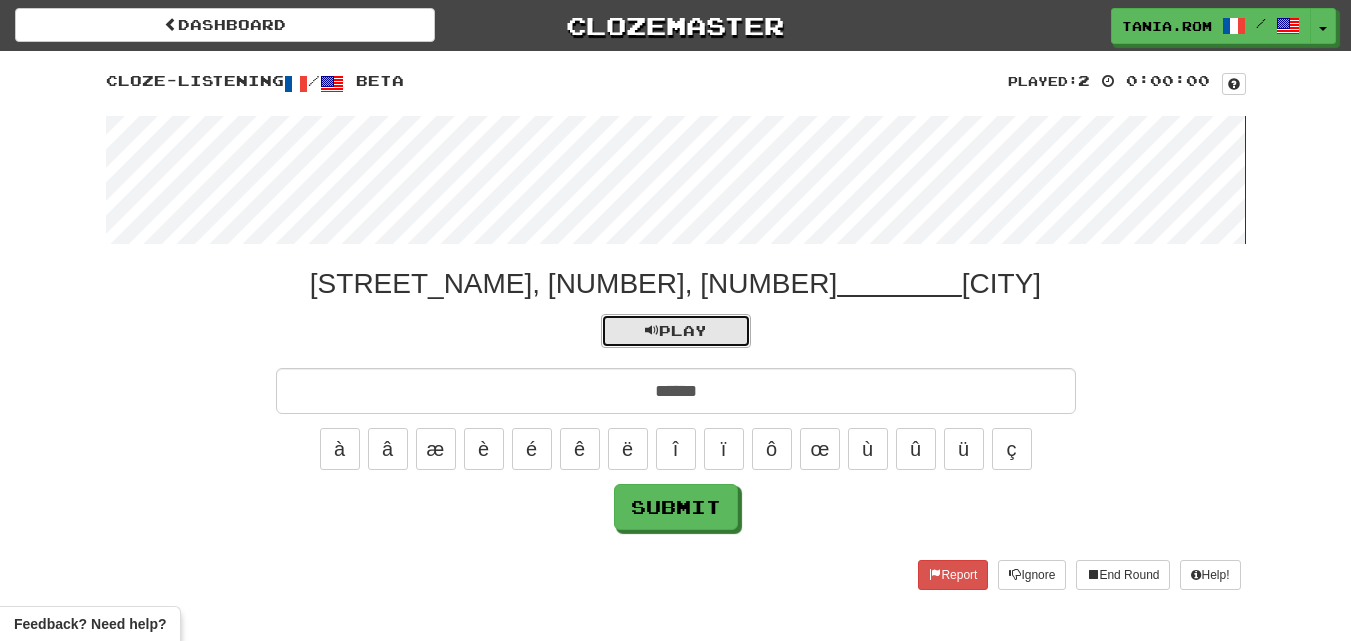 click on "Play" at bounding box center (676, 331) 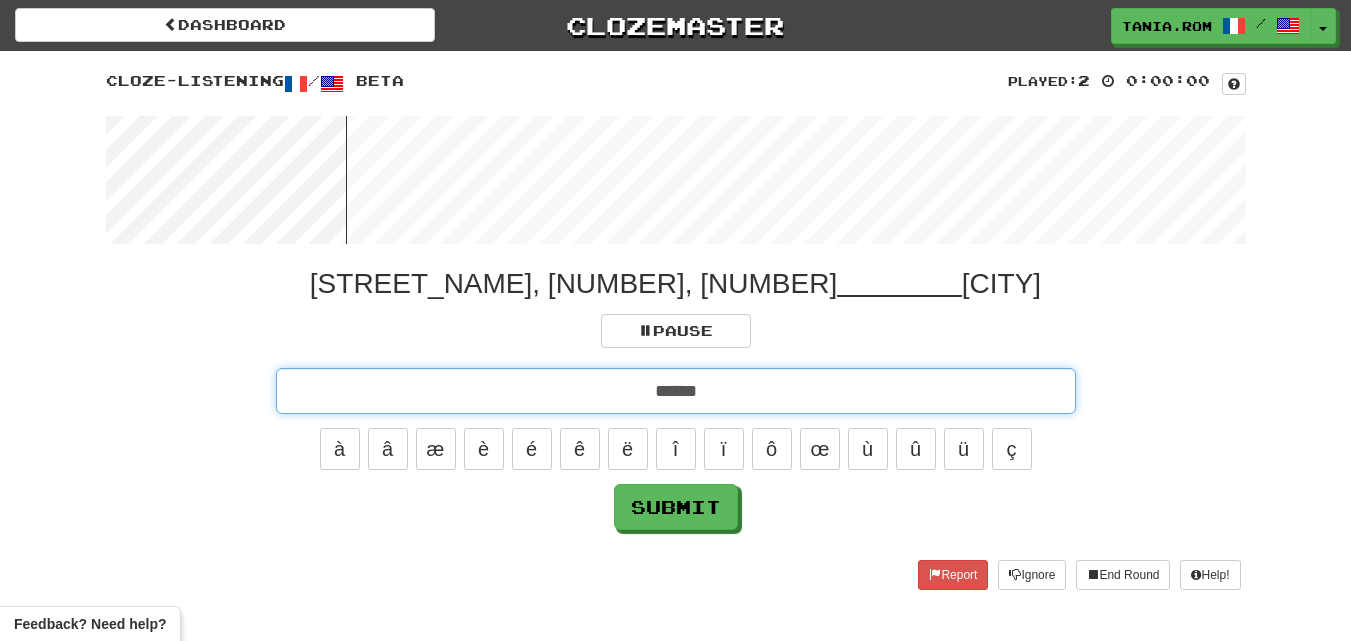 click on "******" at bounding box center [676, 391] 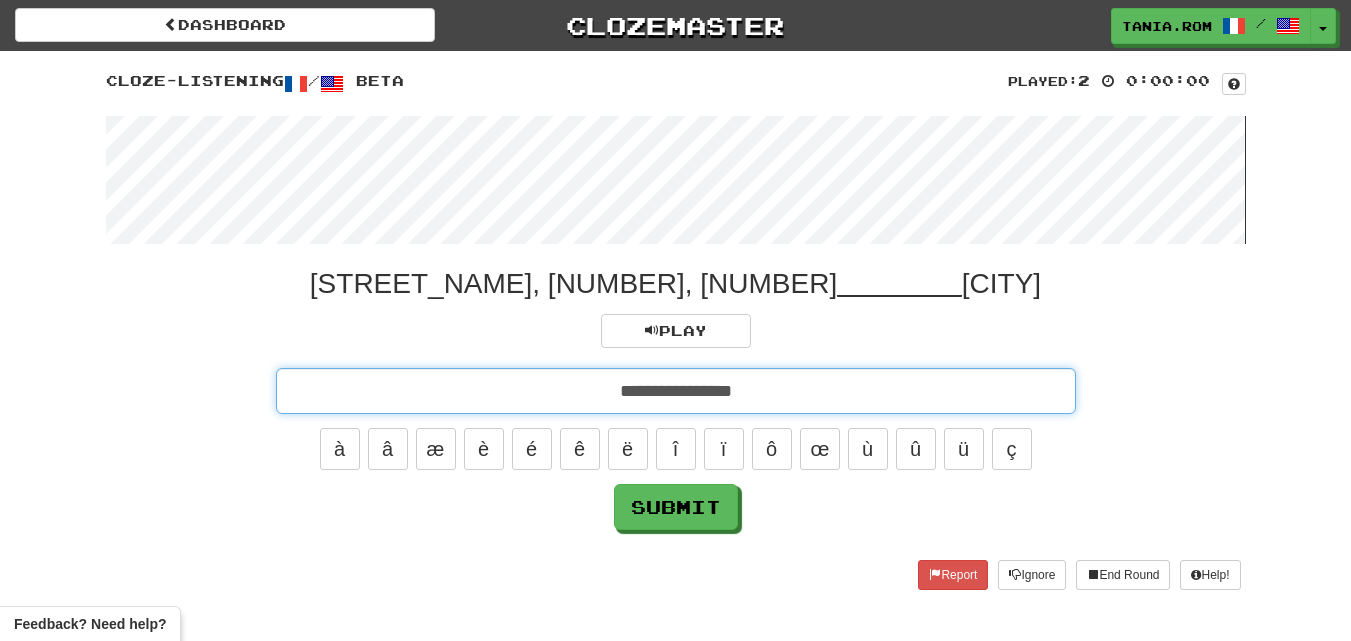 type on "**********" 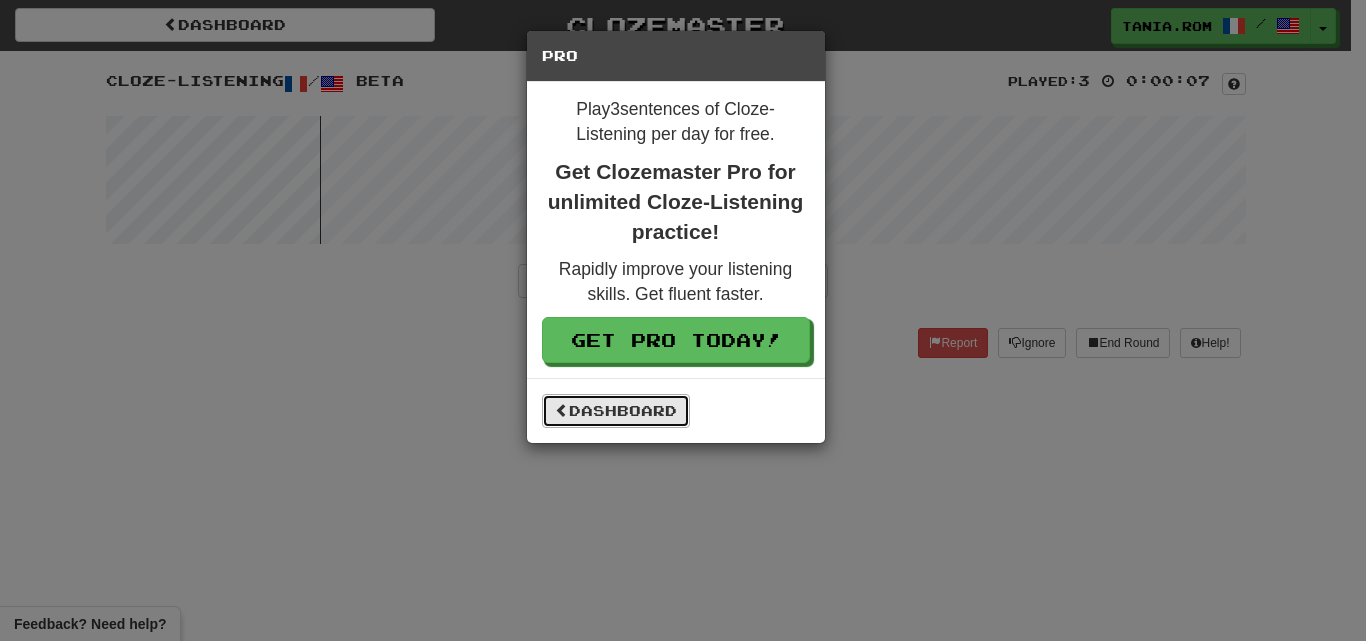 click on "Dashboard" at bounding box center (616, 411) 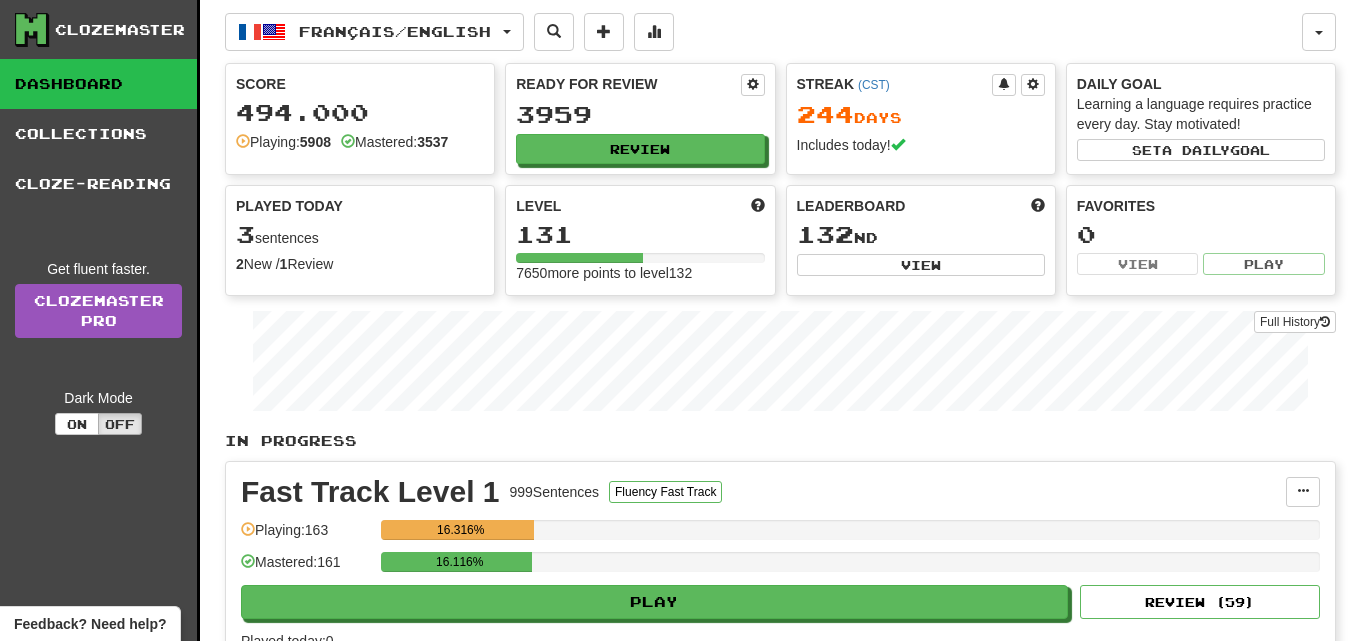 scroll, scrollTop: 0, scrollLeft: 0, axis: both 